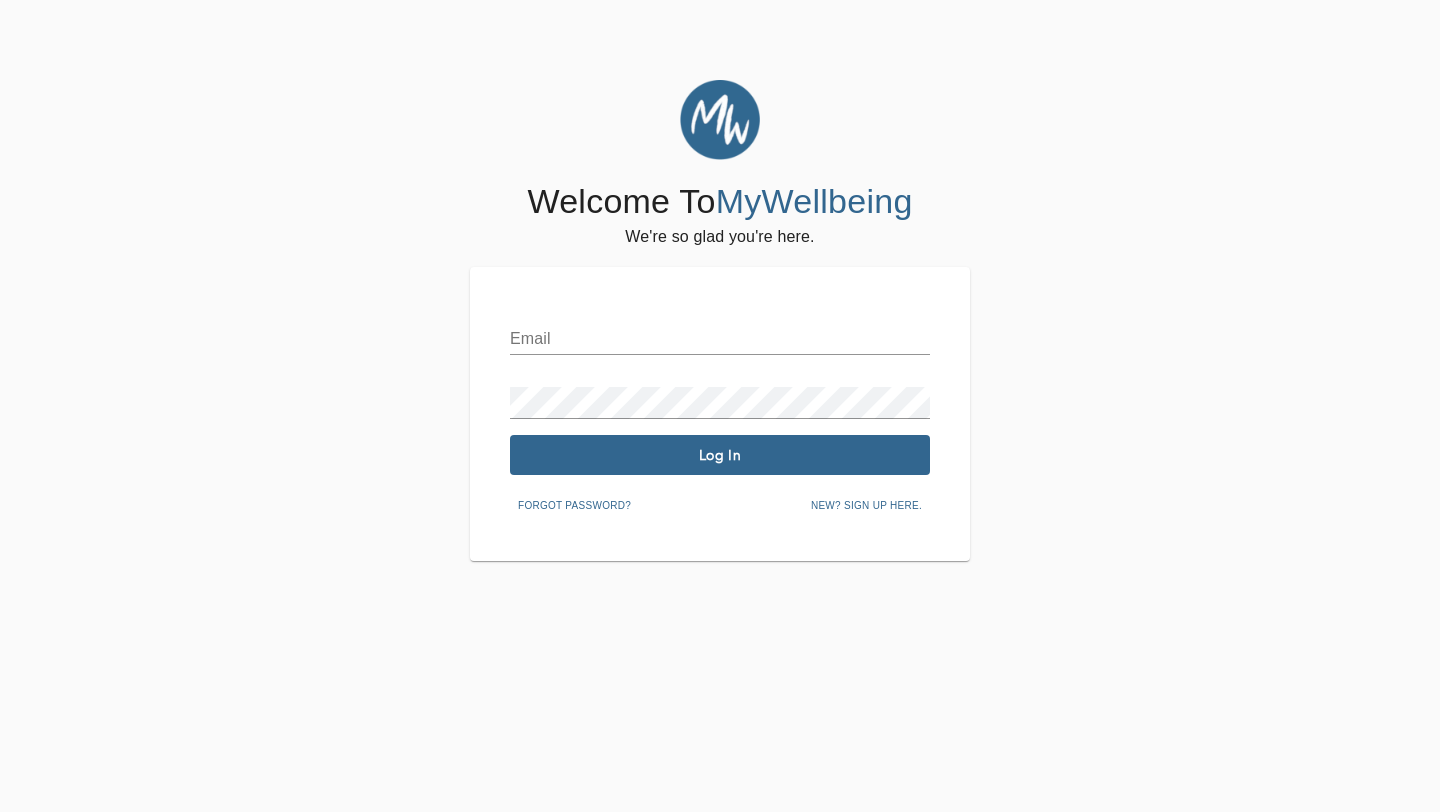 scroll, scrollTop: 0, scrollLeft: 0, axis: both 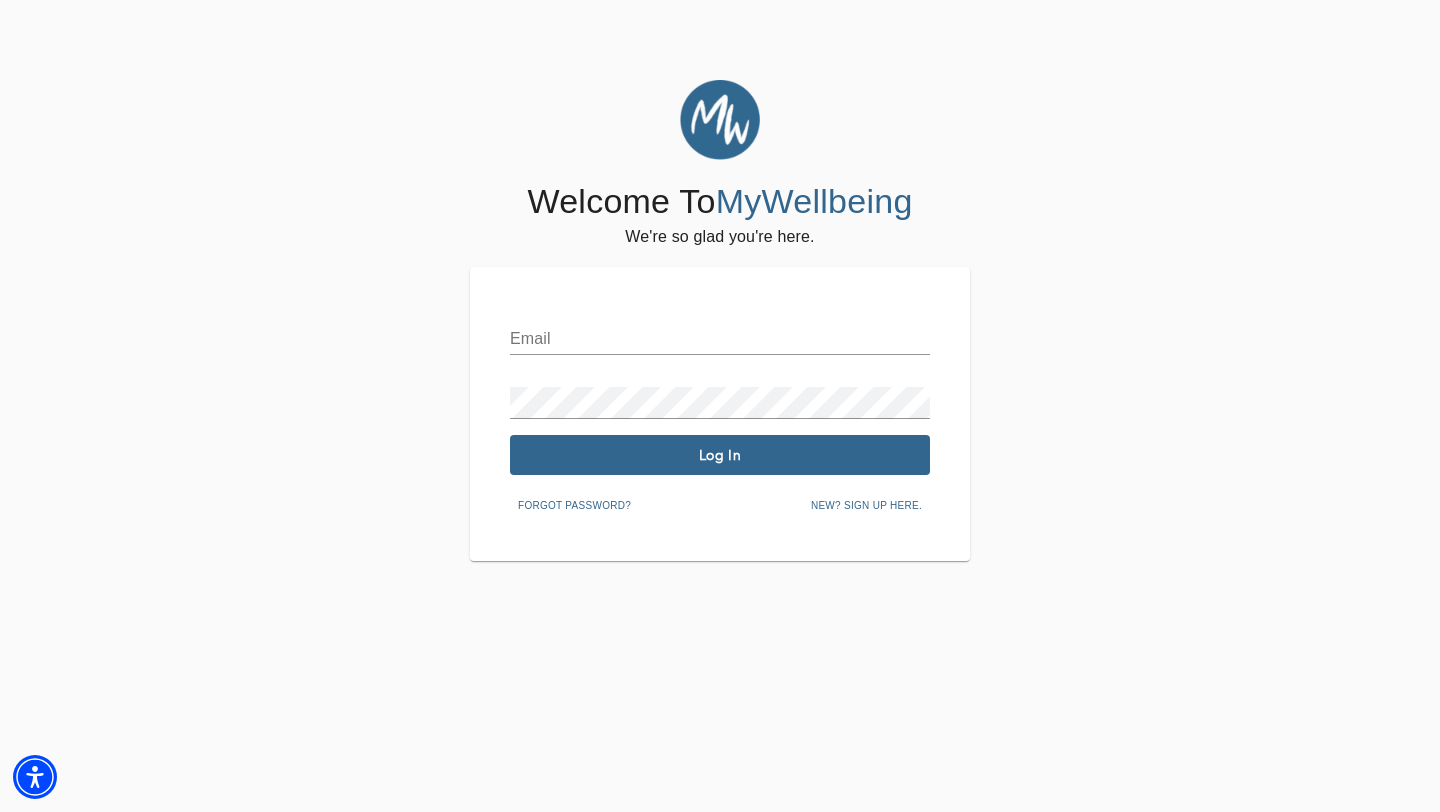 type on "[PERSON_NAME][EMAIL_ADDRESS][PERSON_NAME][DOMAIN_NAME]" 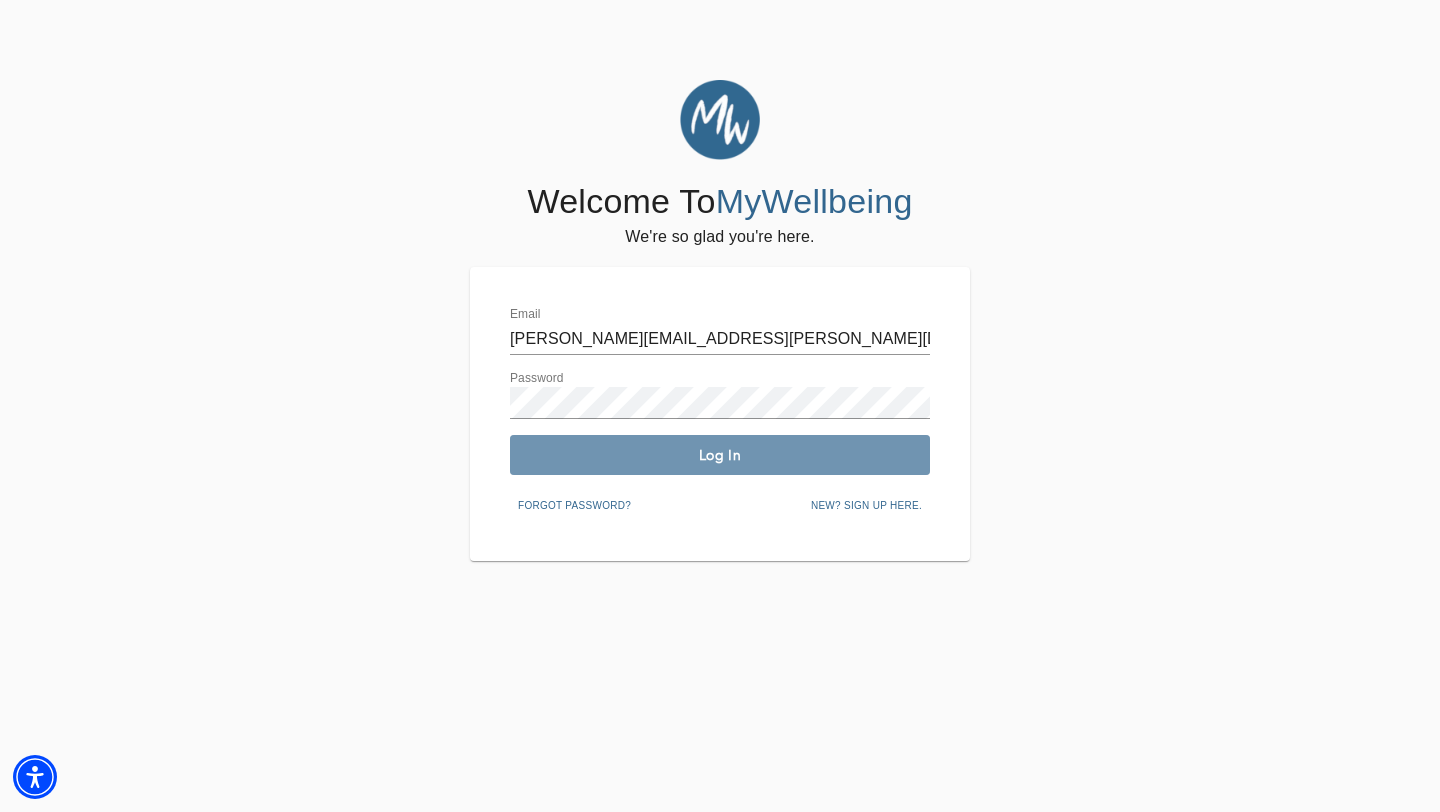 click on "Log In" at bounding box center [720, 455] 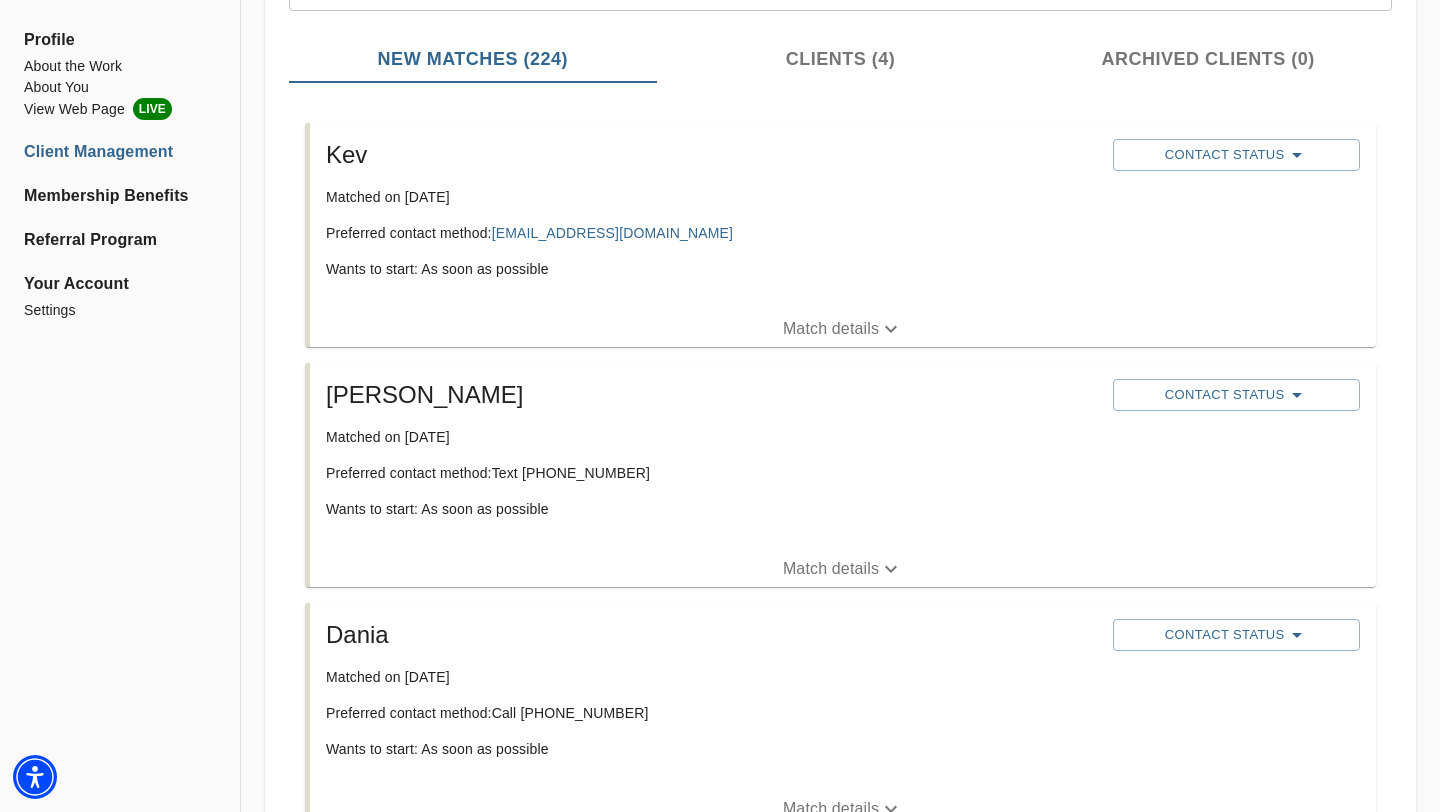 scroll, scrollTop: 320, scrollLeft: 0, axis: vertical 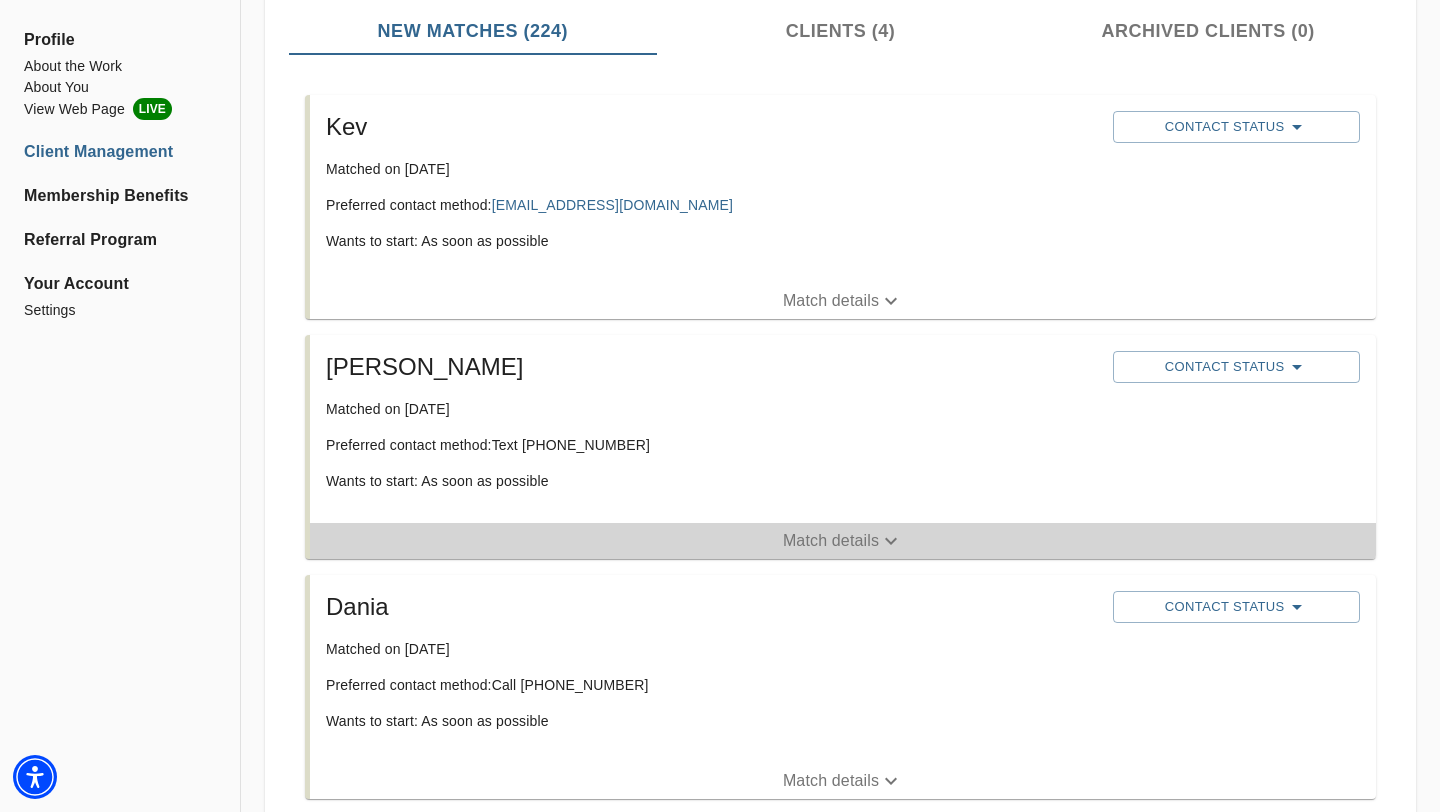 click on "Match details" at bounding box center (831, 541) 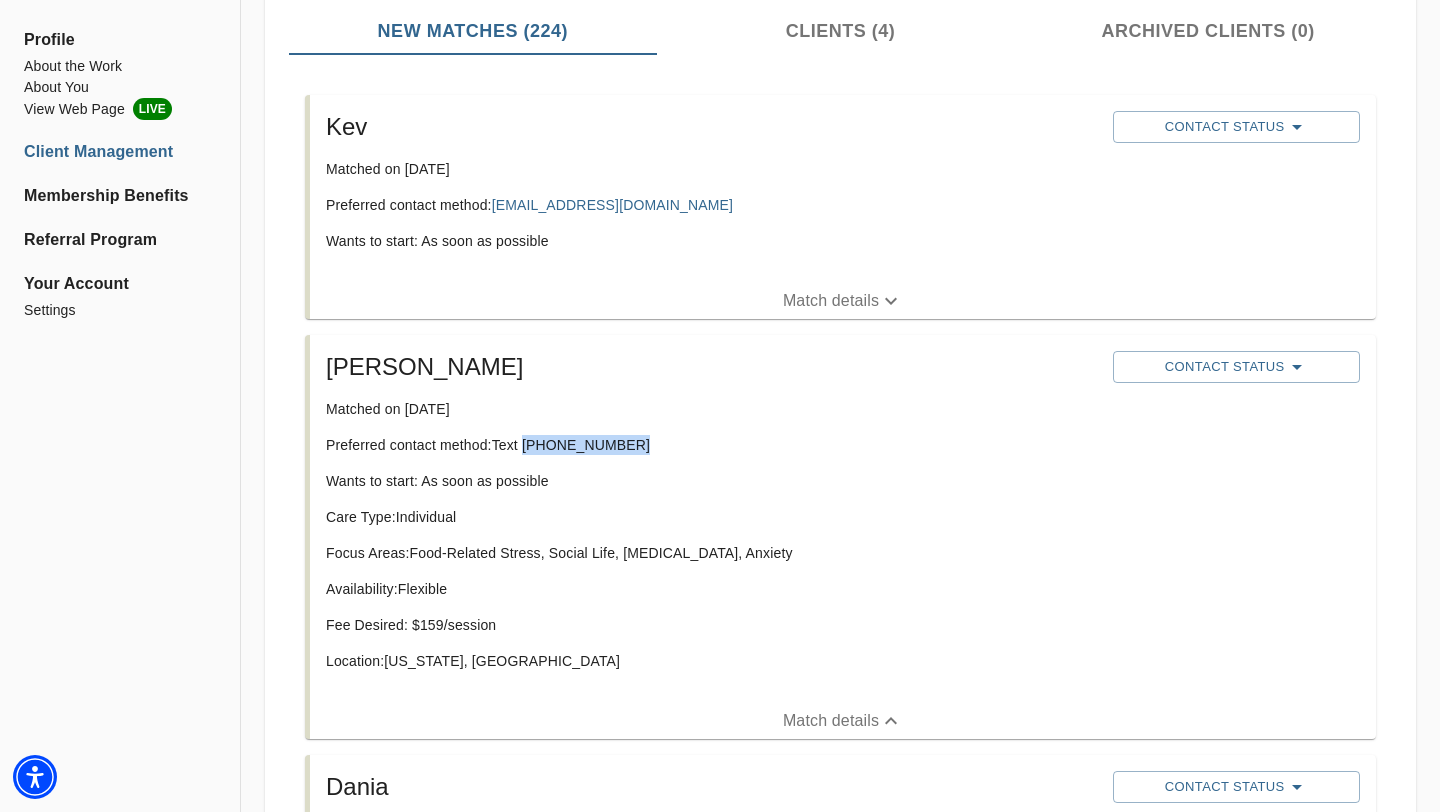 drag, startPoint x: 629, startPoint y: 444, endPoint x: 524, endPoint y: 449, distance: 105.11898 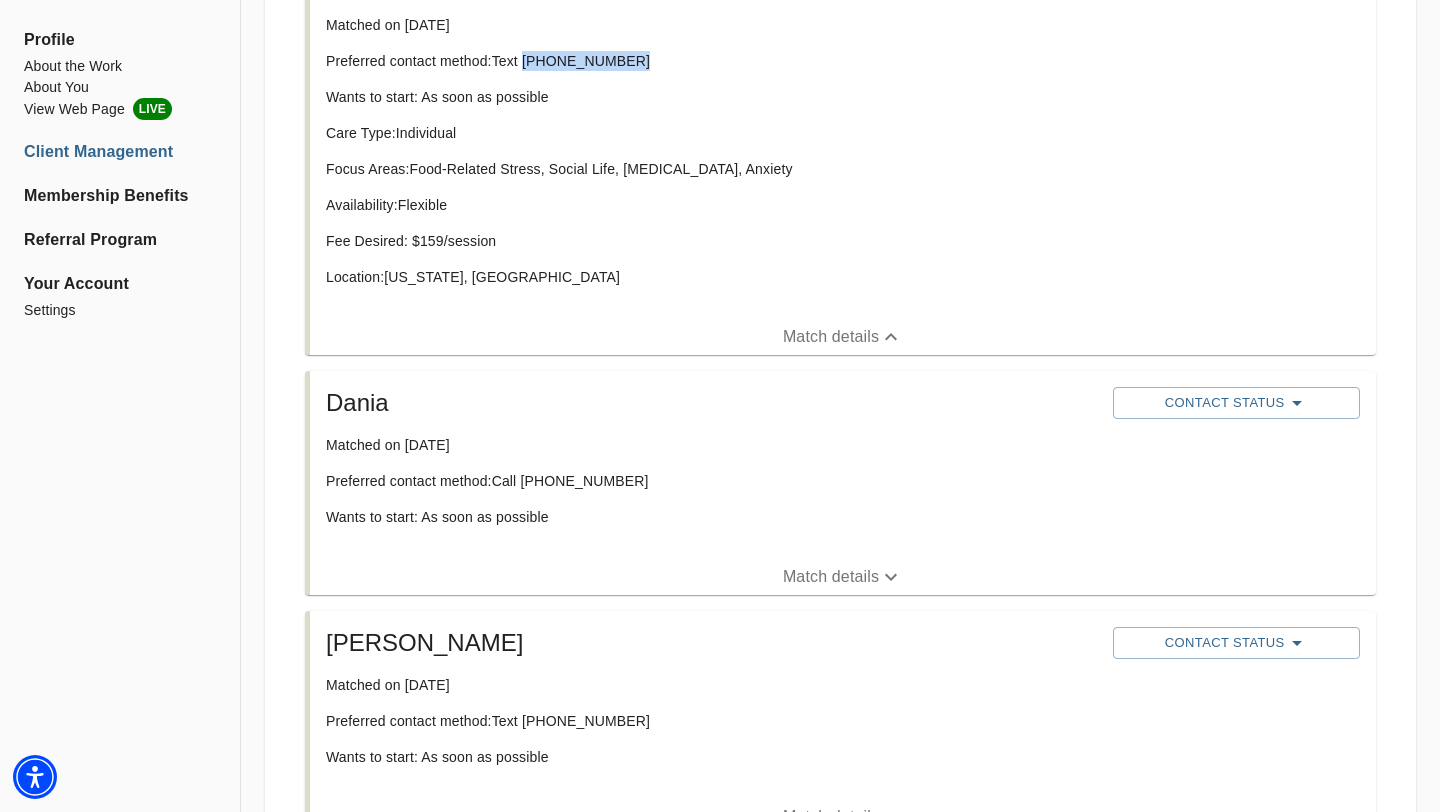 scroll, scrollTop: 724, scrollLeft: 0, axis: vertical 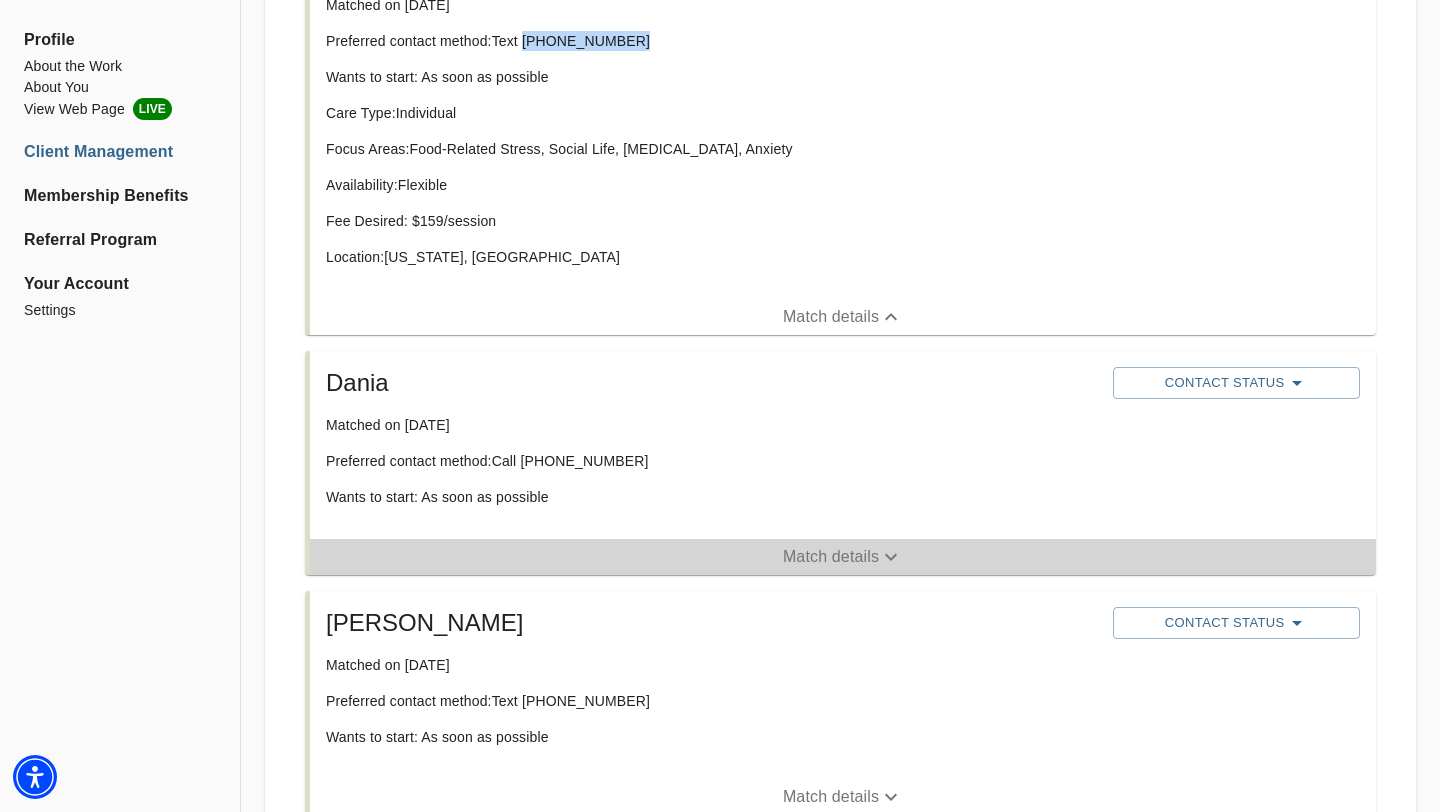 click on "Match details" at bounding box center [831, 557] 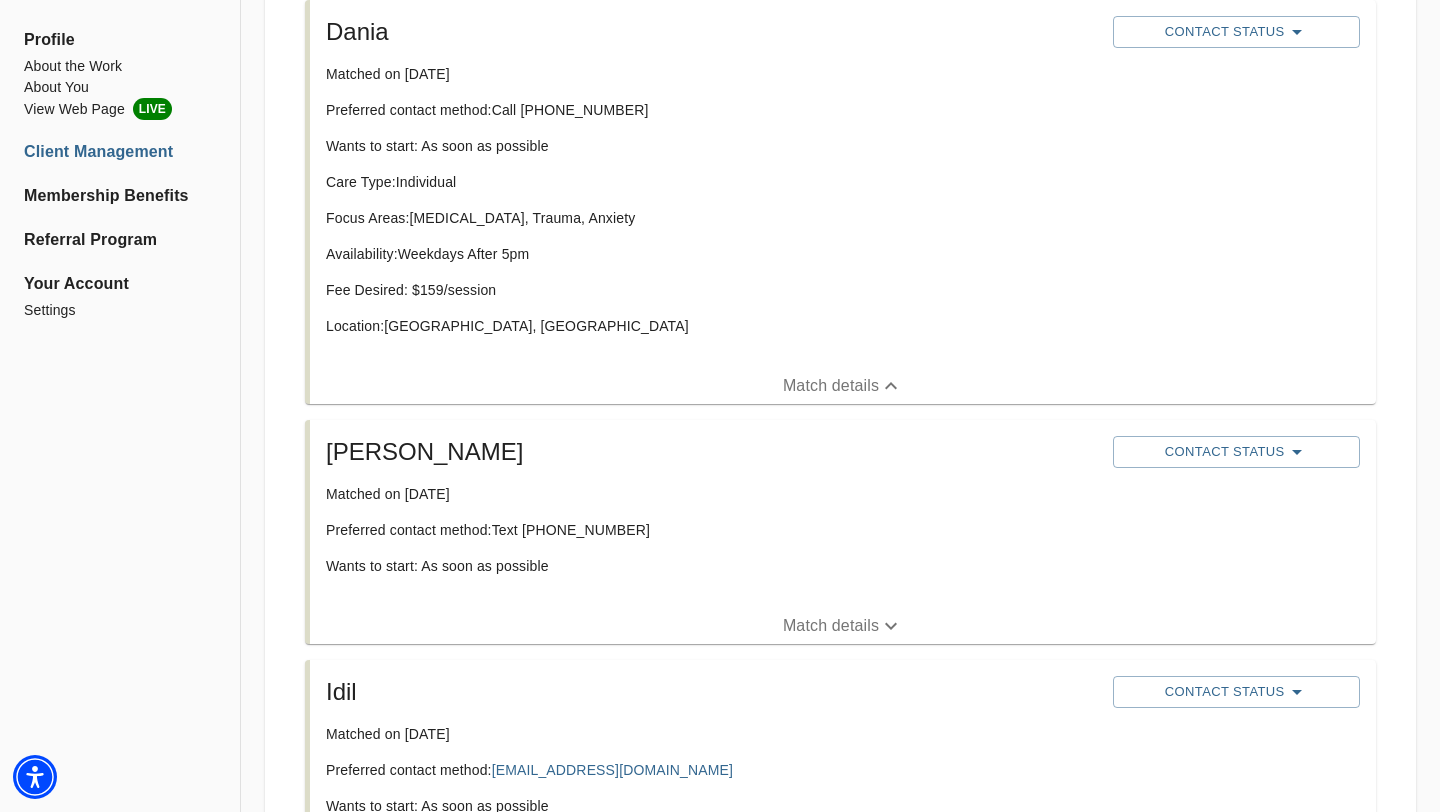 scroll, scrollTop: 1244, scrollLeft: 0, axis: vertical 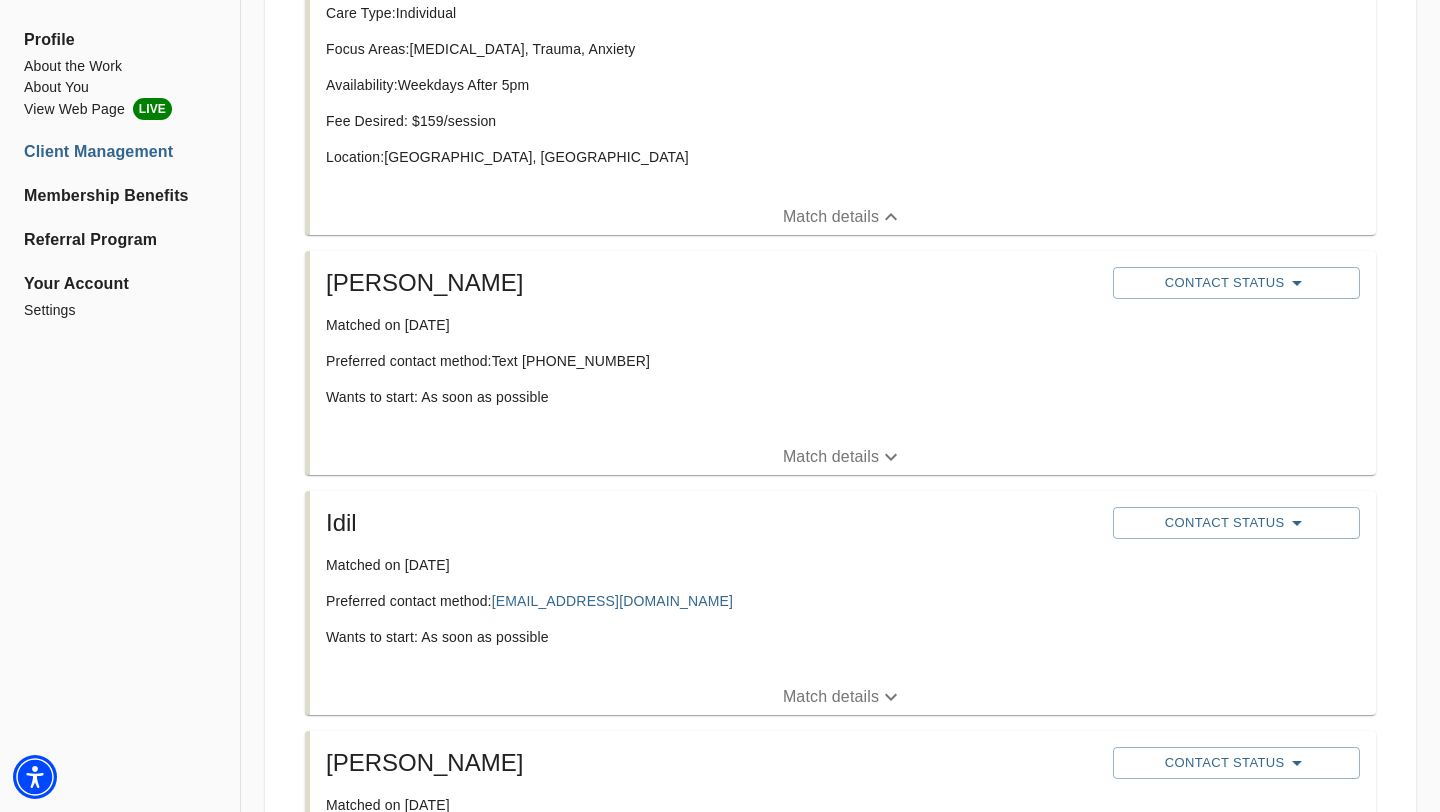 click on "Match details" at bounding box center (831, 457) 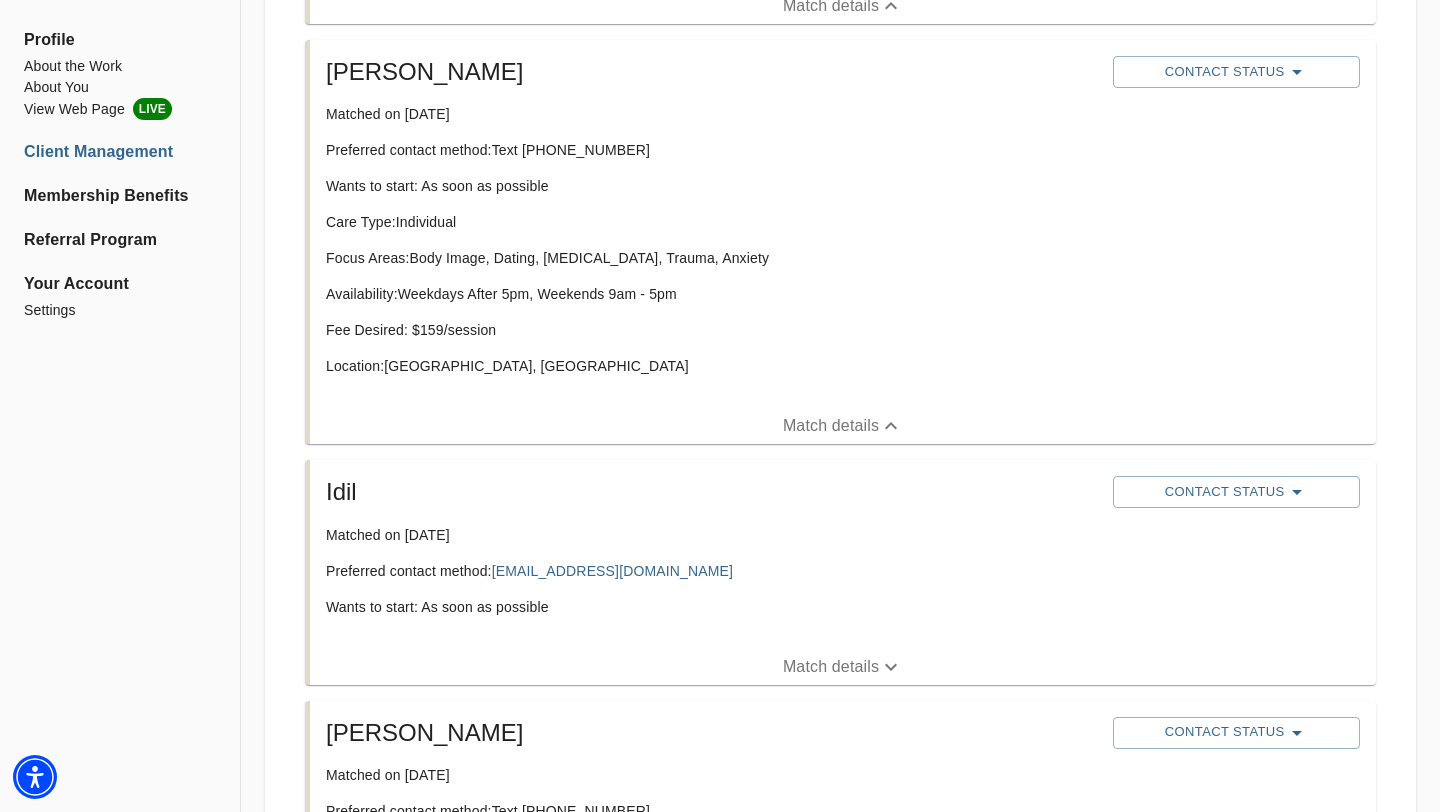 scroll, scrollTop: 1457, scrollLeft: 0, axis: vertical 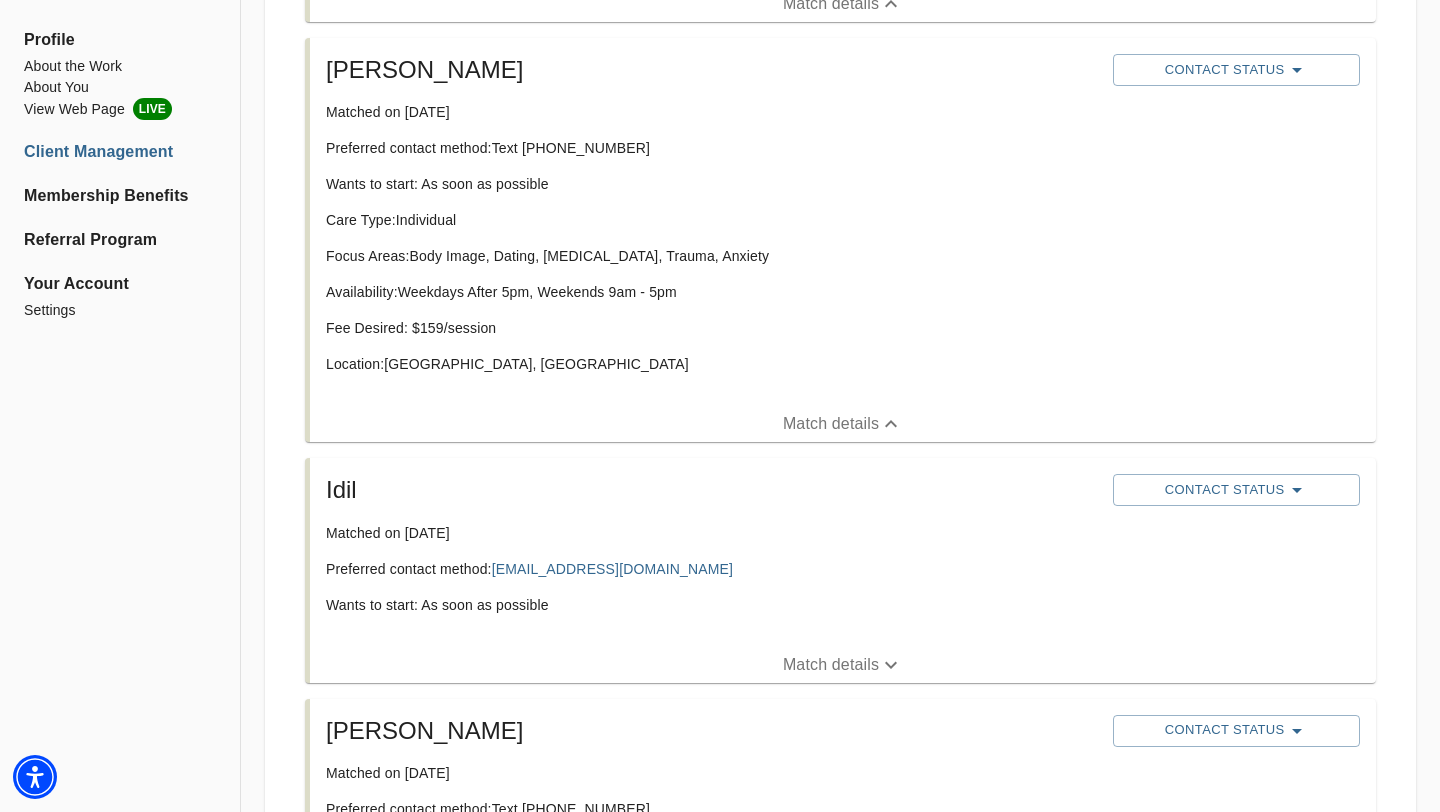 click on "Match details" at bounding box center [831, 665] 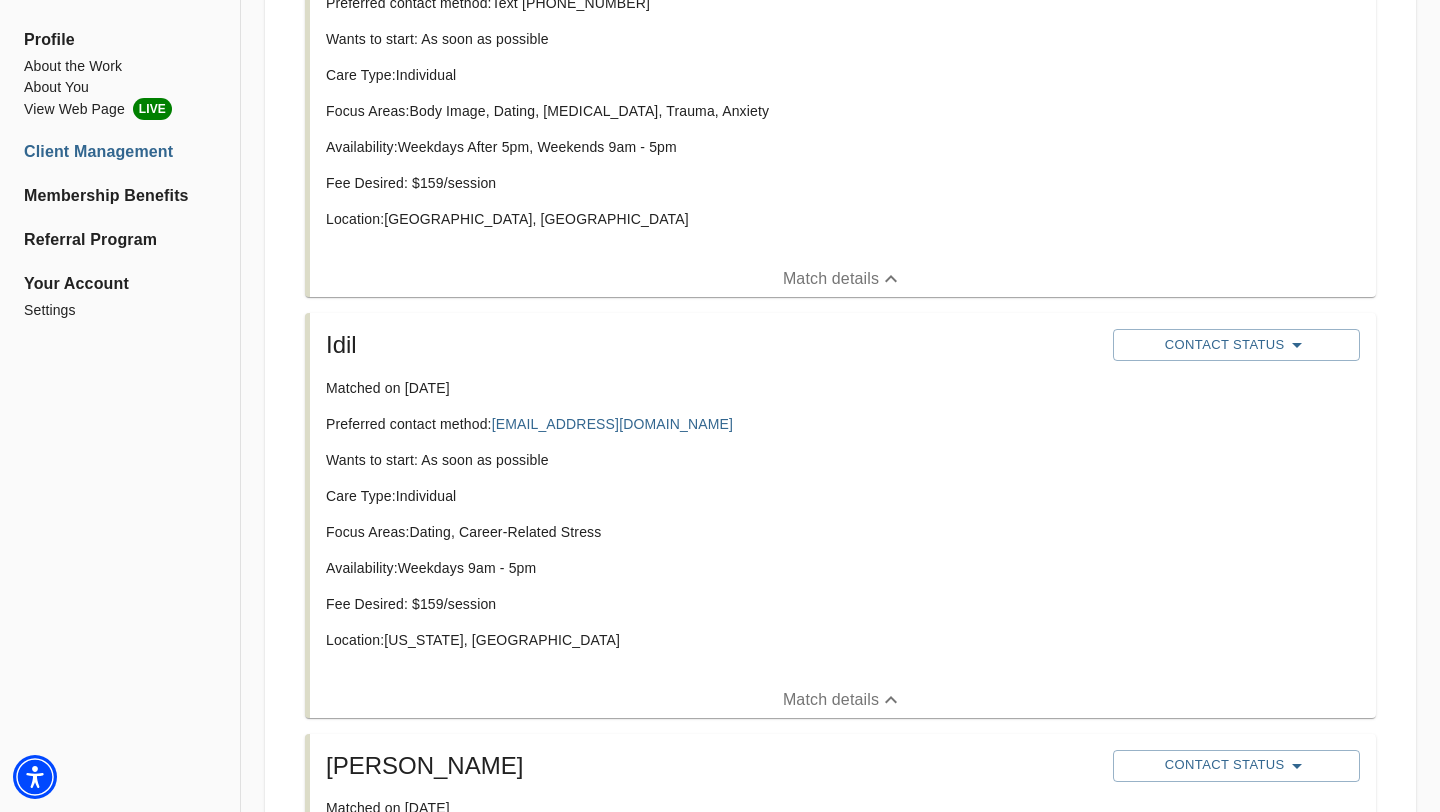 scroll, scrollTop: 1603, scrollLeft: 0, axis: vertical 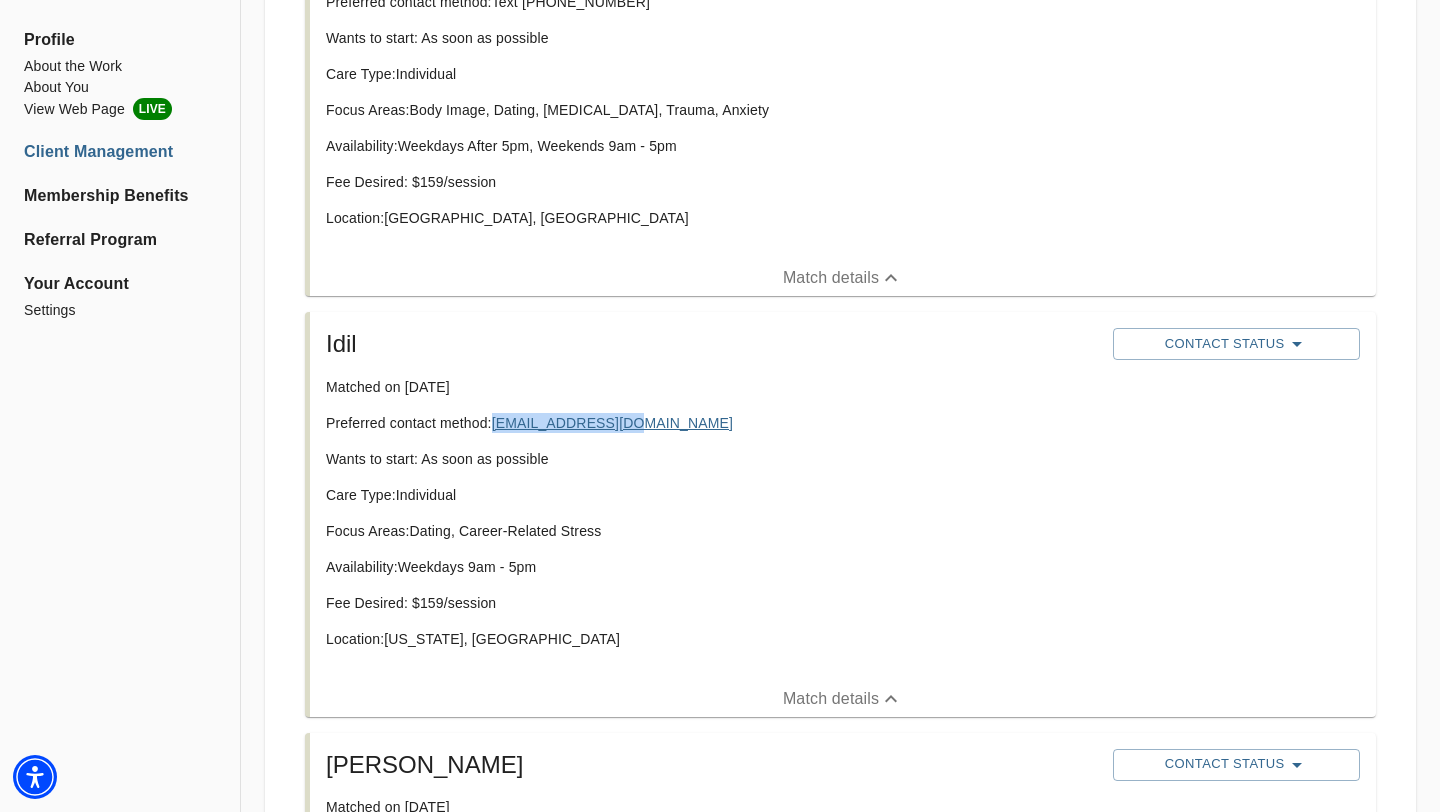 drag, startPoint x: 629, startPoint y: 423, endPoint x: 495, endPoint y: 424, distance: 134.00374 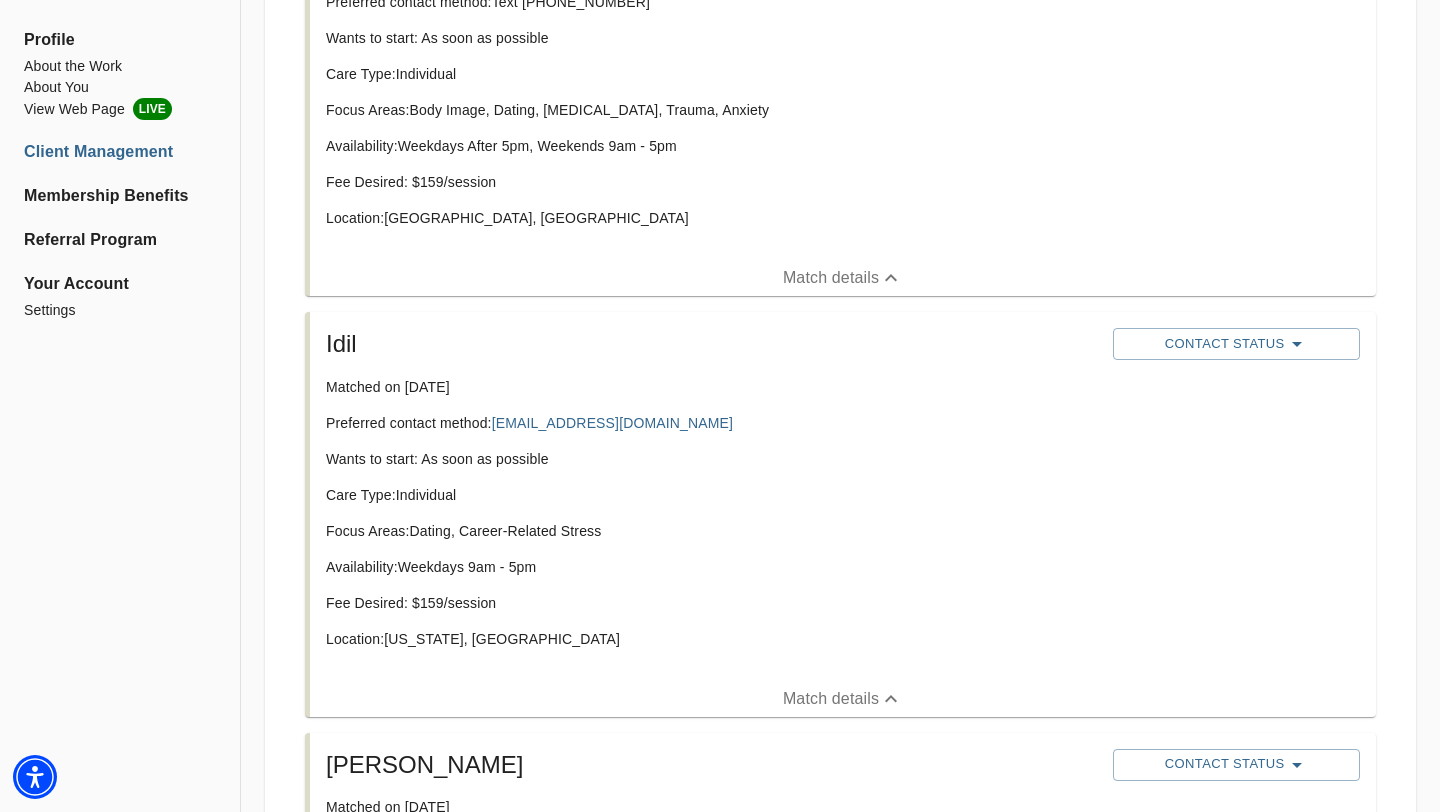 click on "Care Type:  Individual Focus Areas:  Dating, Career-Related Stress Availability:  Weekdays 9am - 5pm Fee Desired: $ 159 /session Location:  [US_STATE], [GEOGRAPHIC_DATA]" at bounding box center (711, 575) 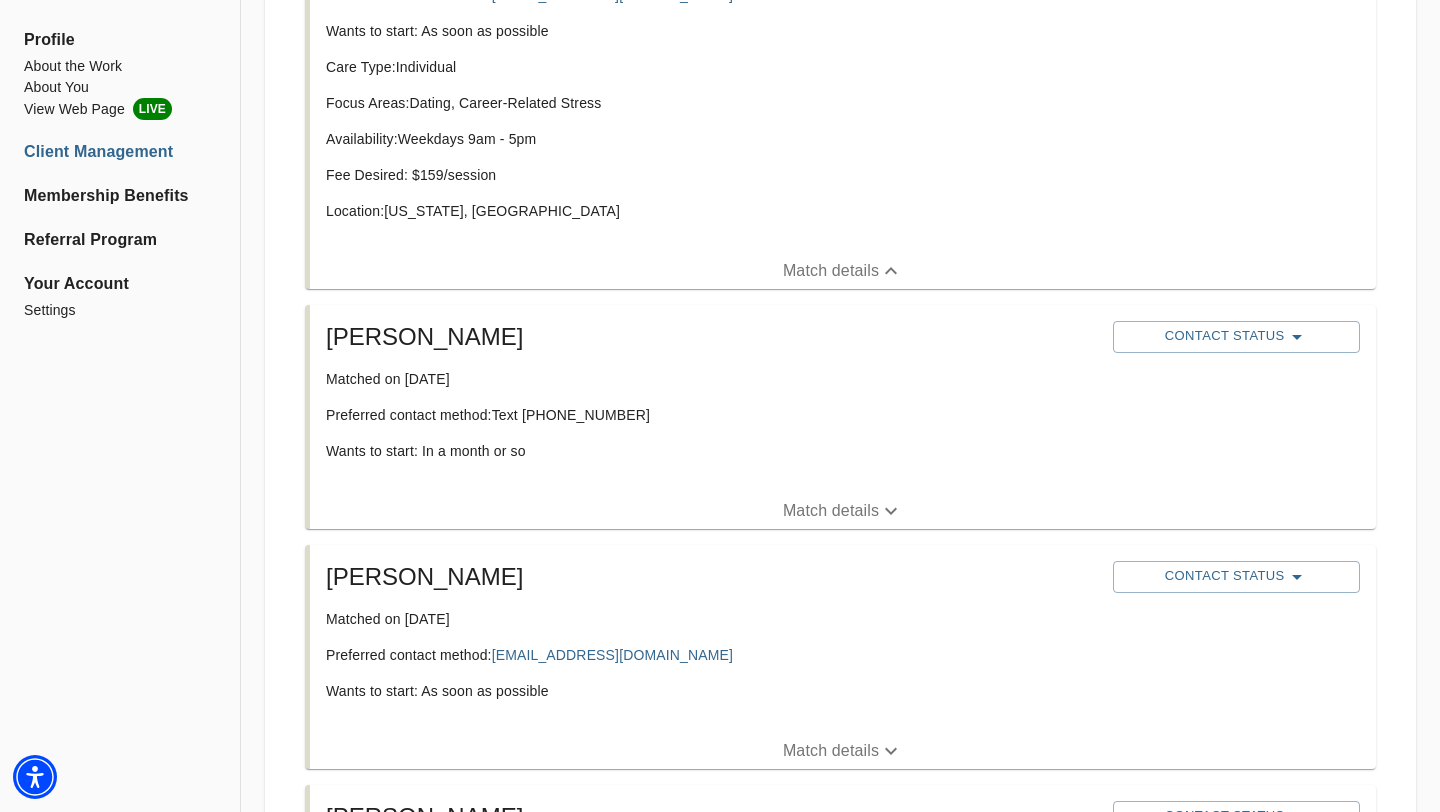 scroll, scrollTop: 2205, scrollLeft: 0, axis: vertical 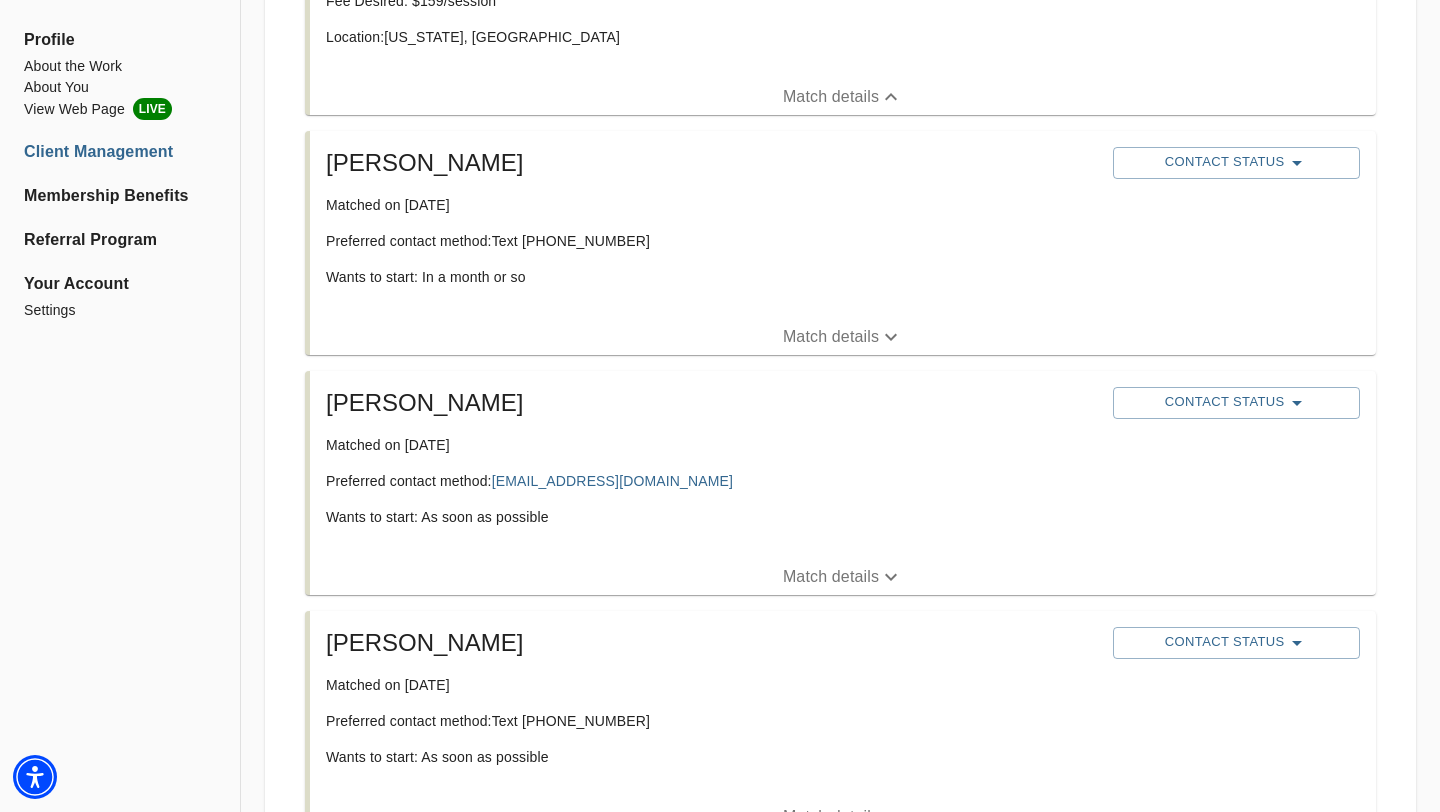 click on "Match details" at bounding box center [831, 577] 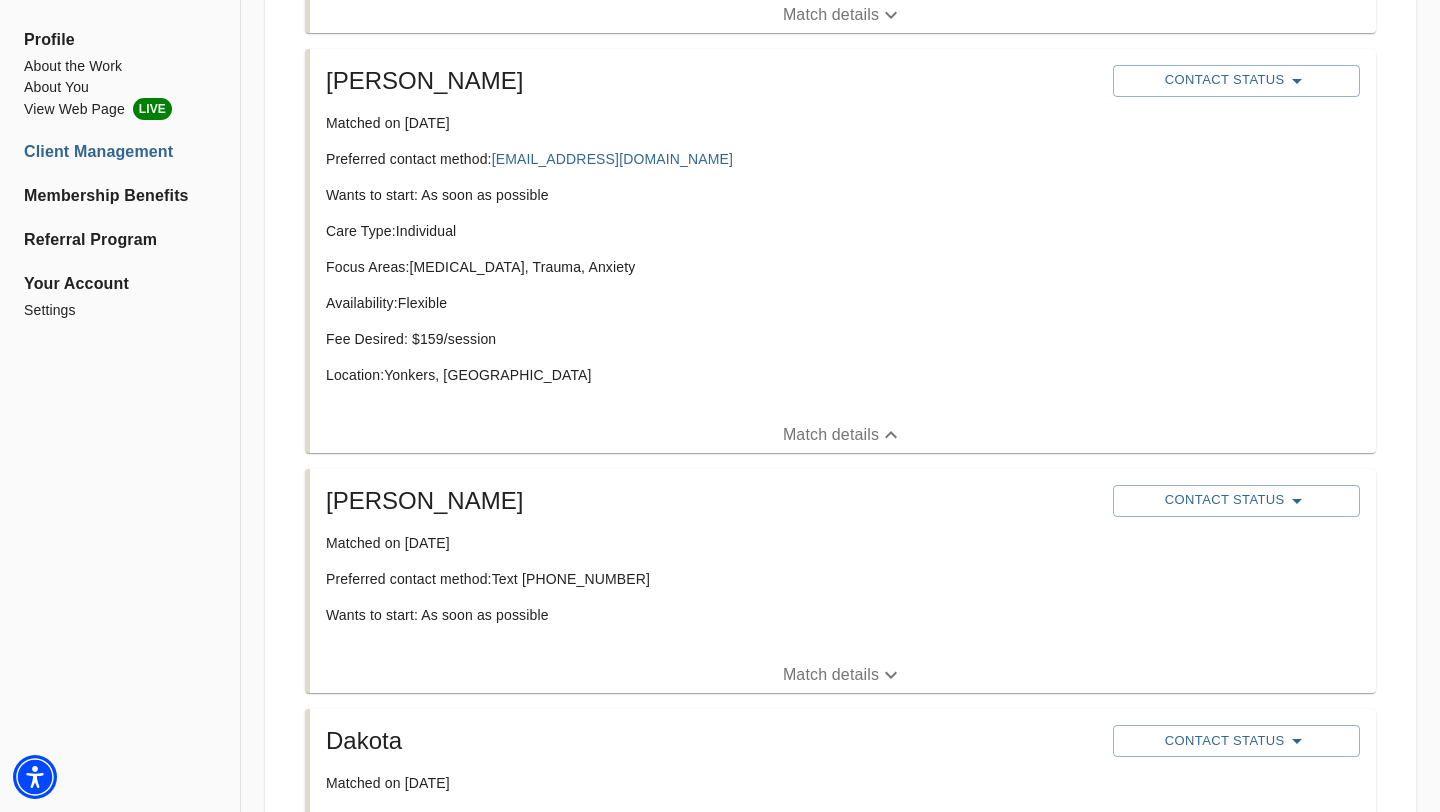 scroll, scrollTop: 2783, scrollLeft: 0, axis: vertical 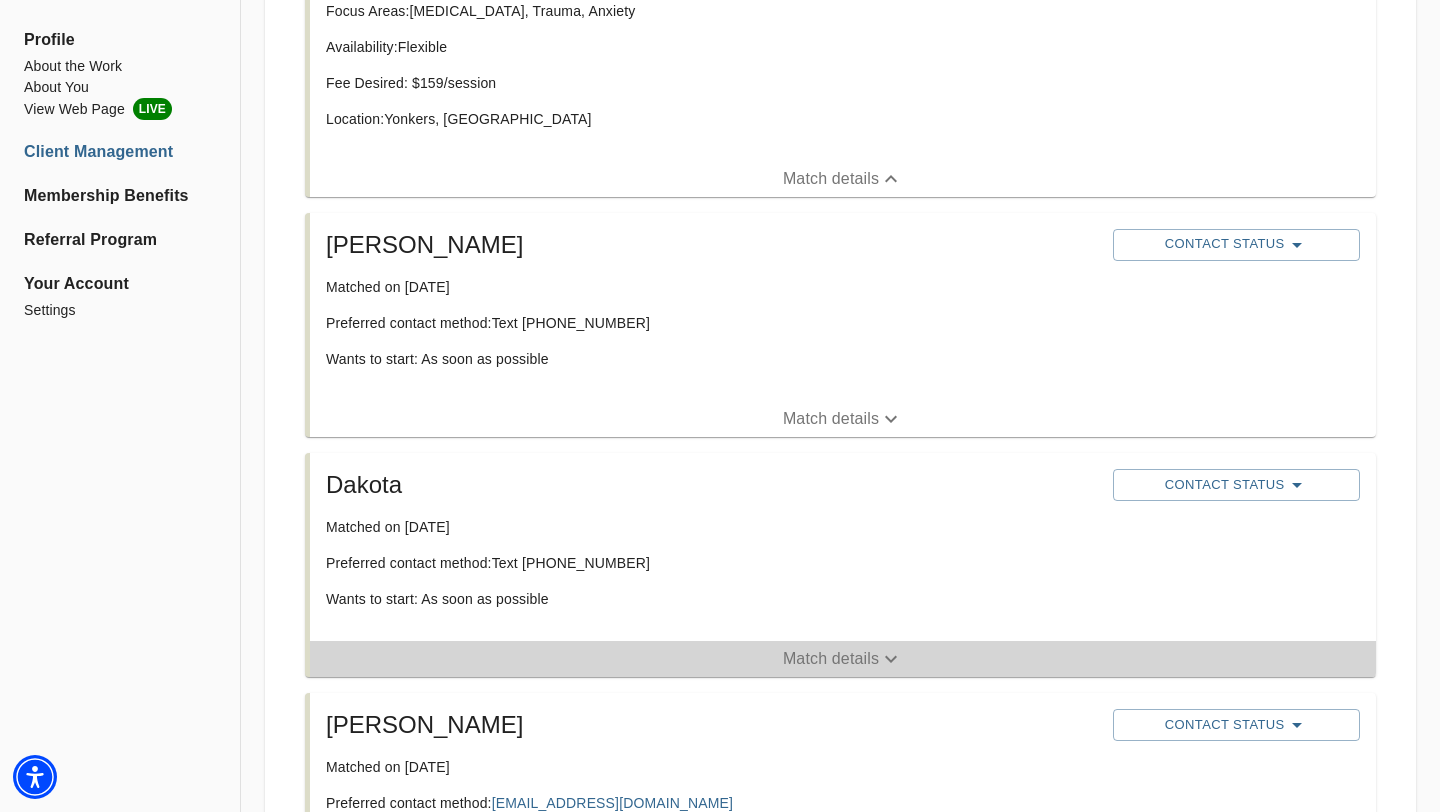 click on "Match details" at bounding box center (831, 659) 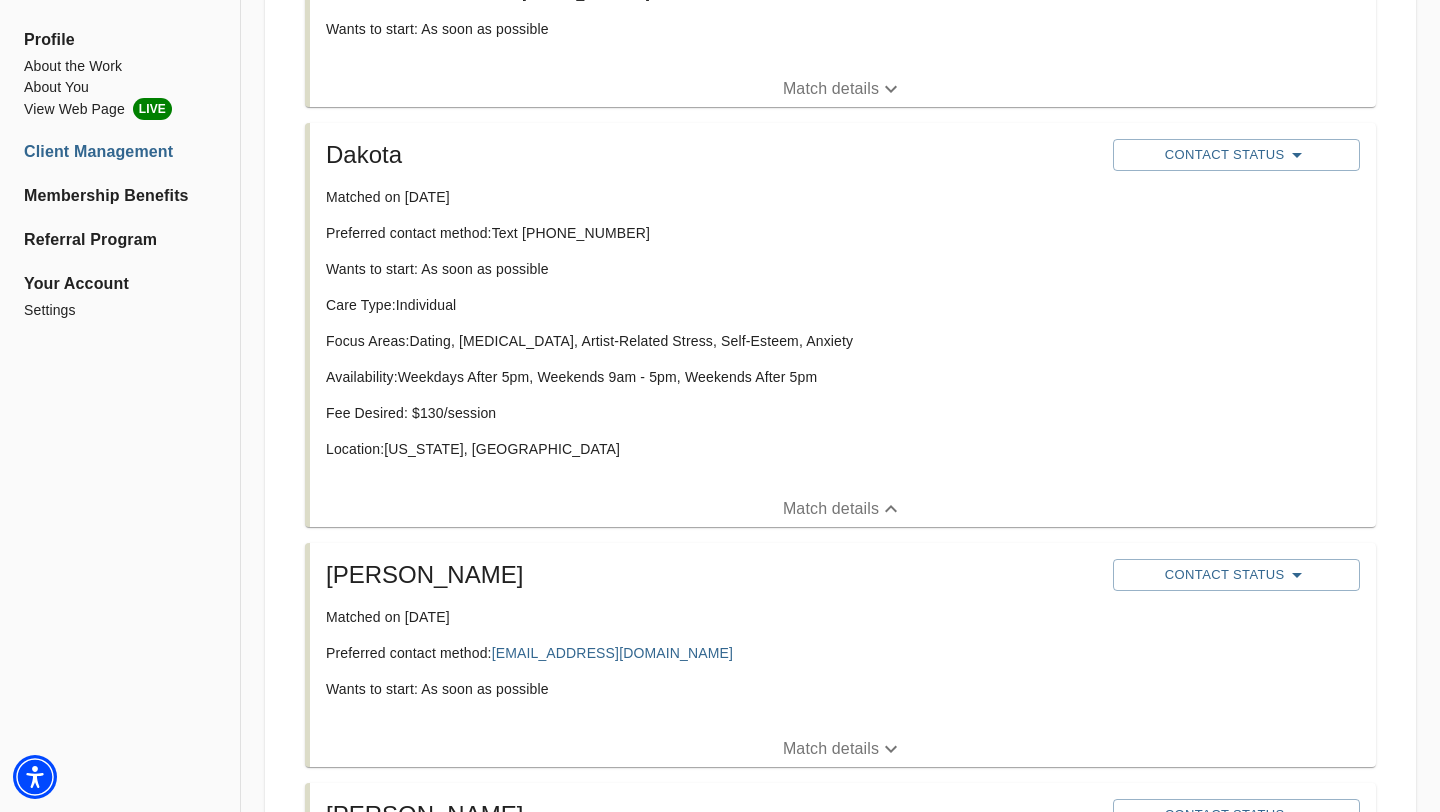 scroll, scrollTop: 3227, scrollLeft: 0, axis: vertical 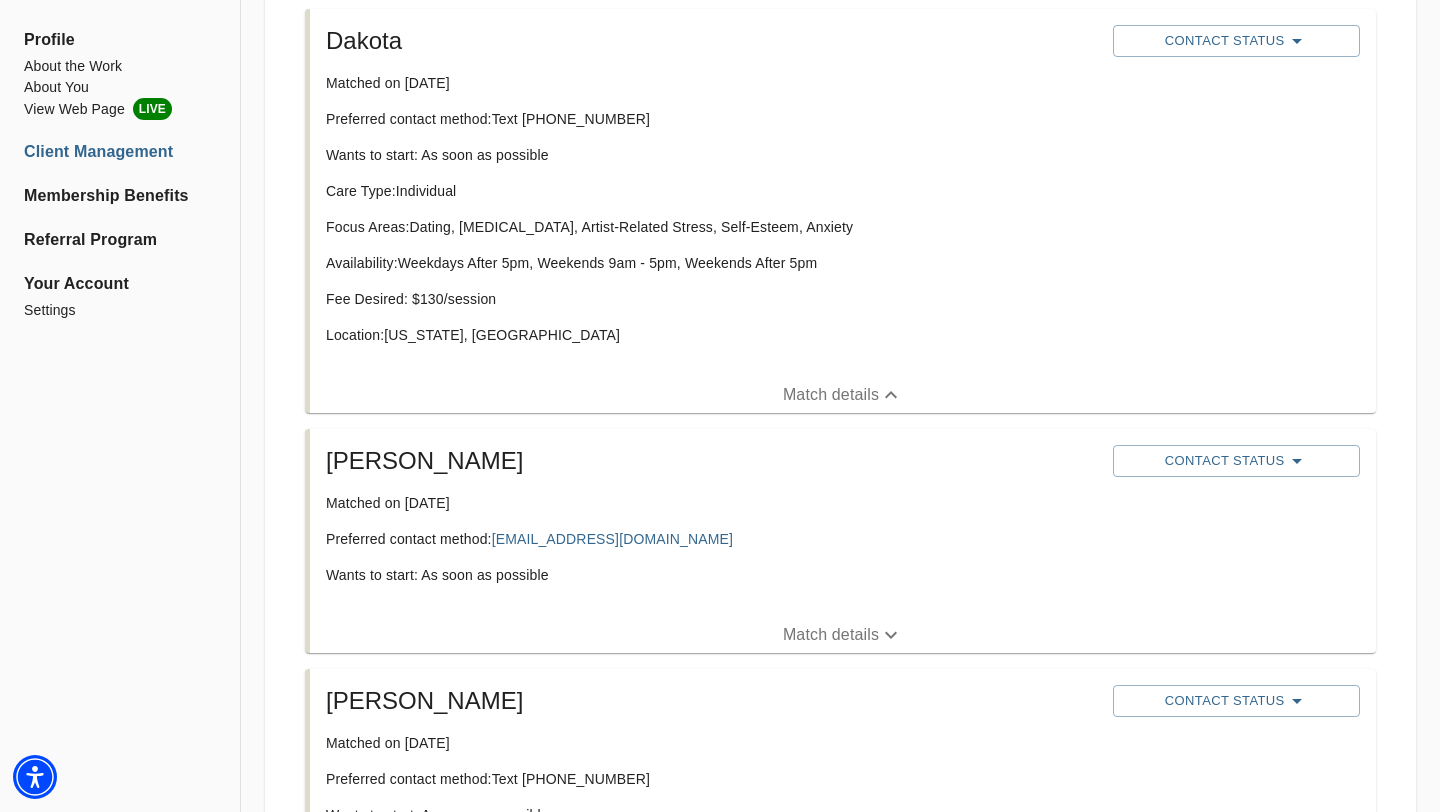 click on "Match details" at bounding box center [831, 635] 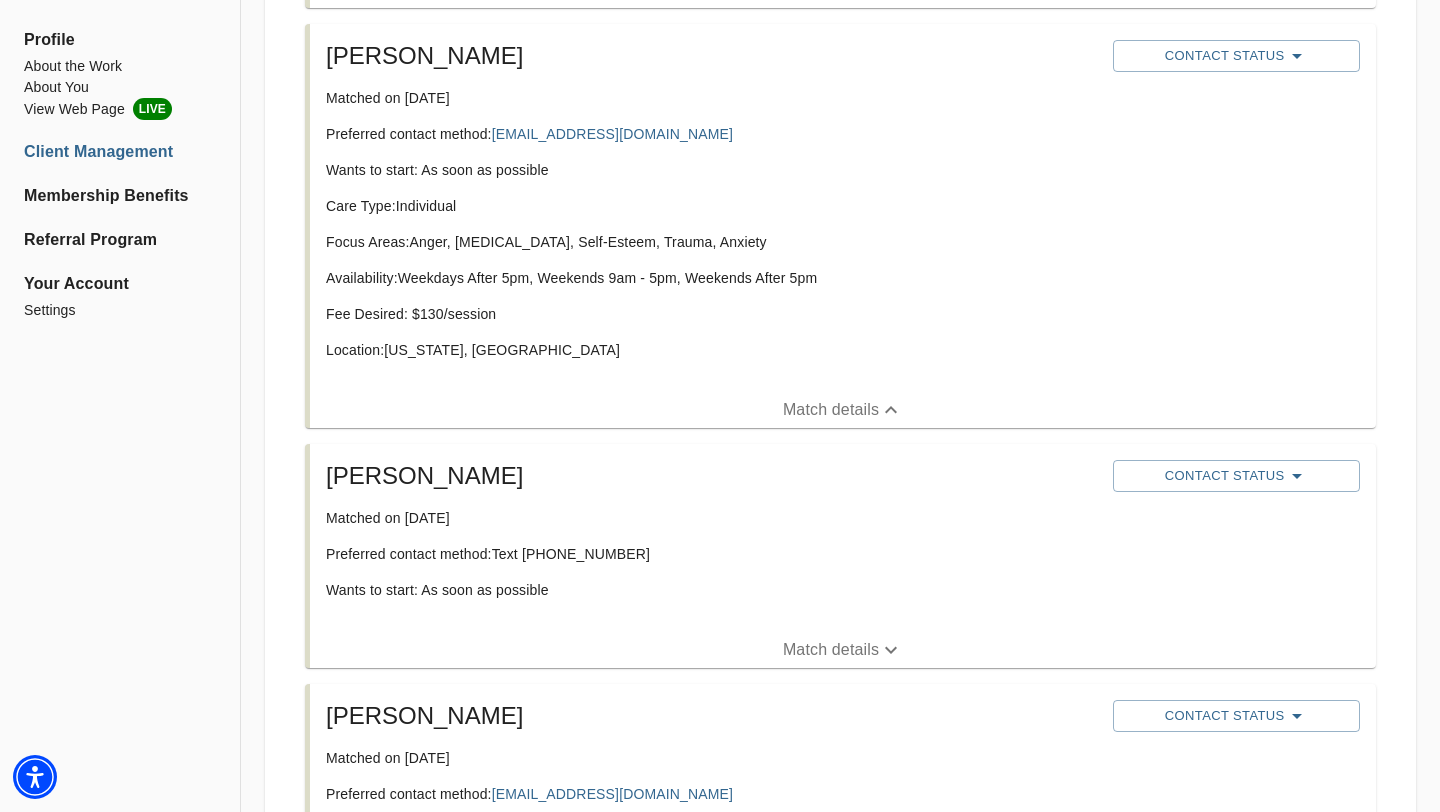 scroll, scrollTop: 3769, scrollLeft: 0, axis: vertical 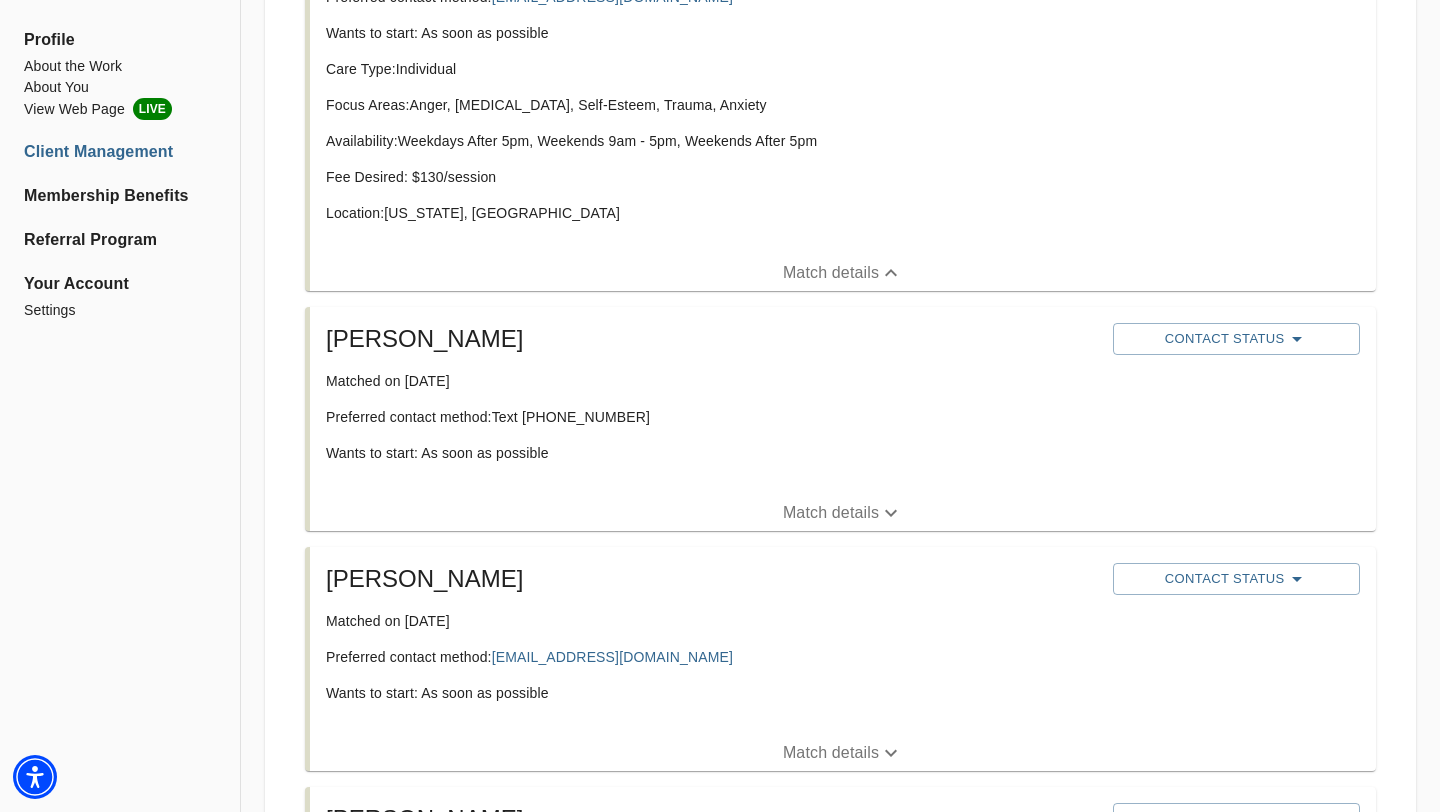 click on "Match details" at bounding box center (831, 513) 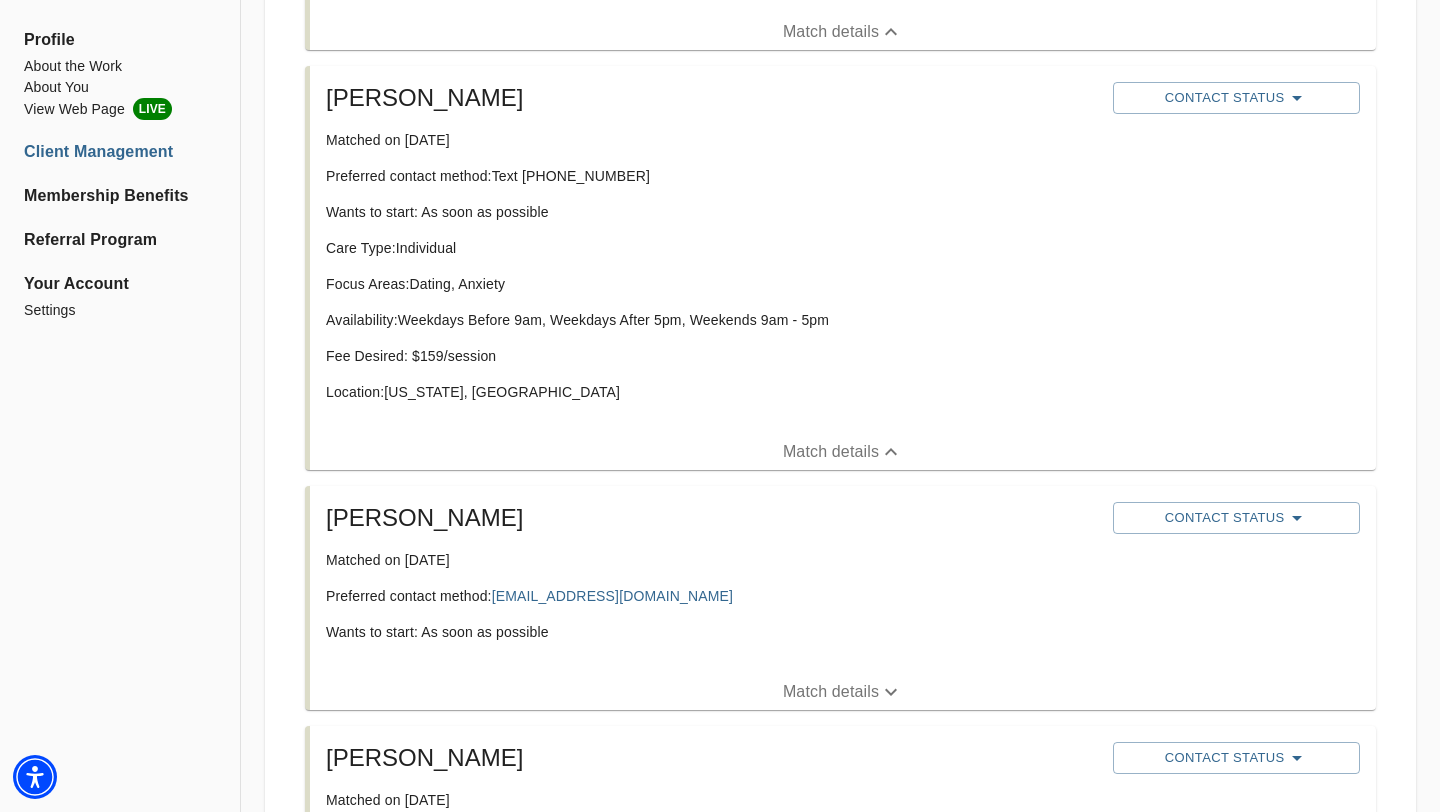 scroll, scrollTop: 4034, scrollLeft: 0, axis: vertical 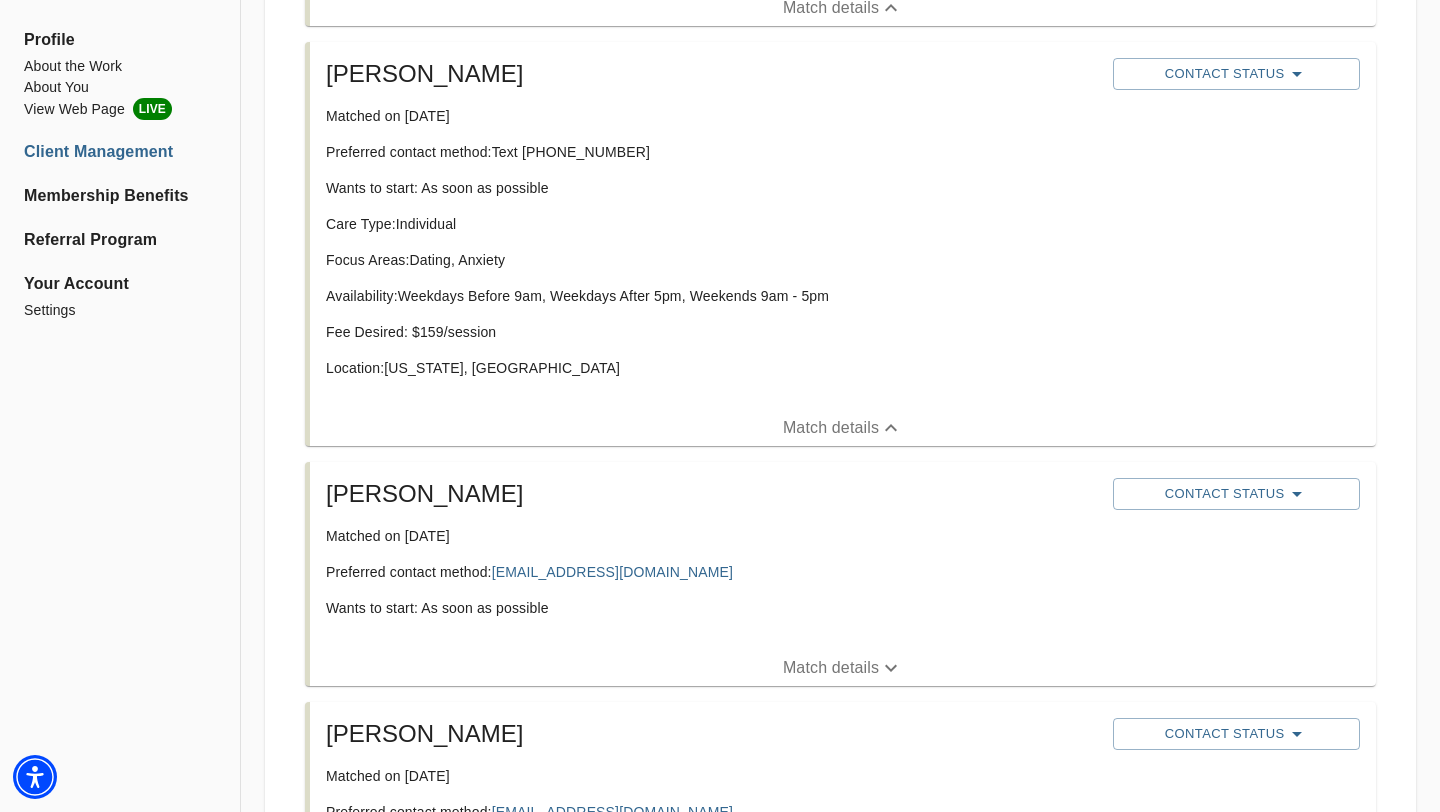 click on "Match details" at bounding box center [831, 668] 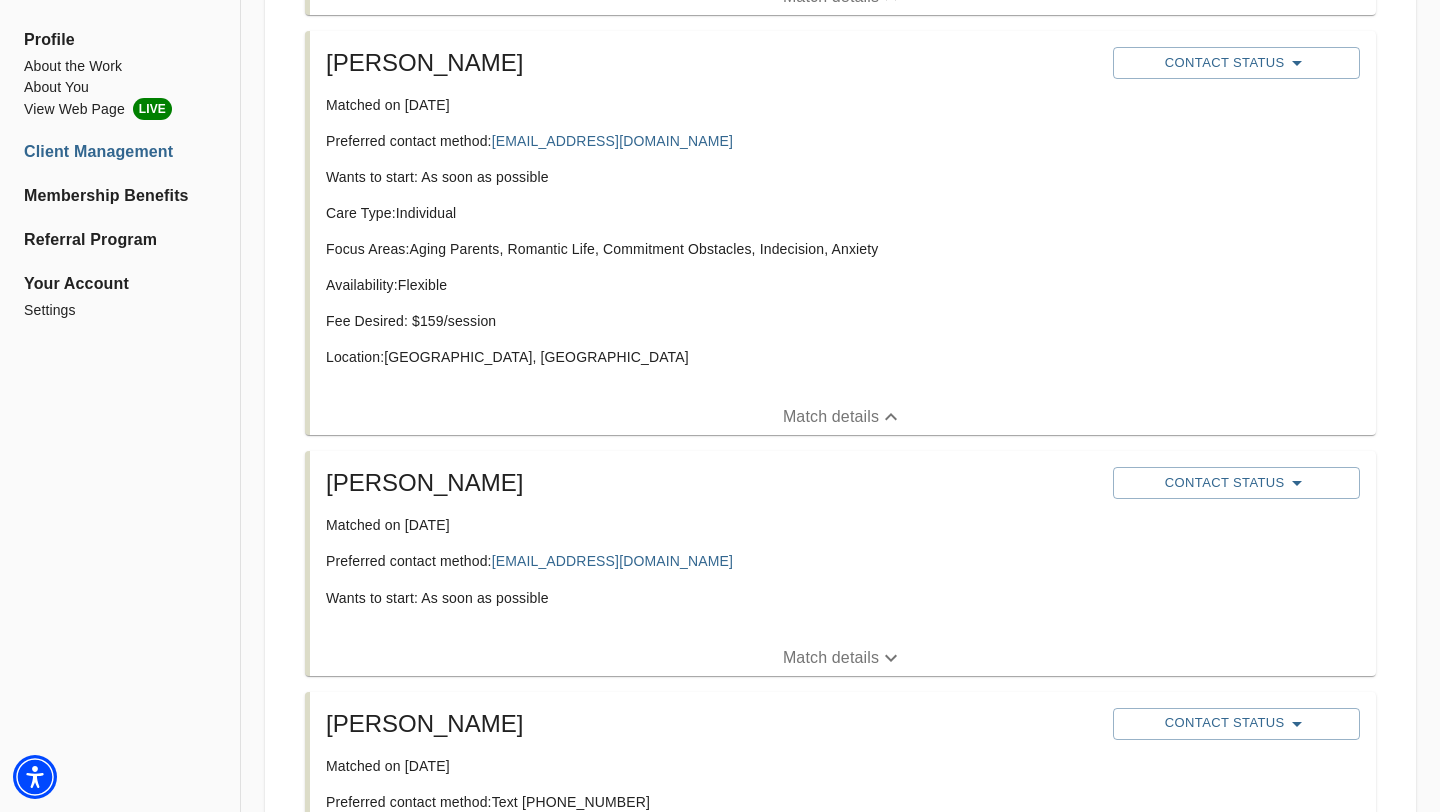 scroll, scrollTop: 4469, scrollLeft: 0, axis: vertical 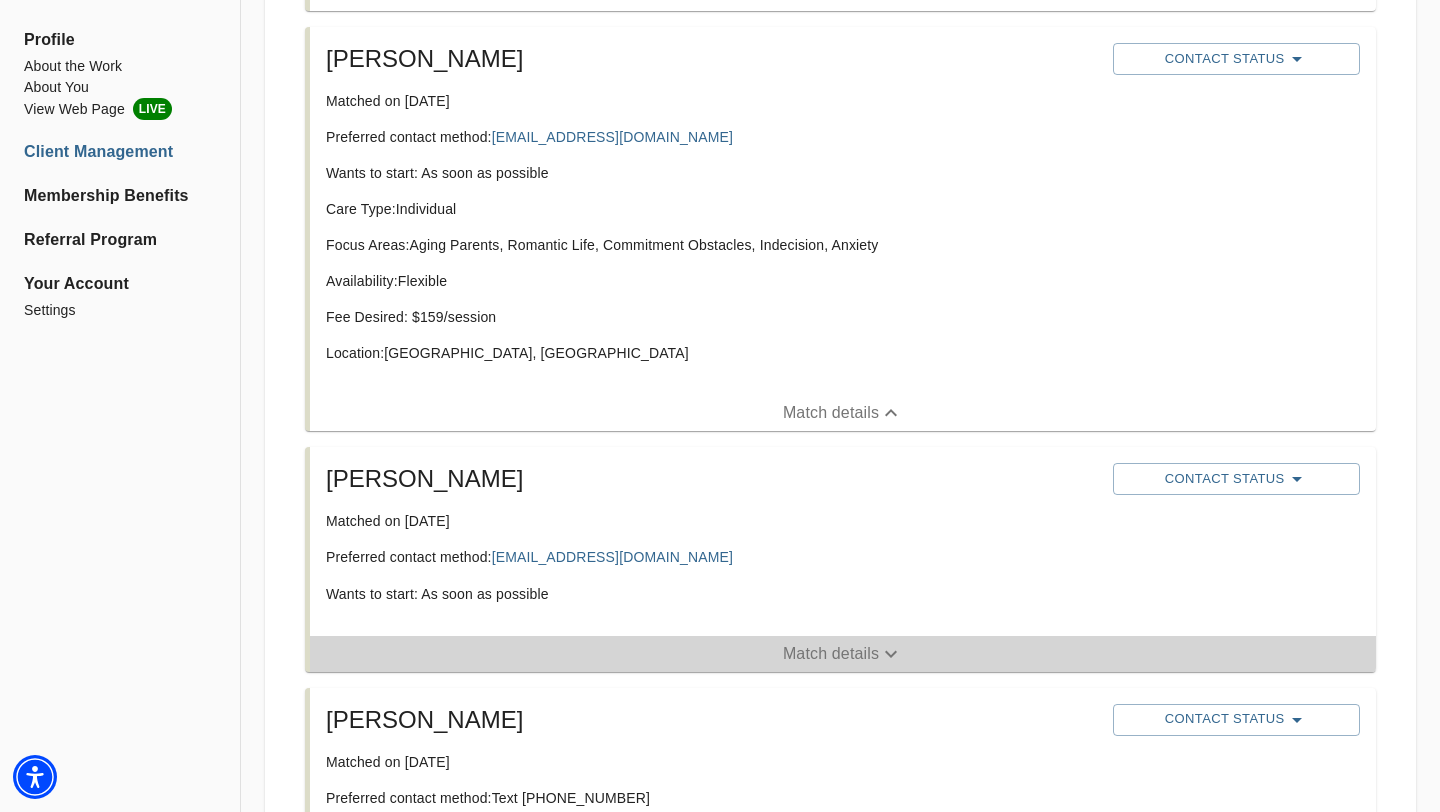 click on "Match details" at bounding box center (831, 654) 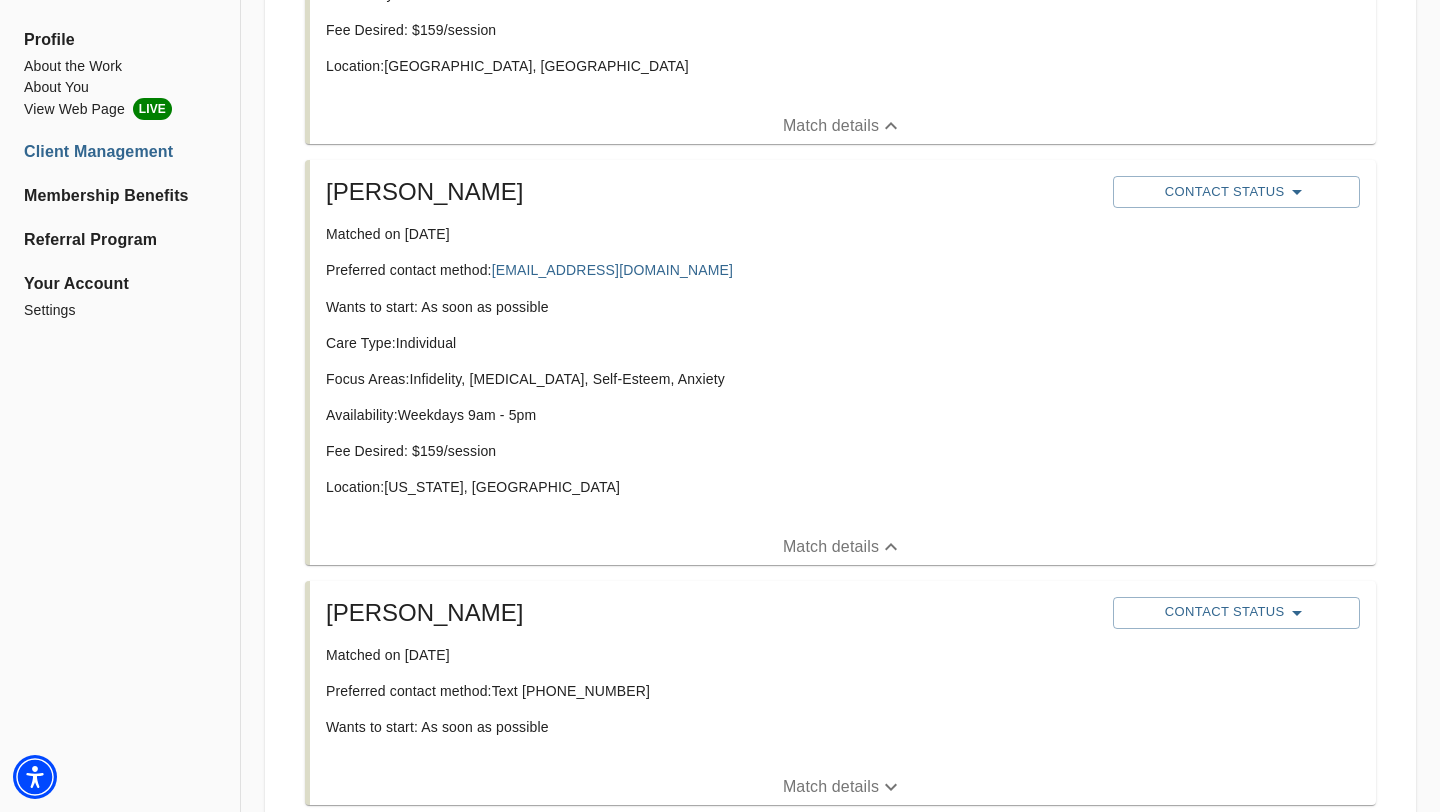 scroll, scrollTop: 4866, scrollLeft: 0, axis: vertical 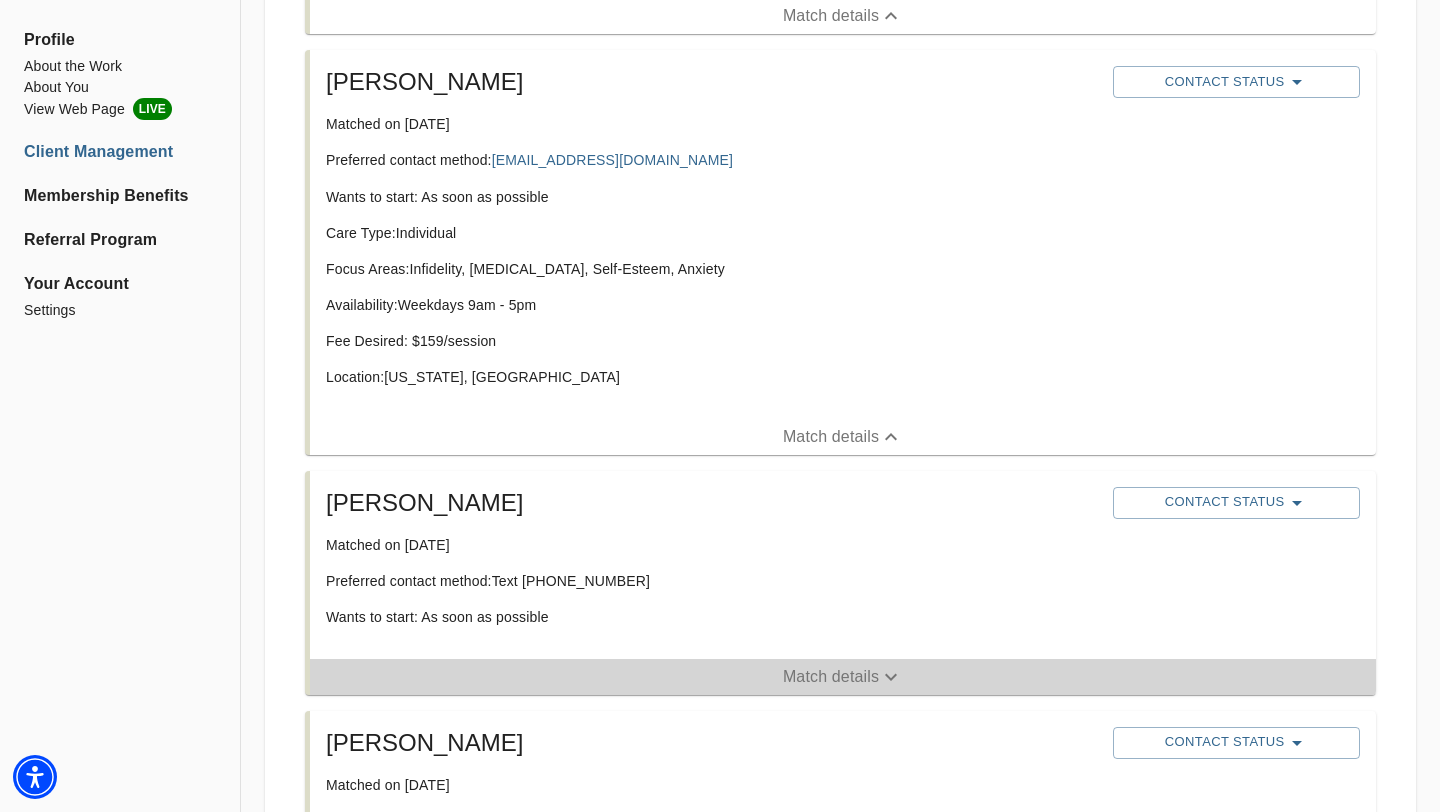 click on "Match details" at bounding box center [831, 677] 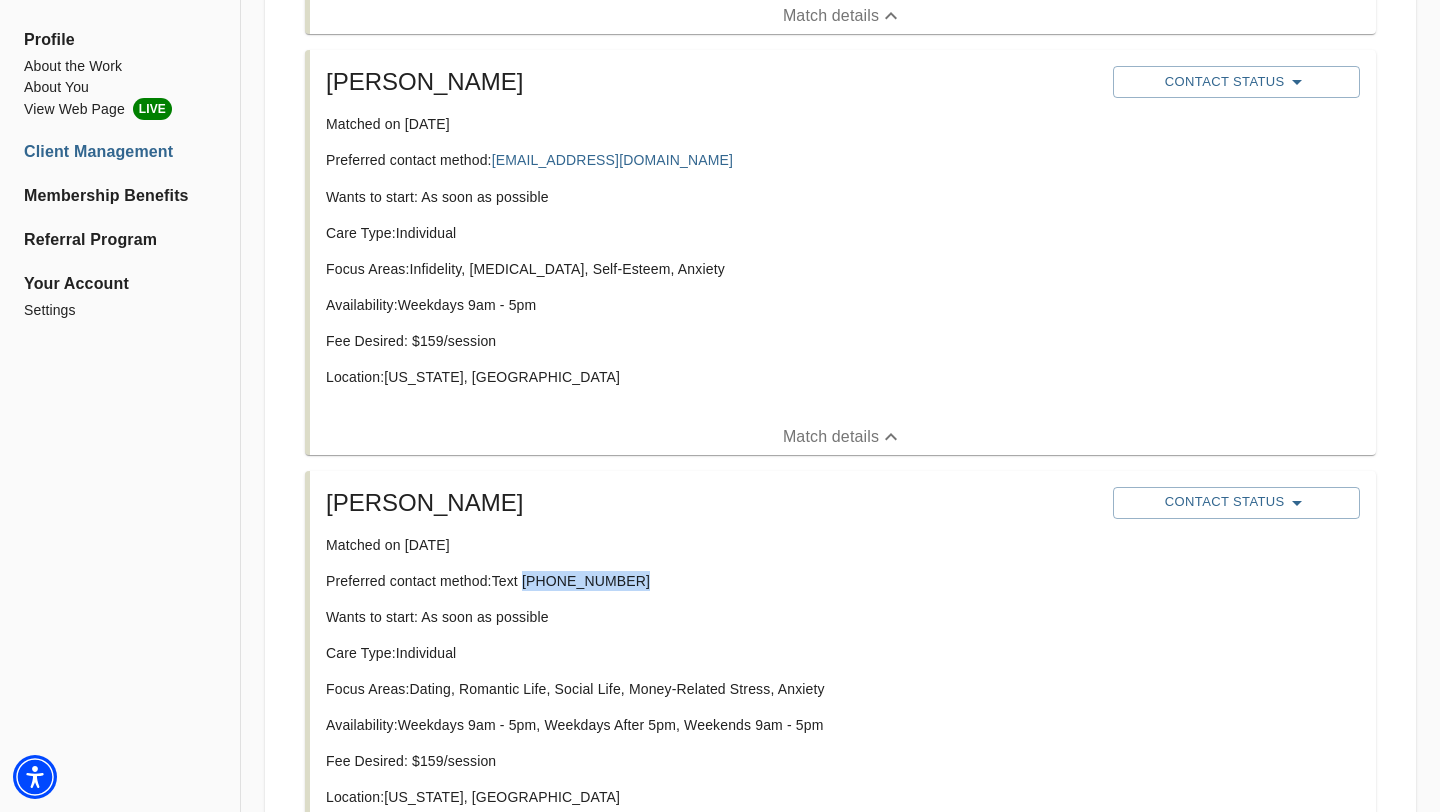 drag, startPoint x: 629, startPoint y: 580, endPoint x: 525, endPoint y: 582, distance: 104.019226 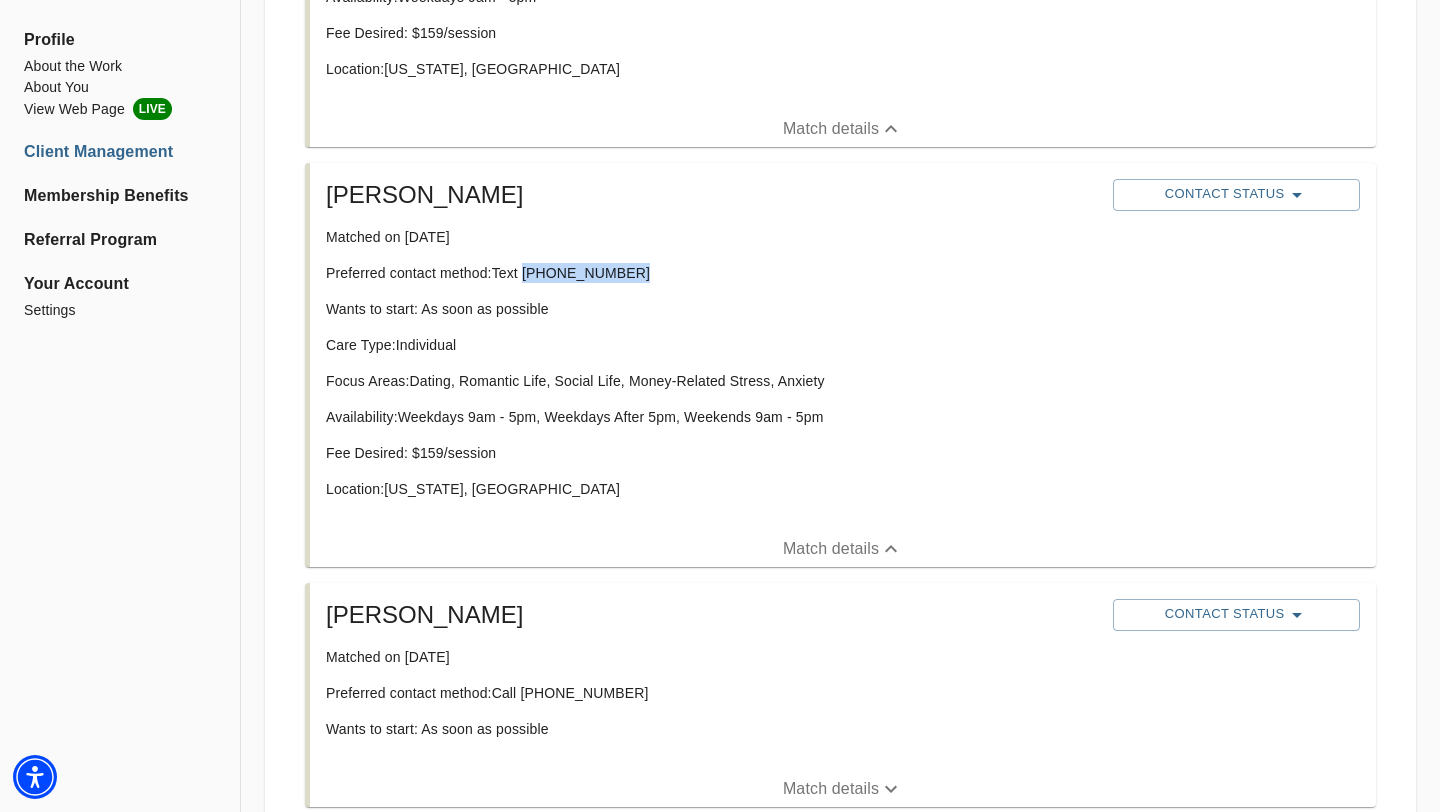 scroll, scrollTop: 5176, scrollLeft: 0, axis: vertical 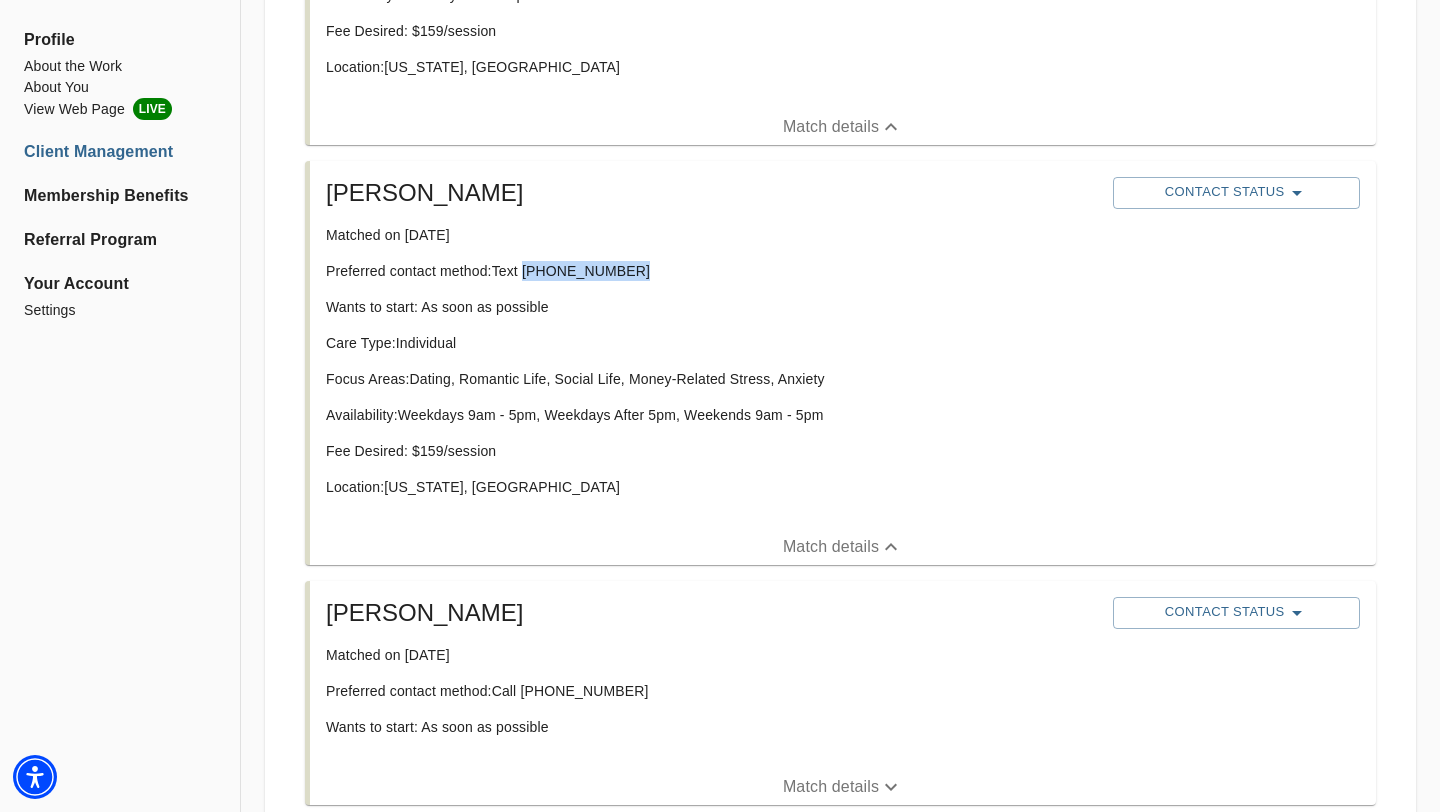 click on "Match details" at bounding box center [831, 787] 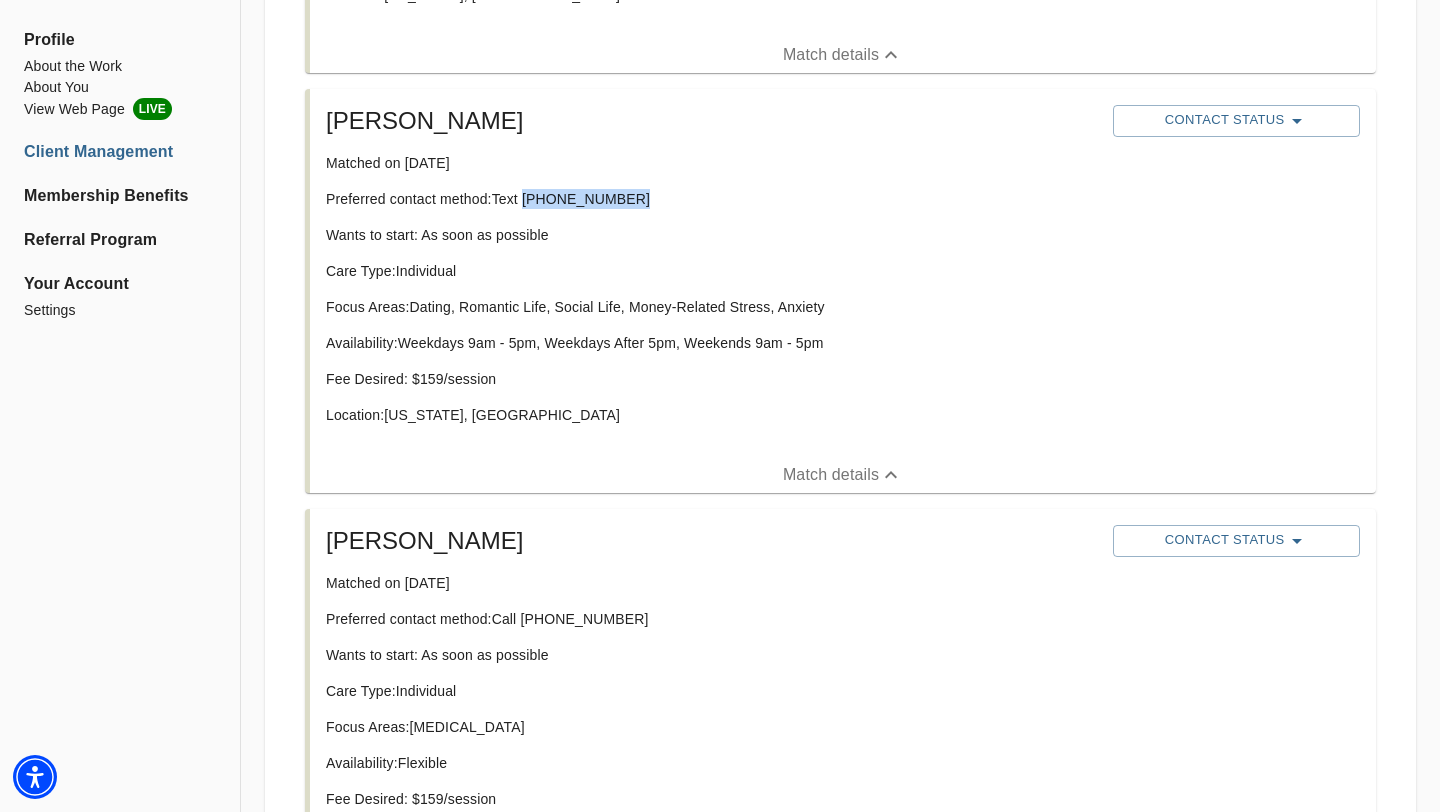 scroll, scrollTop: 5247, scrollLeft: 0, axis: vertical 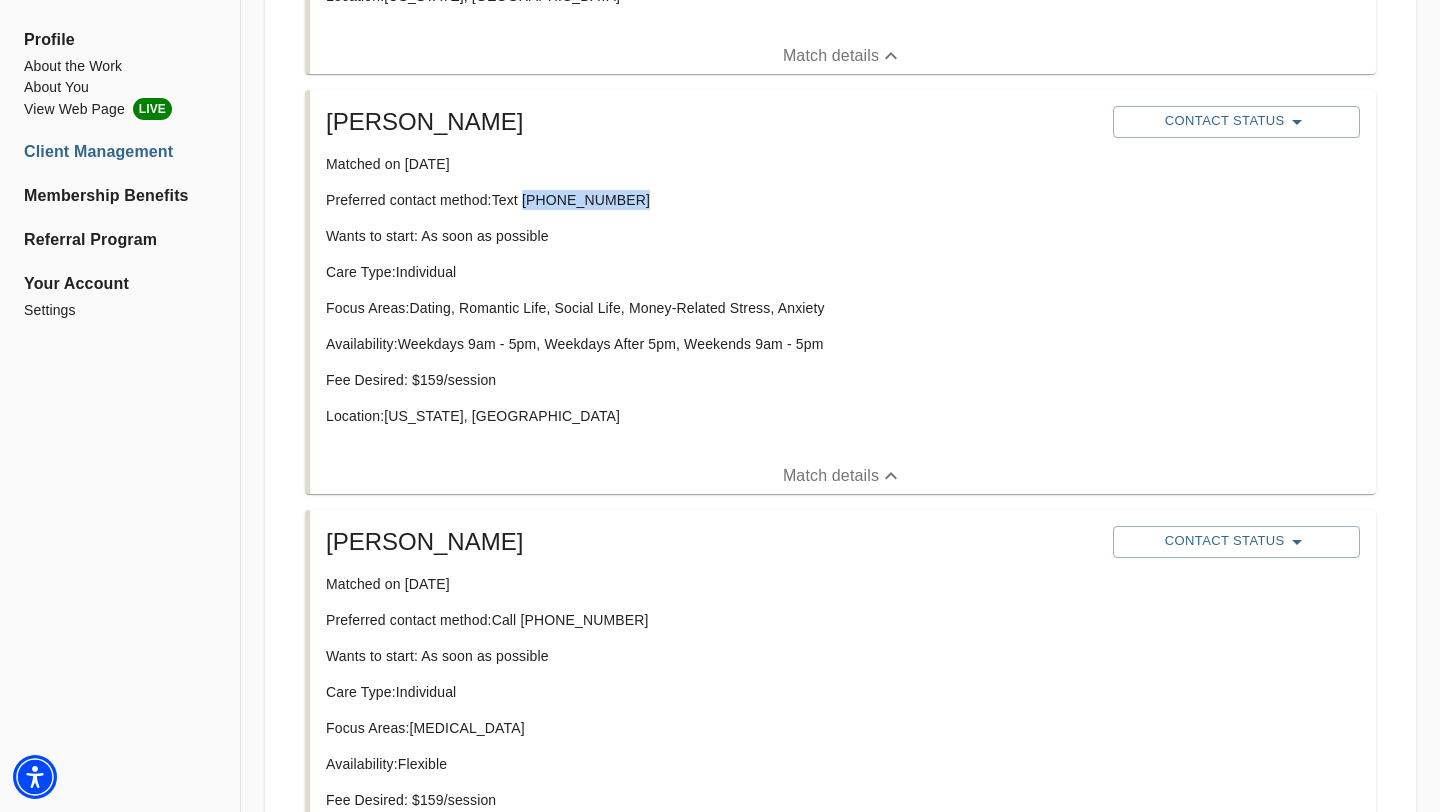 copy on "[PHONE_NUMBER]" 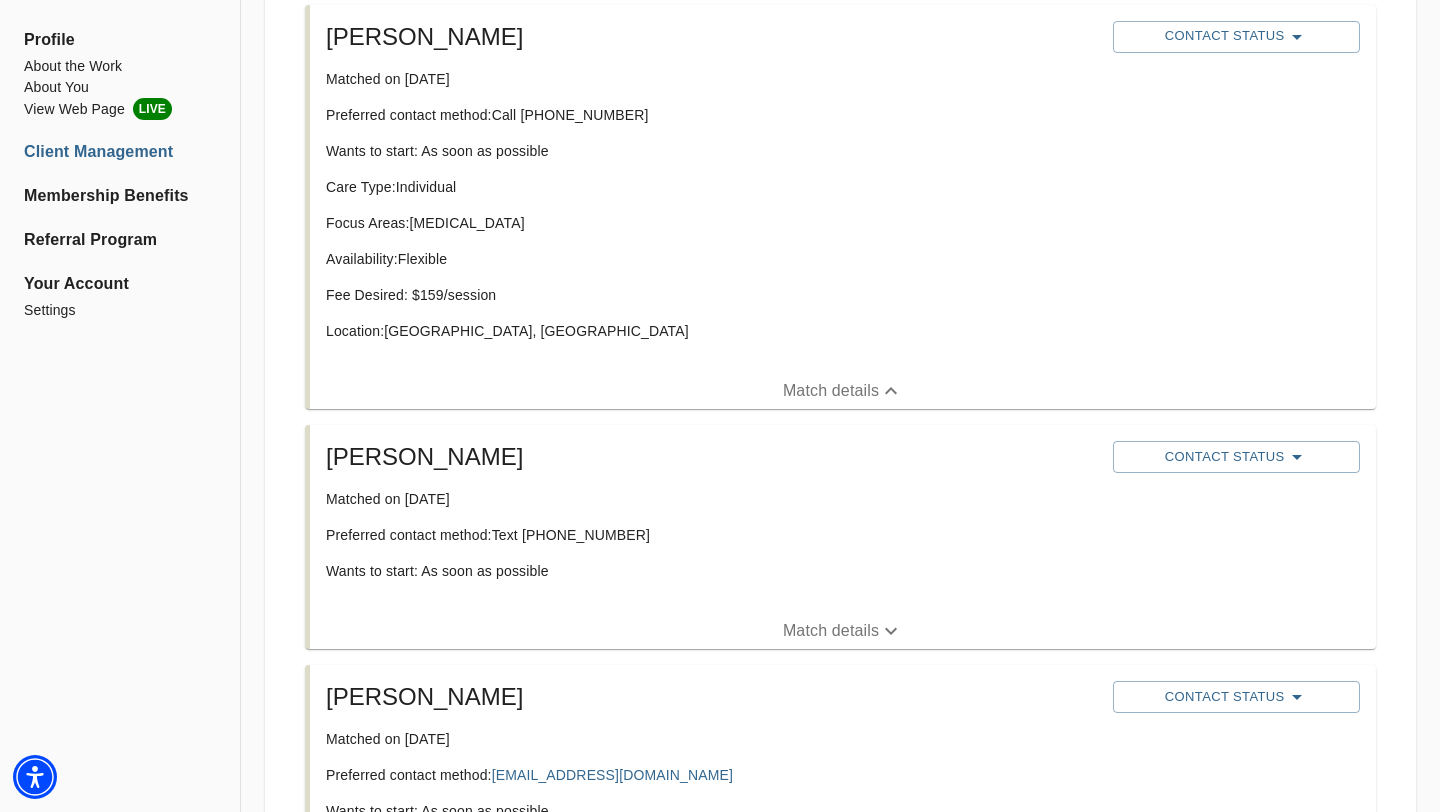 scroll, scrollTop: 5767, scrollLeft: 0, axis: vertical 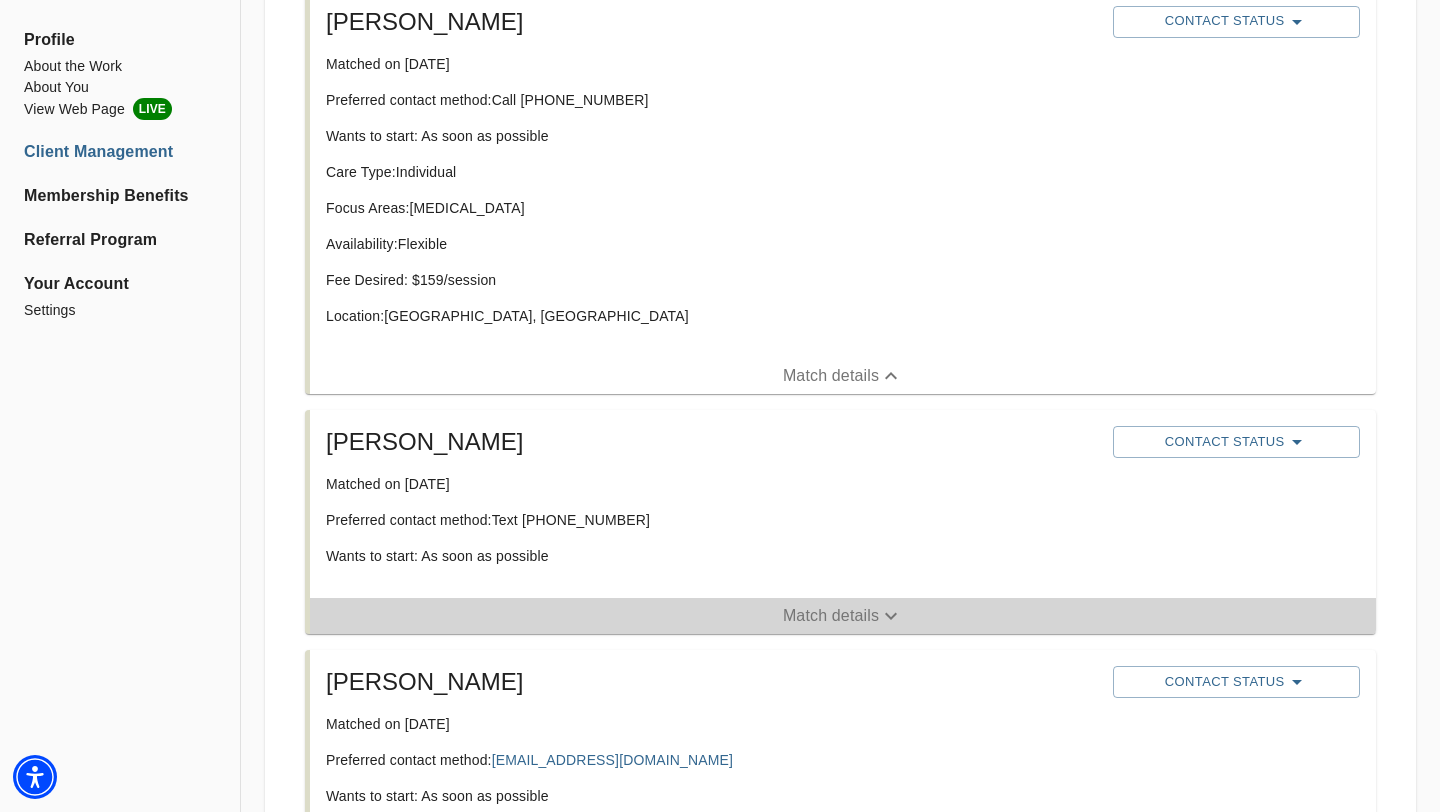 click on "Match details" at bounding box center (831, 616) 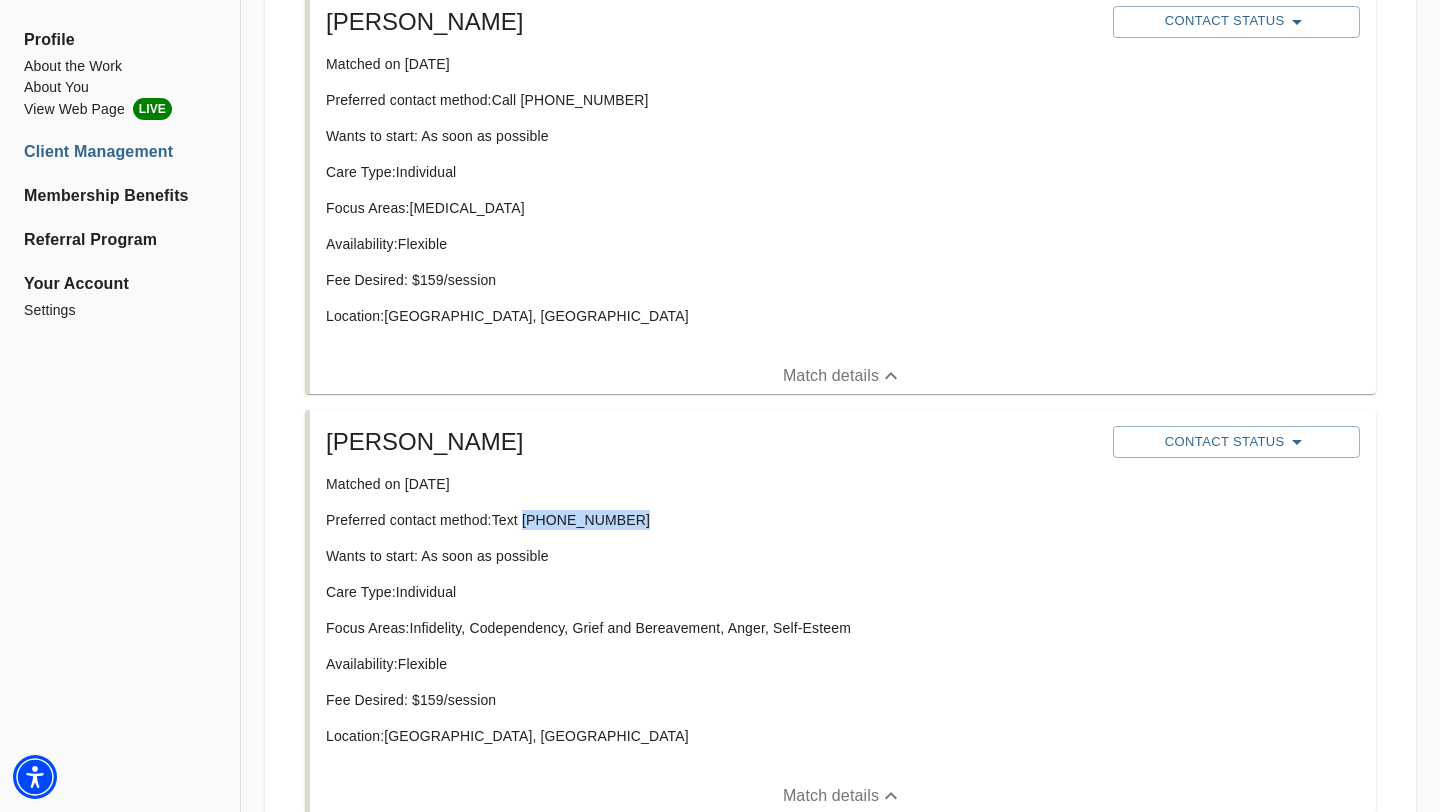 drag, startPoint x: 629, startPoint y: 521, endPoint x: 526, endPoint y: 527, distance: 103.17461 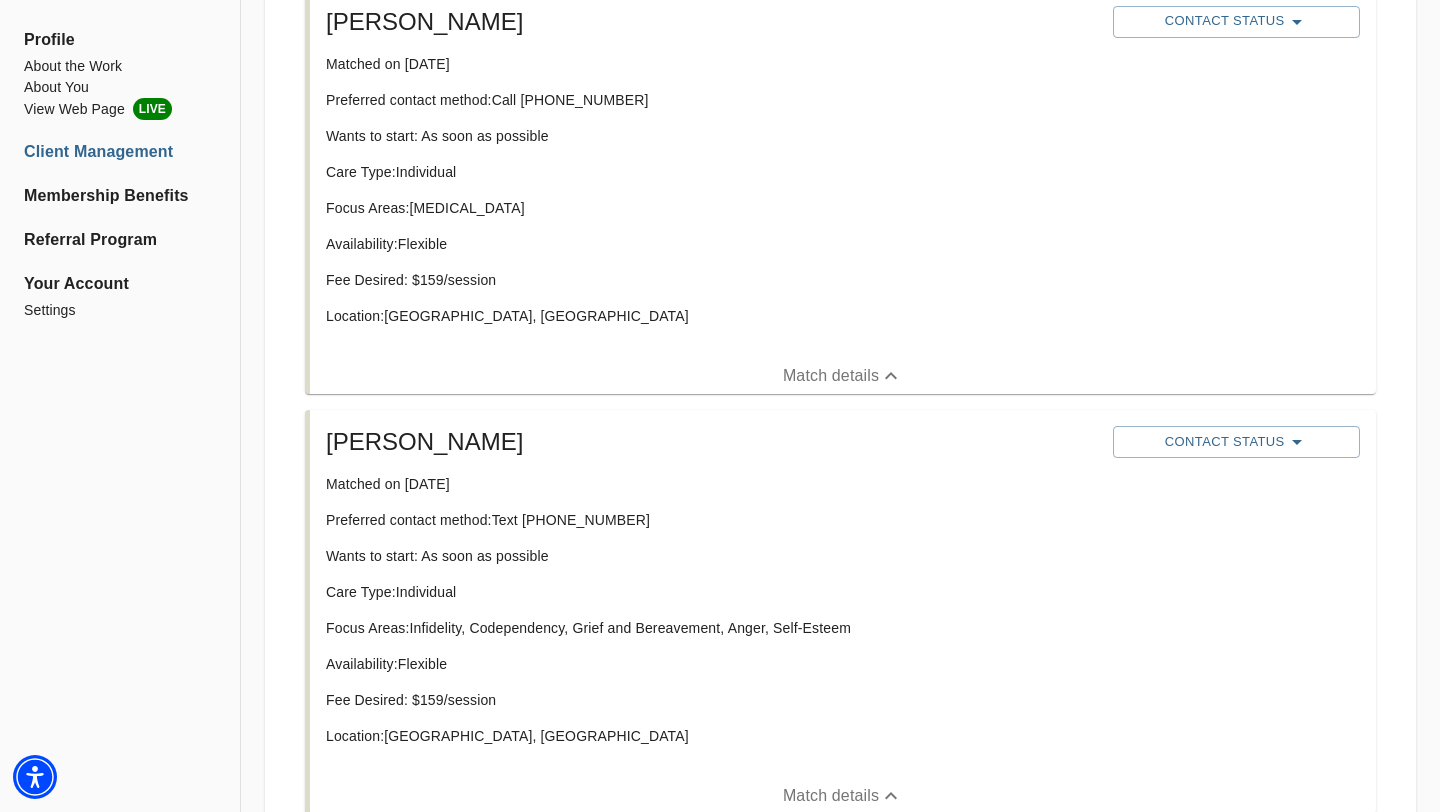 click on "Matched on [DATE]" at bounding box center (711, 484) 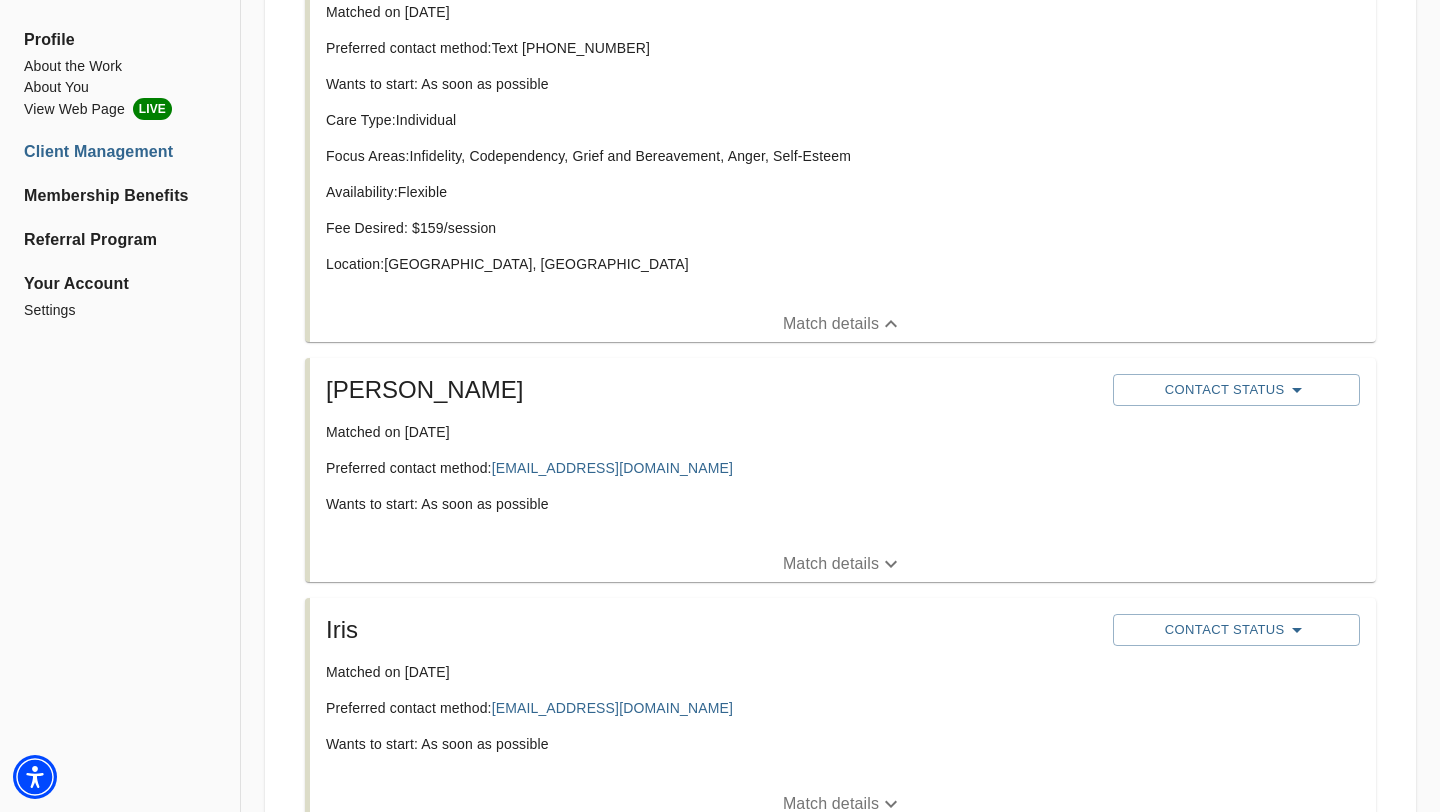 scroll, scrollTop: 6264, scrollLeft: 0, axis: vertical 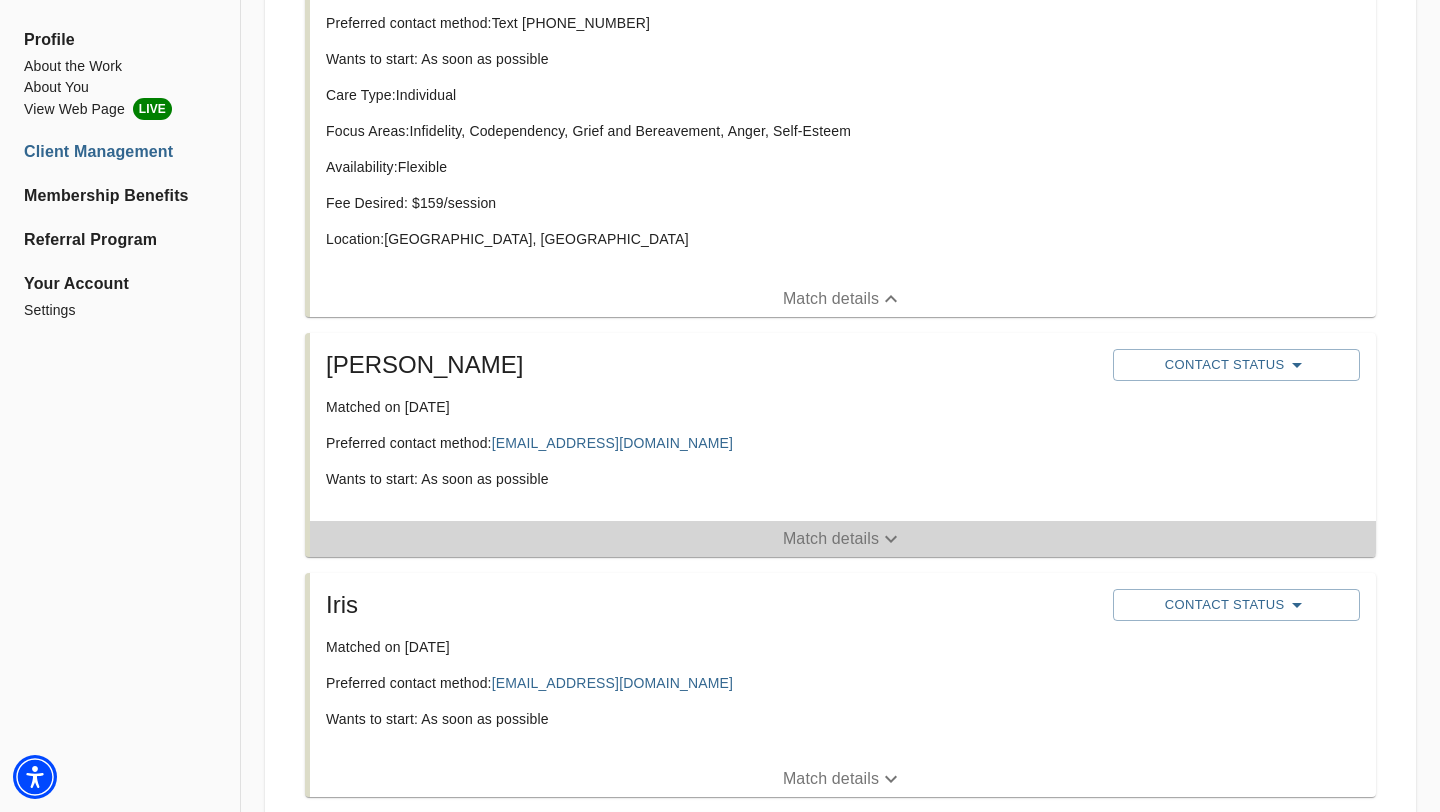 click on "Match details" at bounding box center (831, 539) 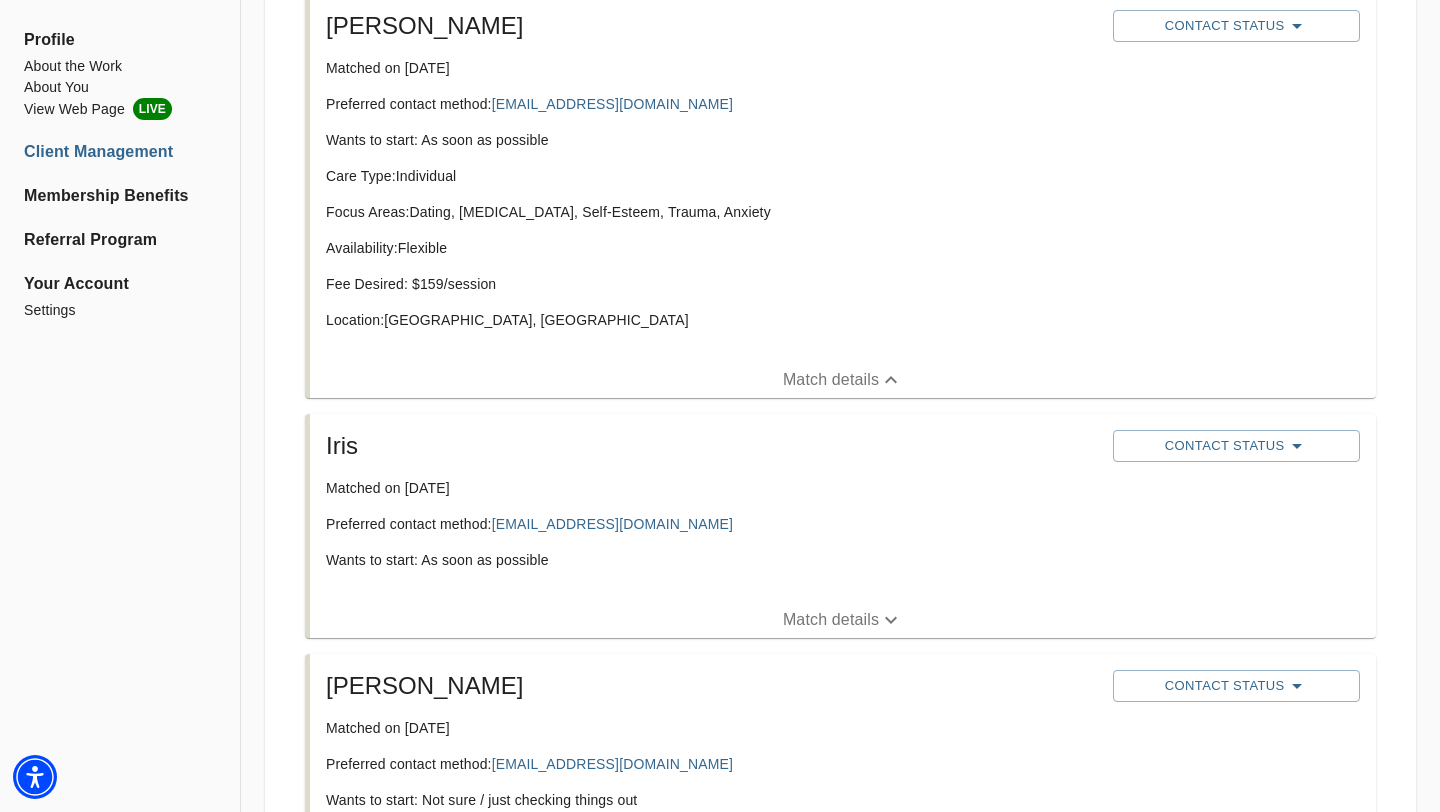 scroll, scrollTop: 6702, scrollLeft: 0, axis: vertical 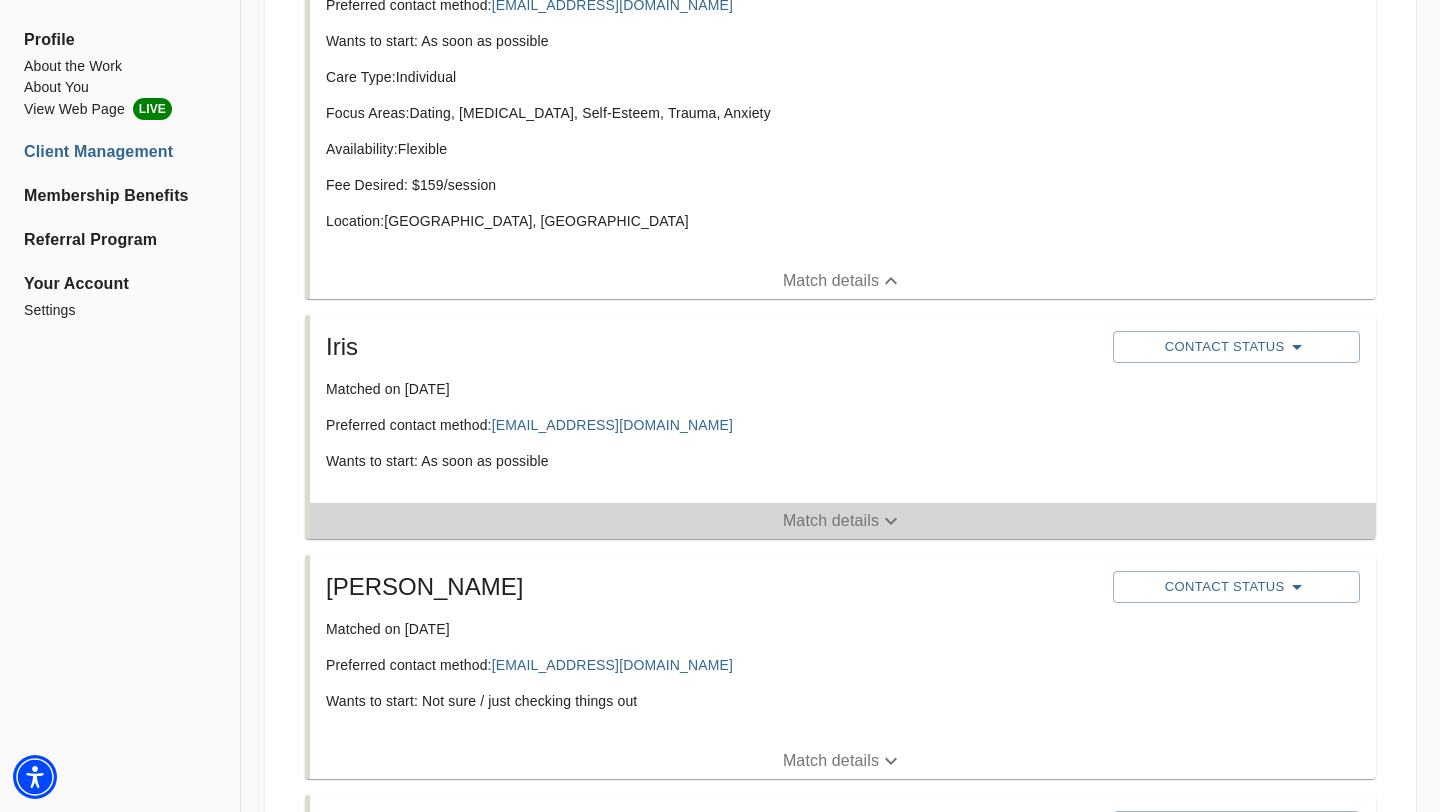 click on "Match details" at bounding box center [831, 521] 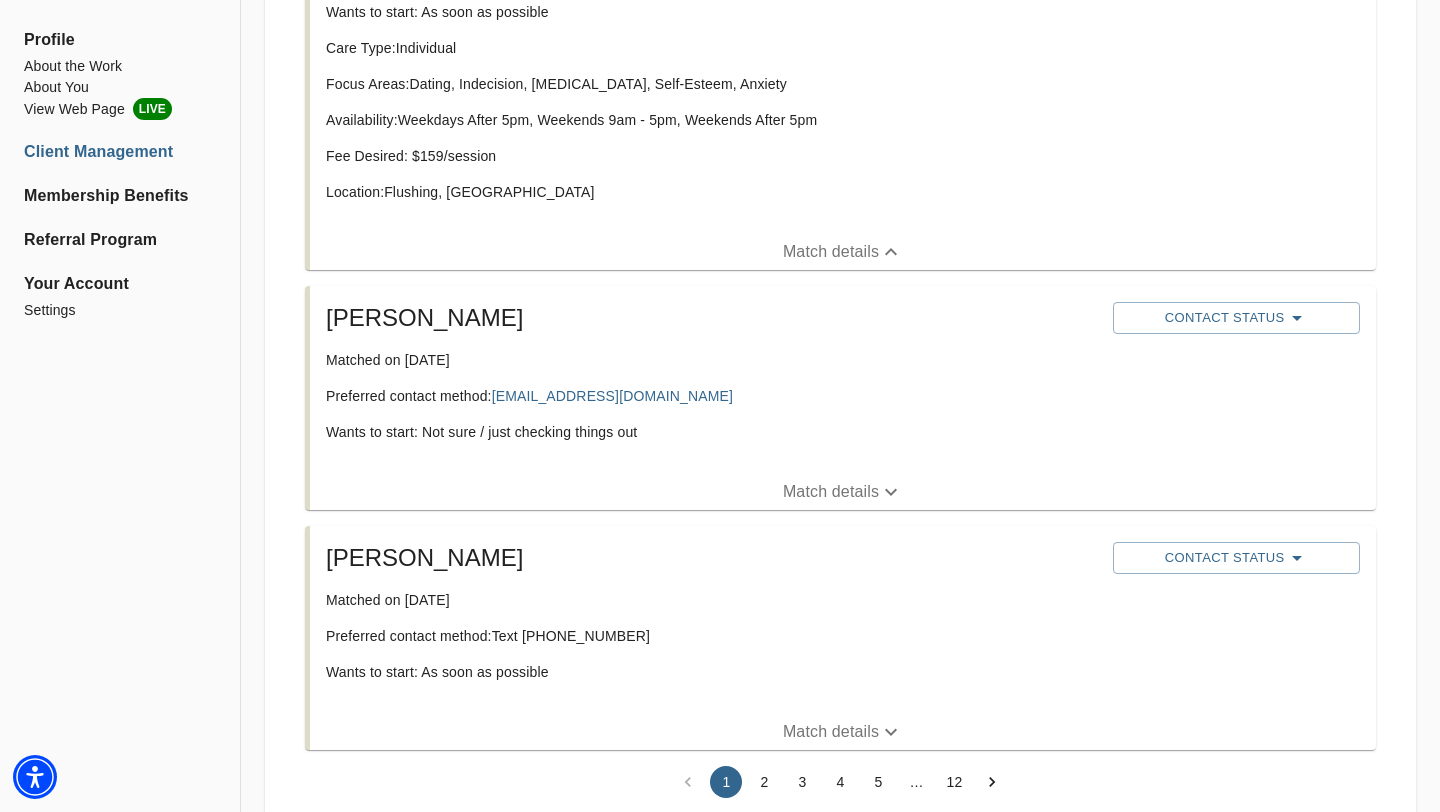 scroll, scrollTop: 7217, scrollLeft: 0, axis: vertical 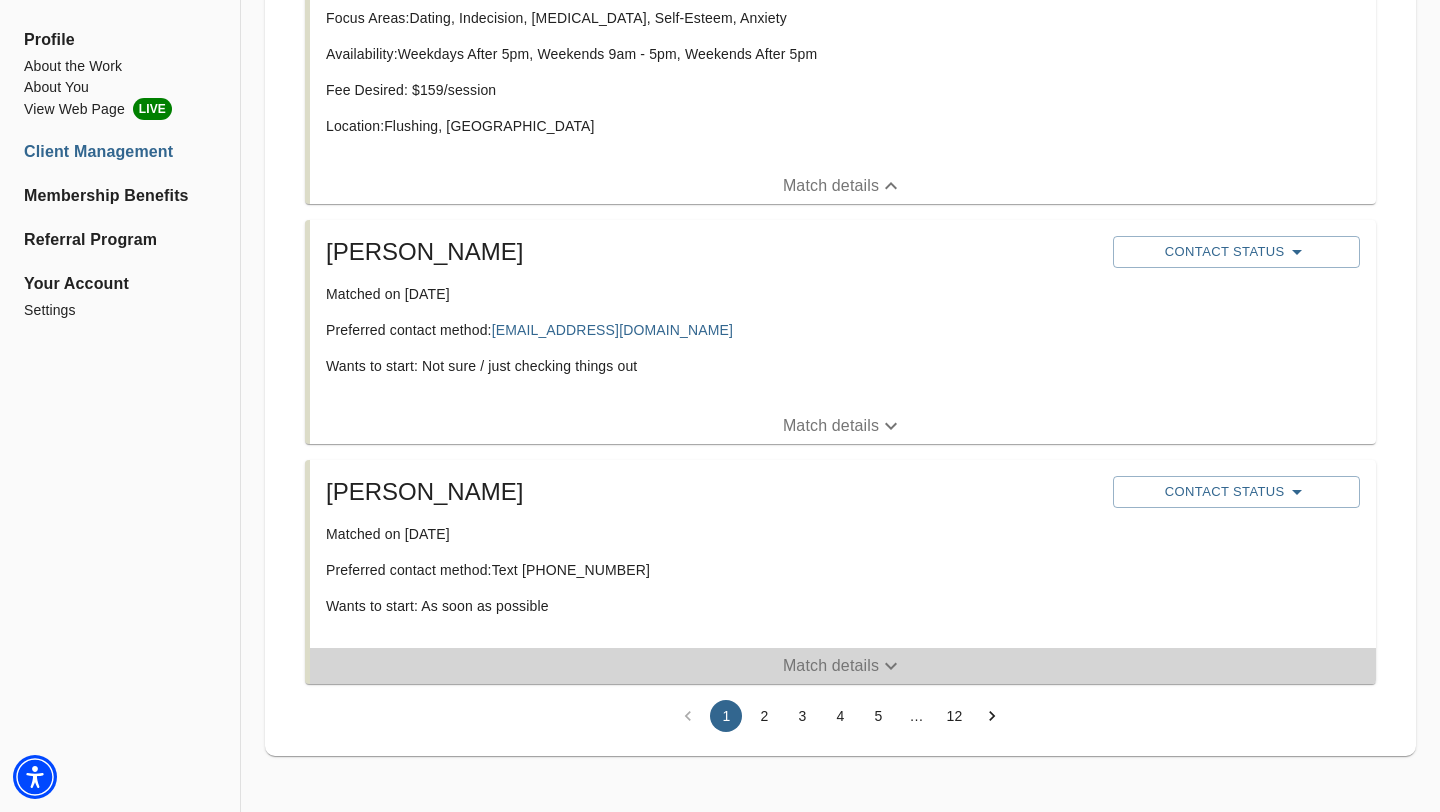 click on "Match details" at bounding box center [831, 666] 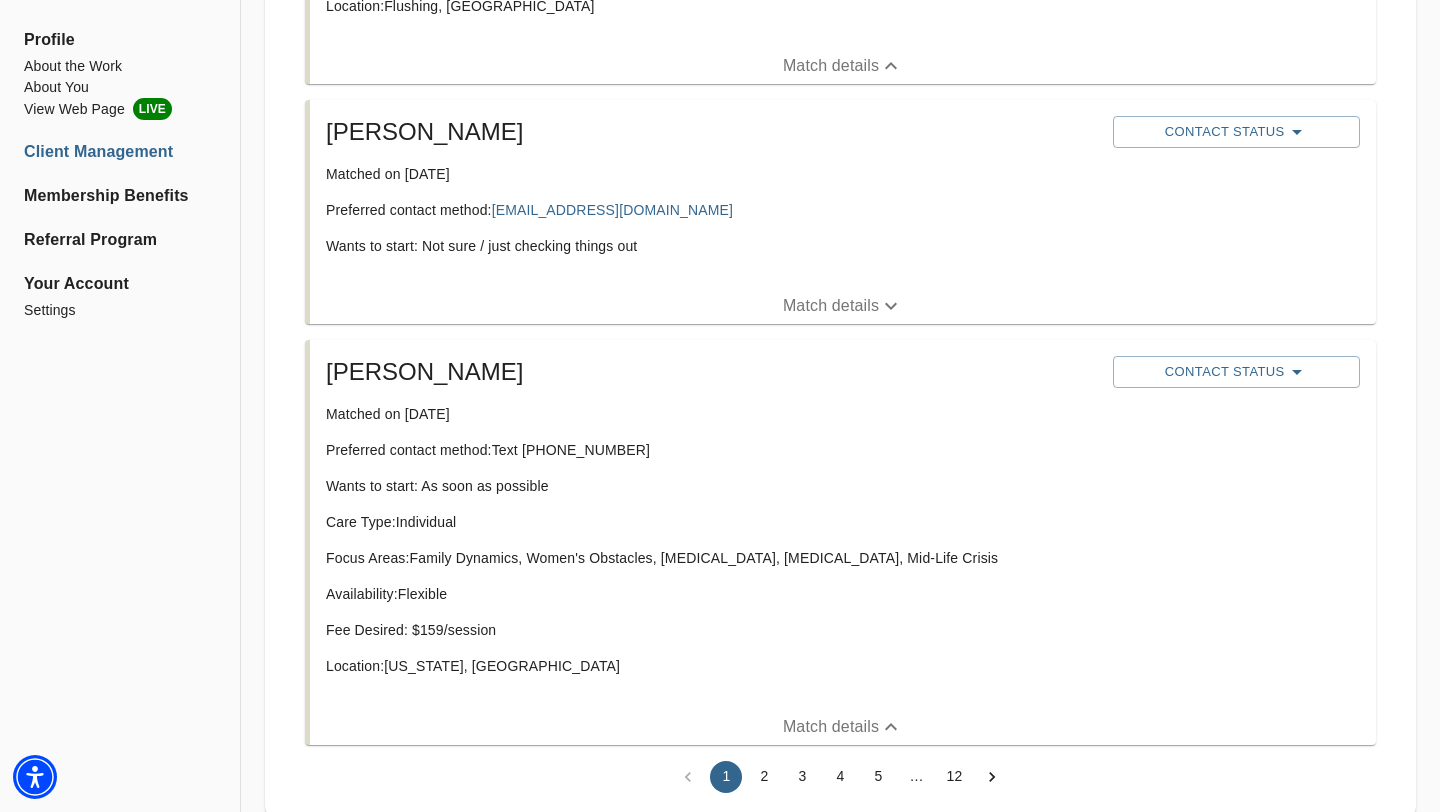 scroll, scrollTop: 7350, scrollLeft: 0, axis: vertical 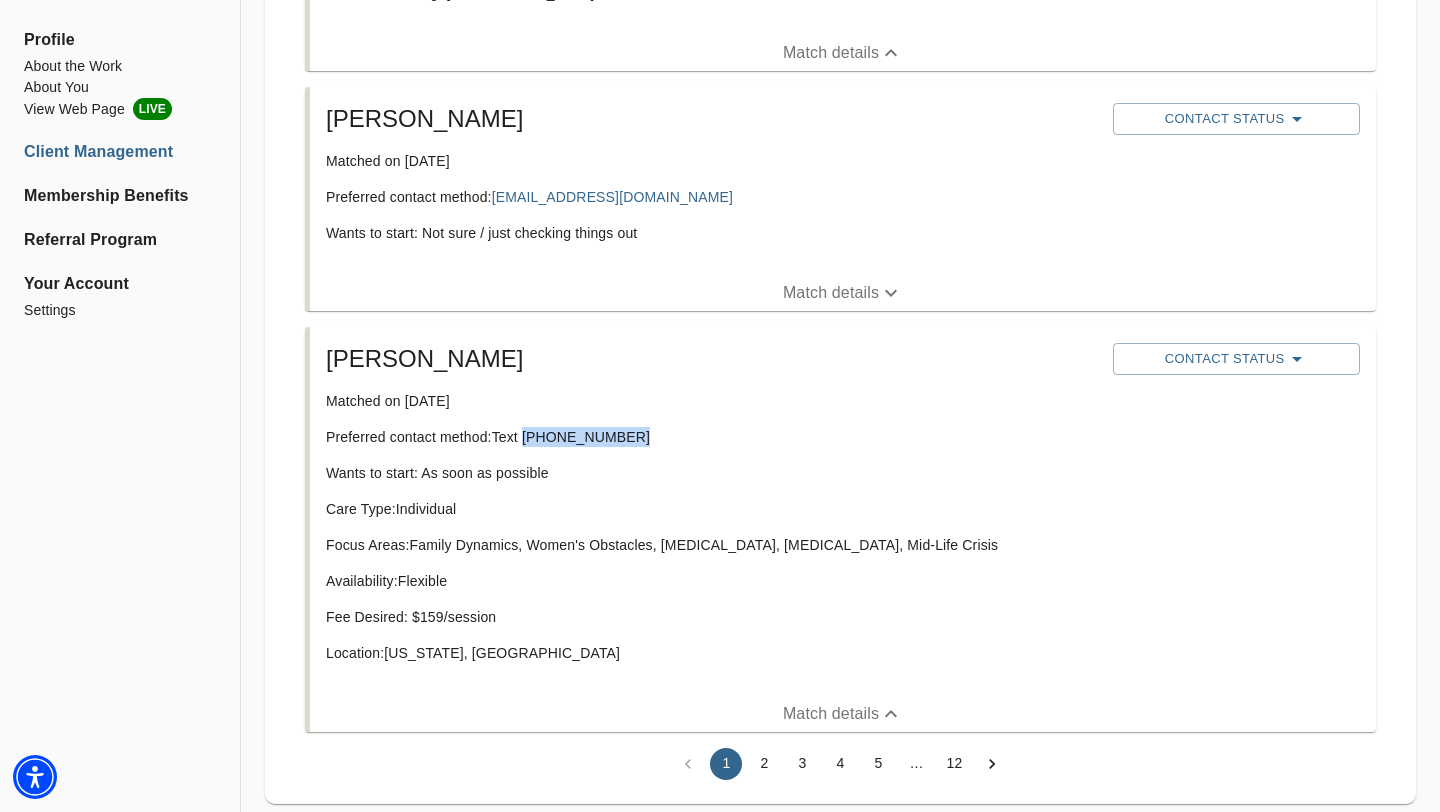 drag, startPoint x: 633, startPoint y: 434, endPoint x: 524, endPoint y: 435, distance: 109.004585 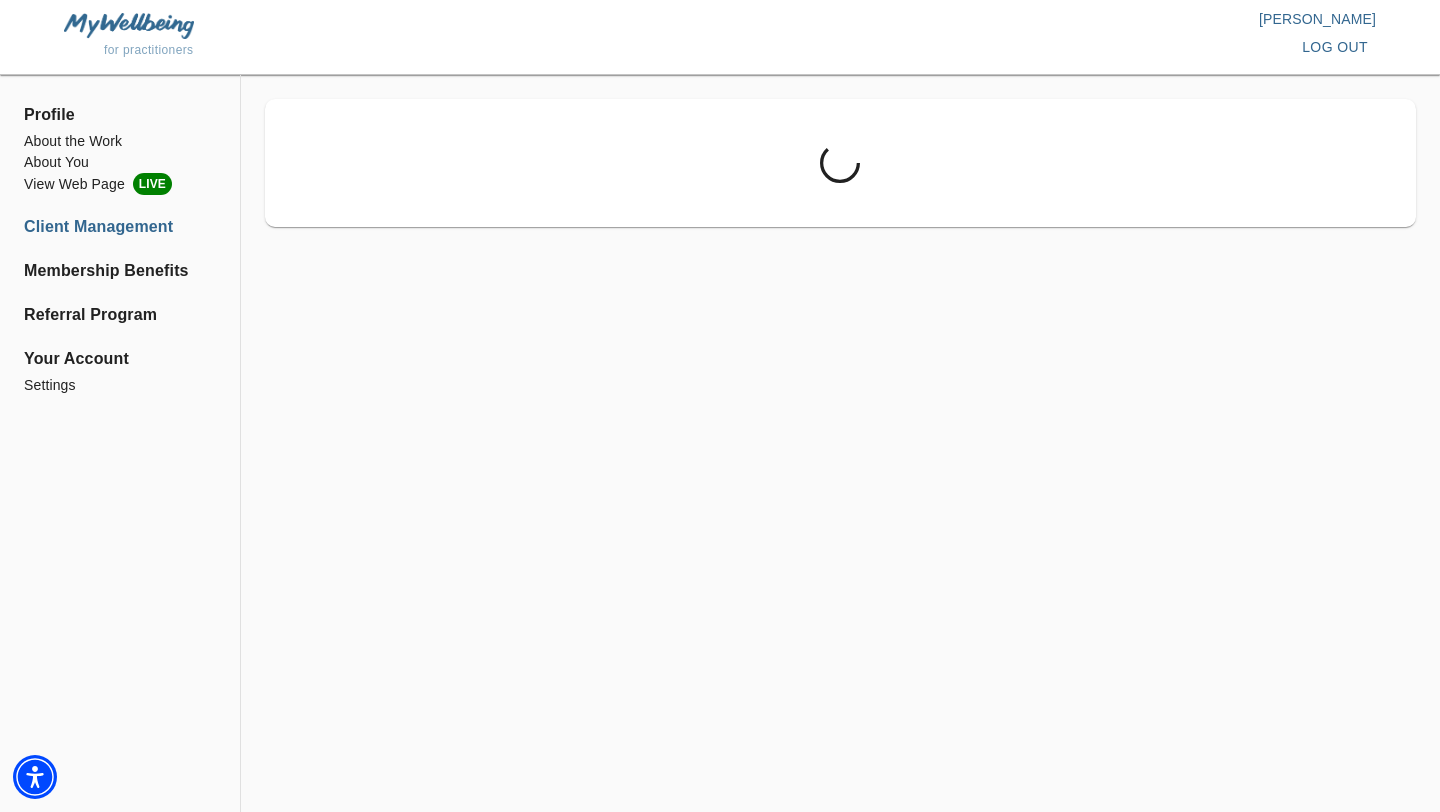 scroll, scrollTop: 0, scrollLeft: 0, axis: both 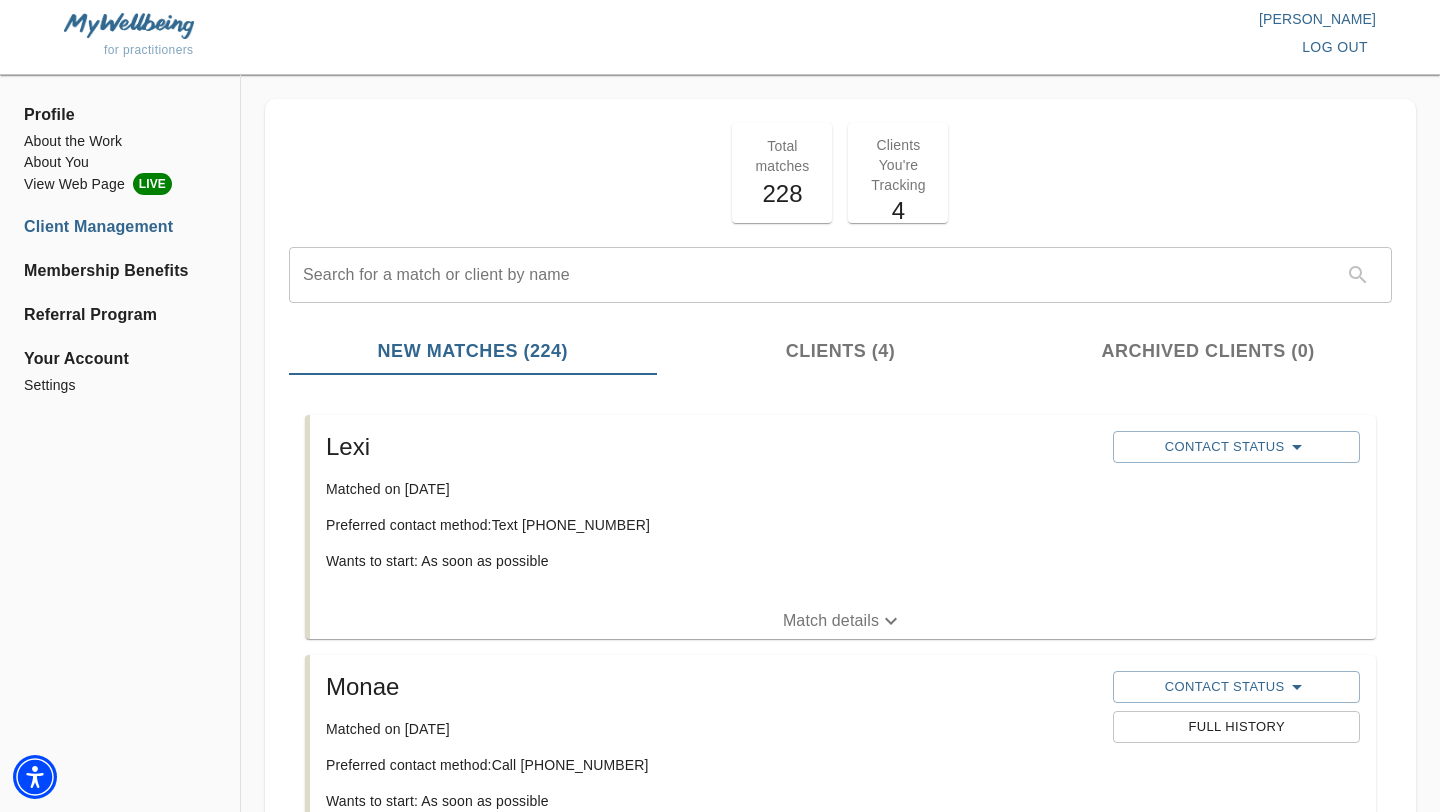 click on "Match details" at bounding box center [831, 621] 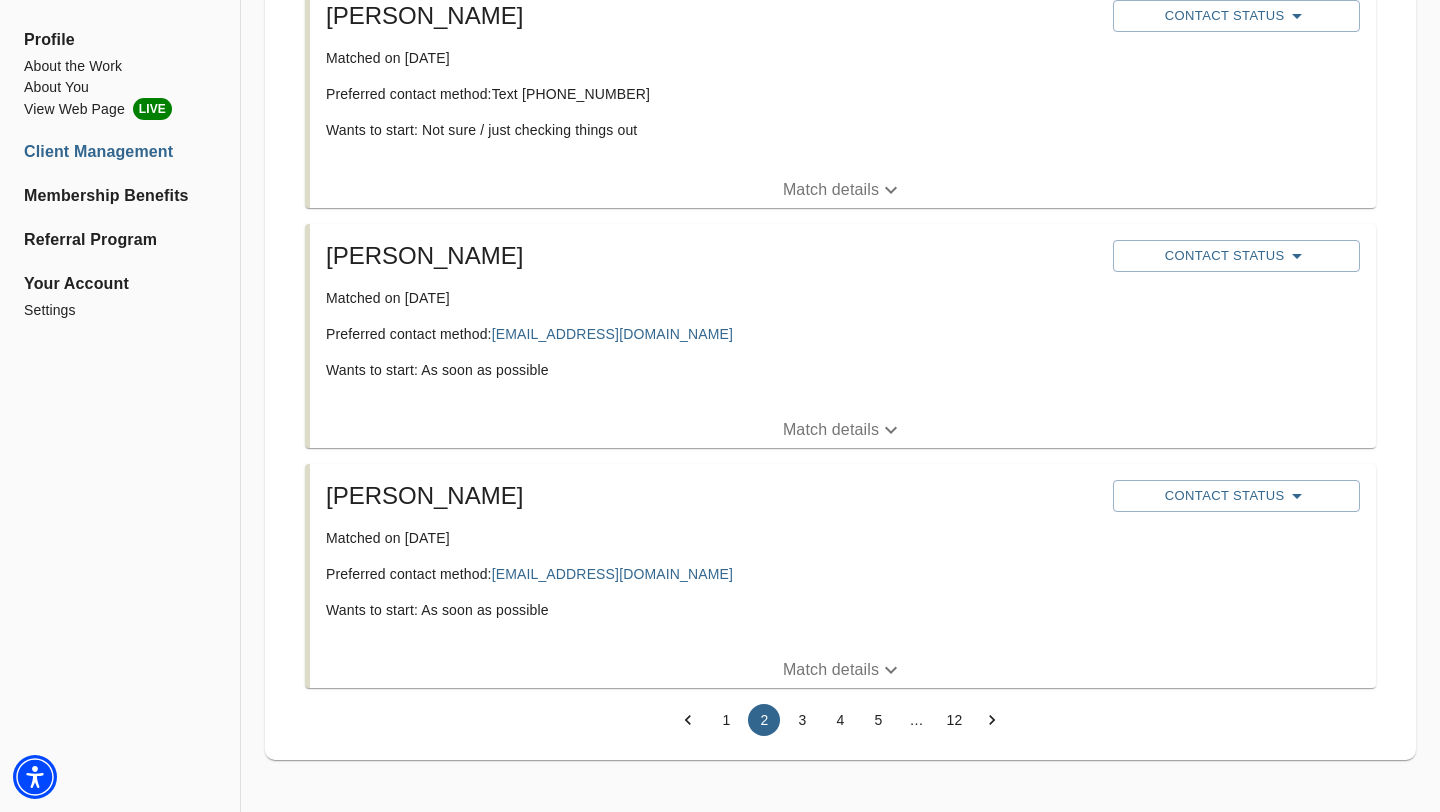 scroll, scrollTop: 4688, scrollLeft: 0, axis: vertical 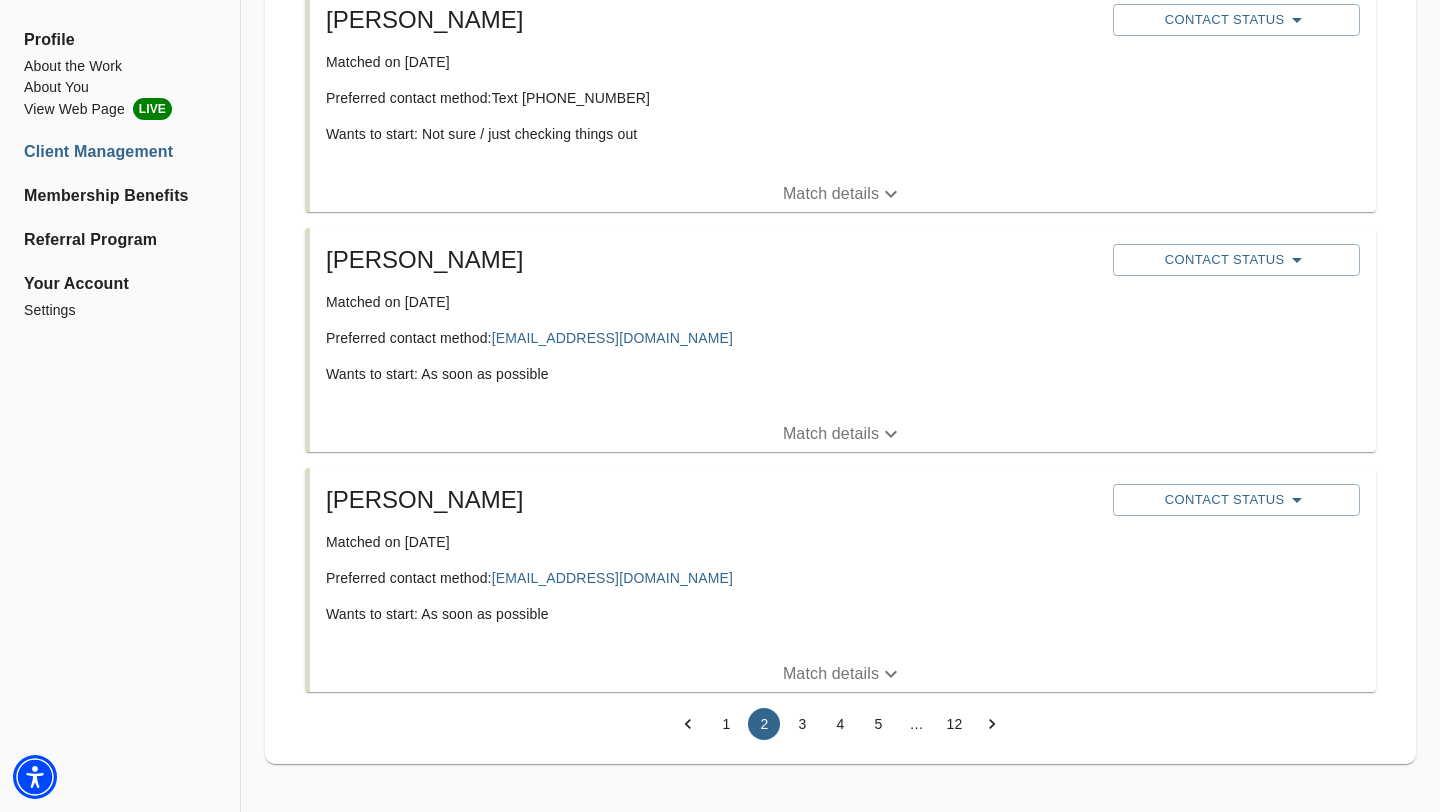 click on "1" at bounding box center [726, 724] 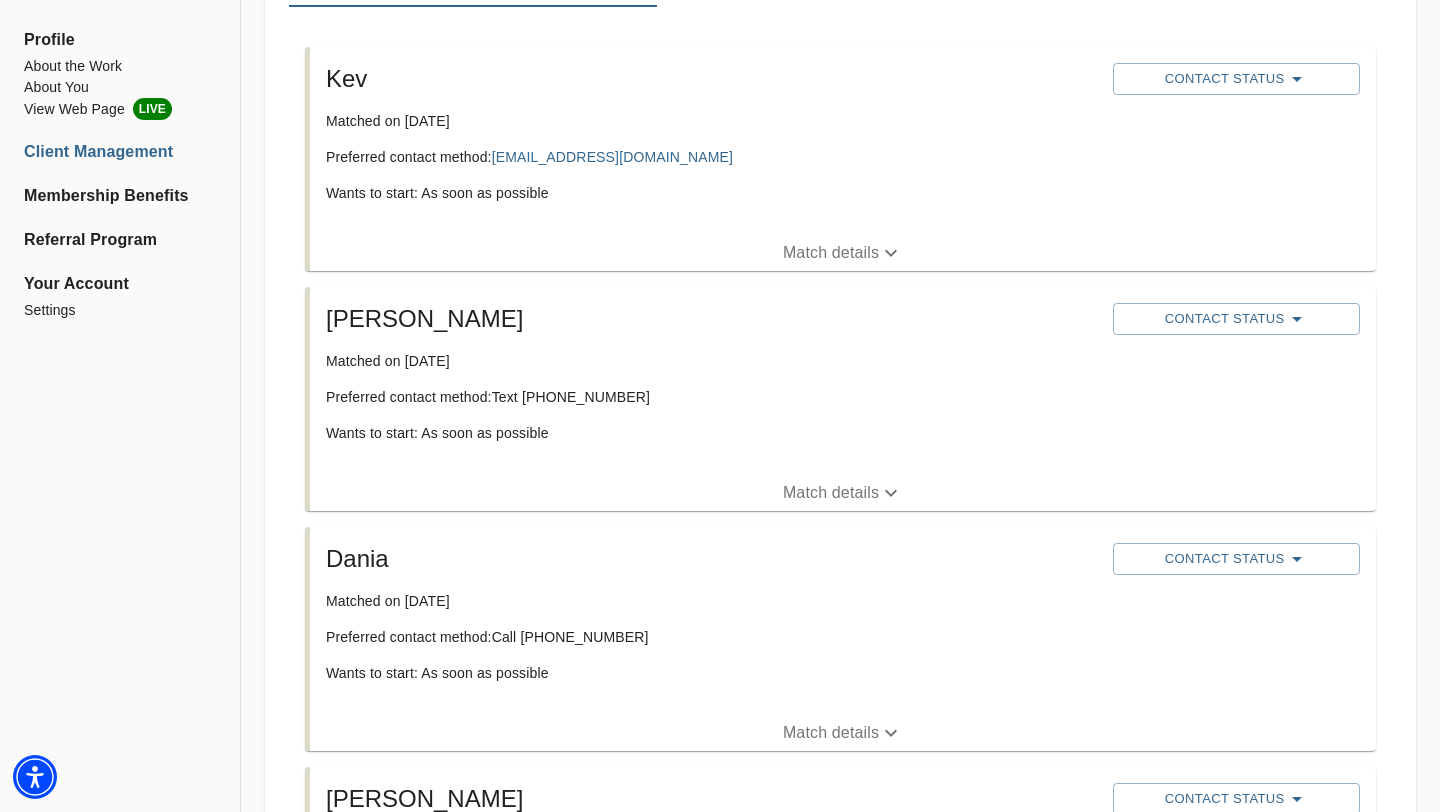 scroll, scrollTop: 372, scrollLeft: 0, axis: vertical 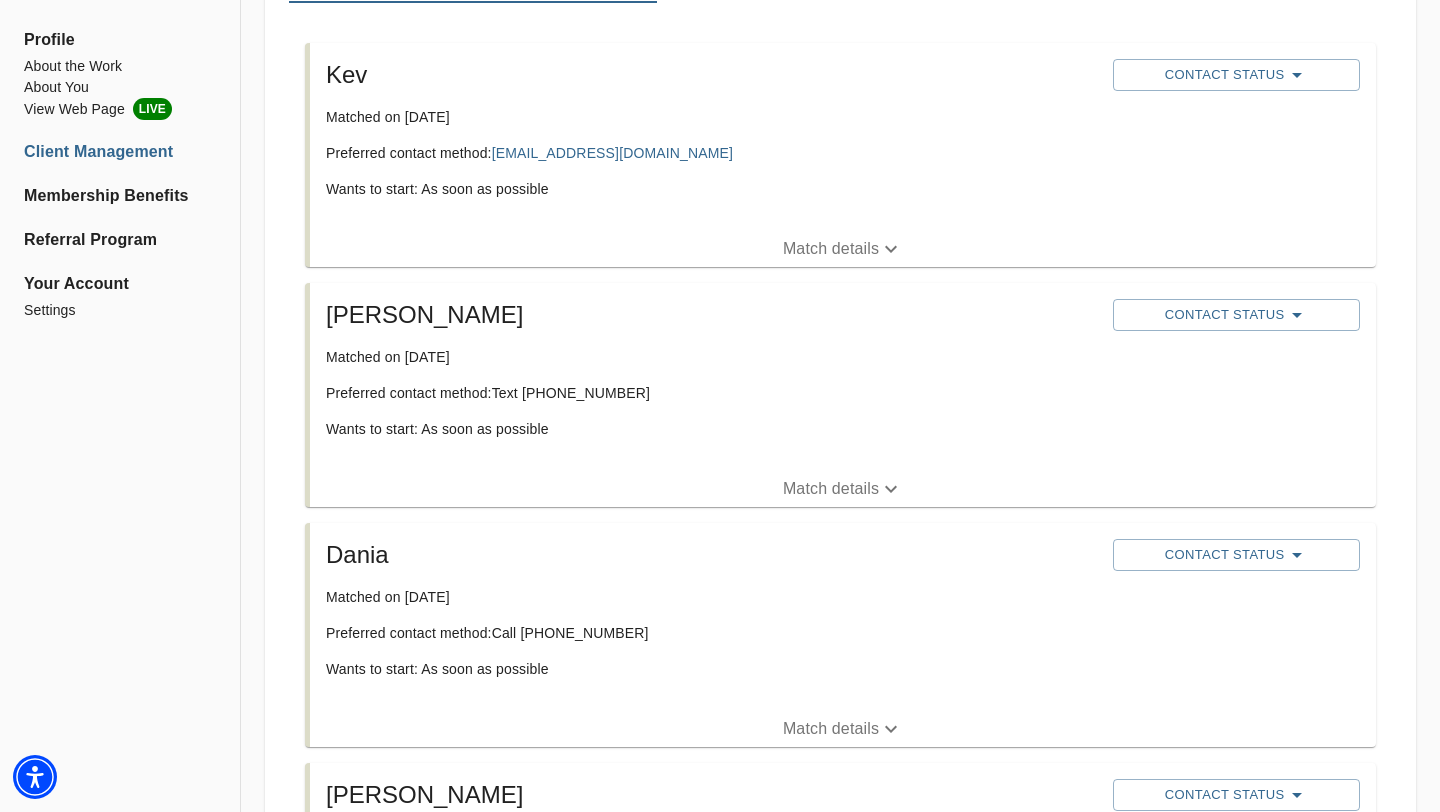 click on "Match details" at bounding box center [831, 729] 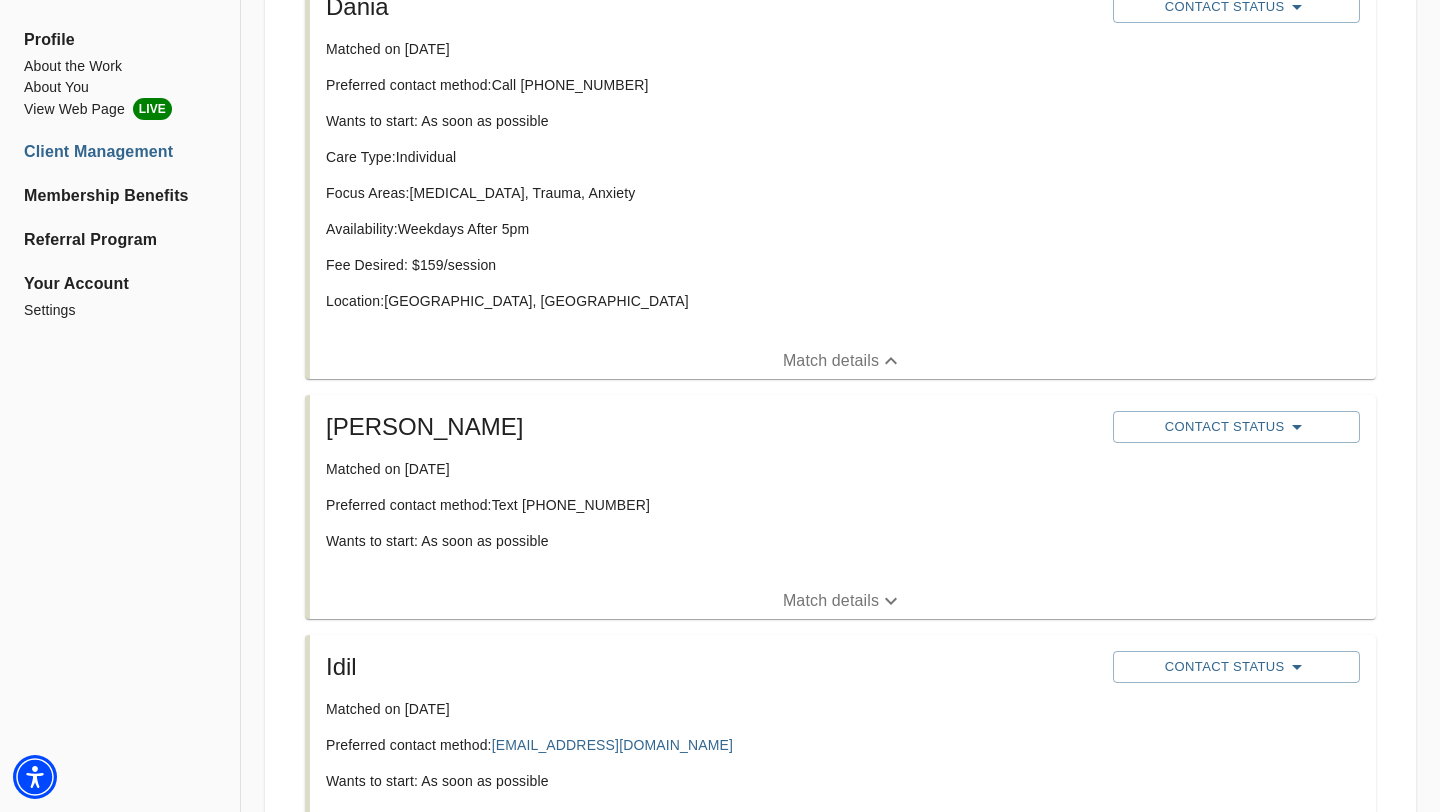 scroll, scrollTop: 931, scrollLeft: 0, axis: vertical 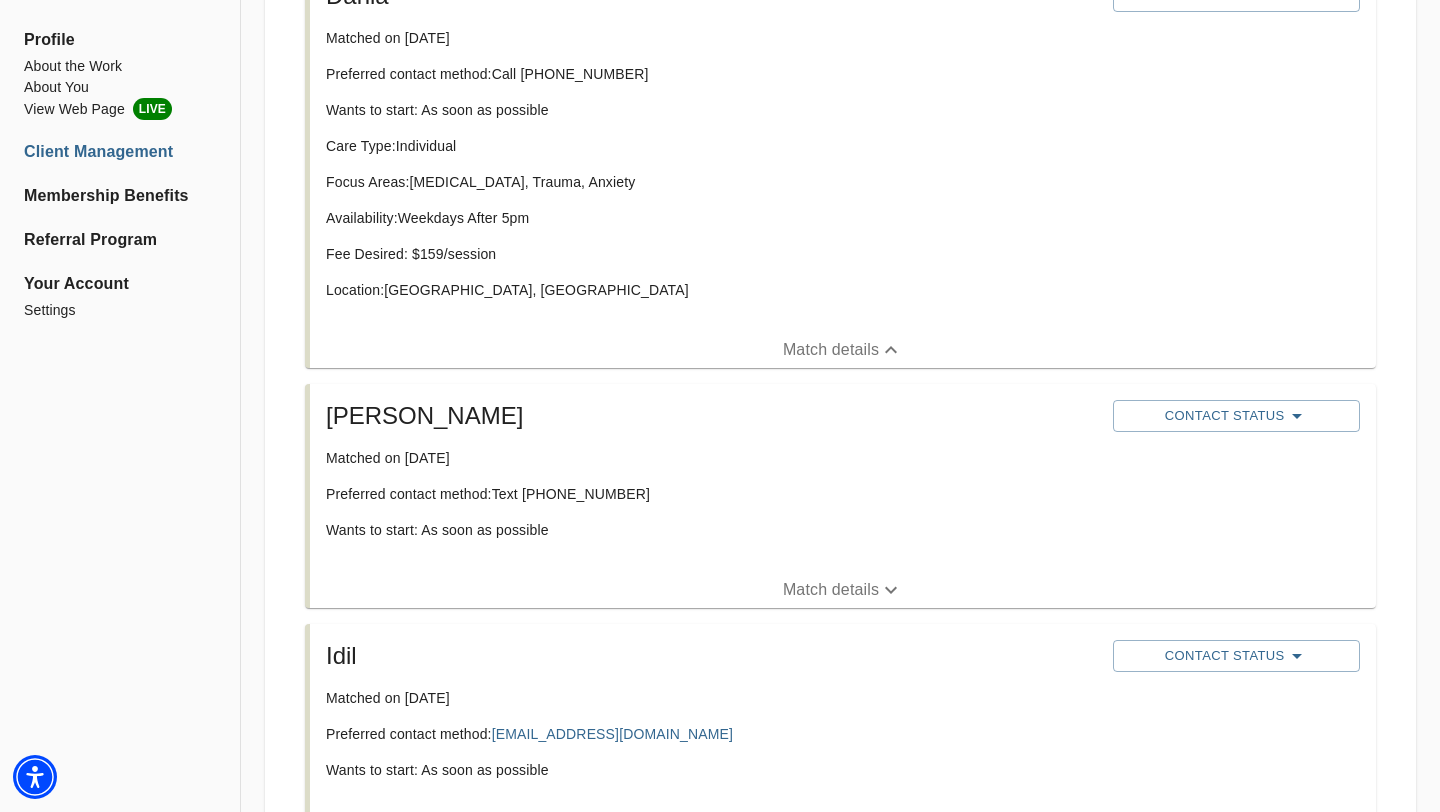 click on "Match details" at bounding box center (831, 590) 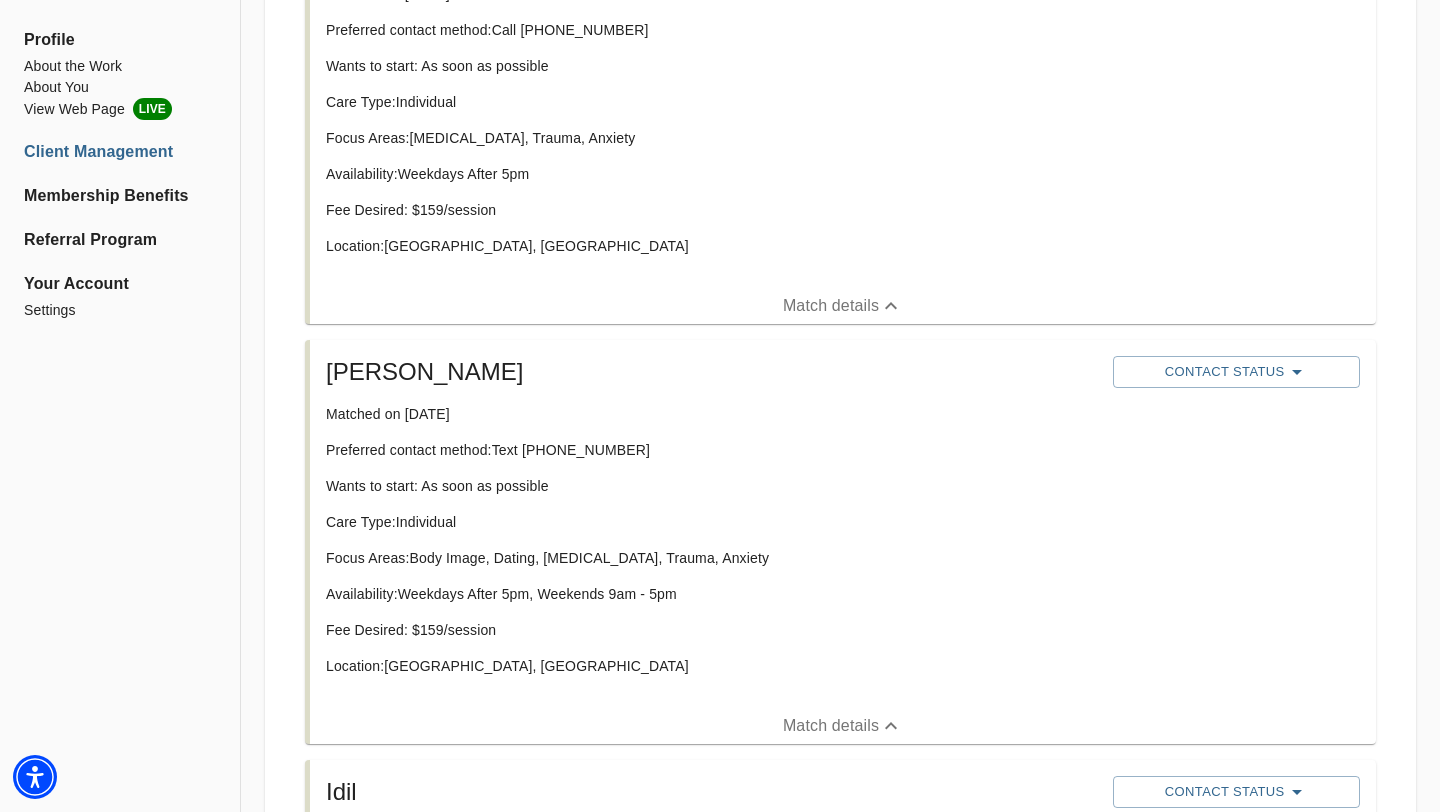 scroll, scrollTop: 977, scrollLeft: 0, axis: vertical 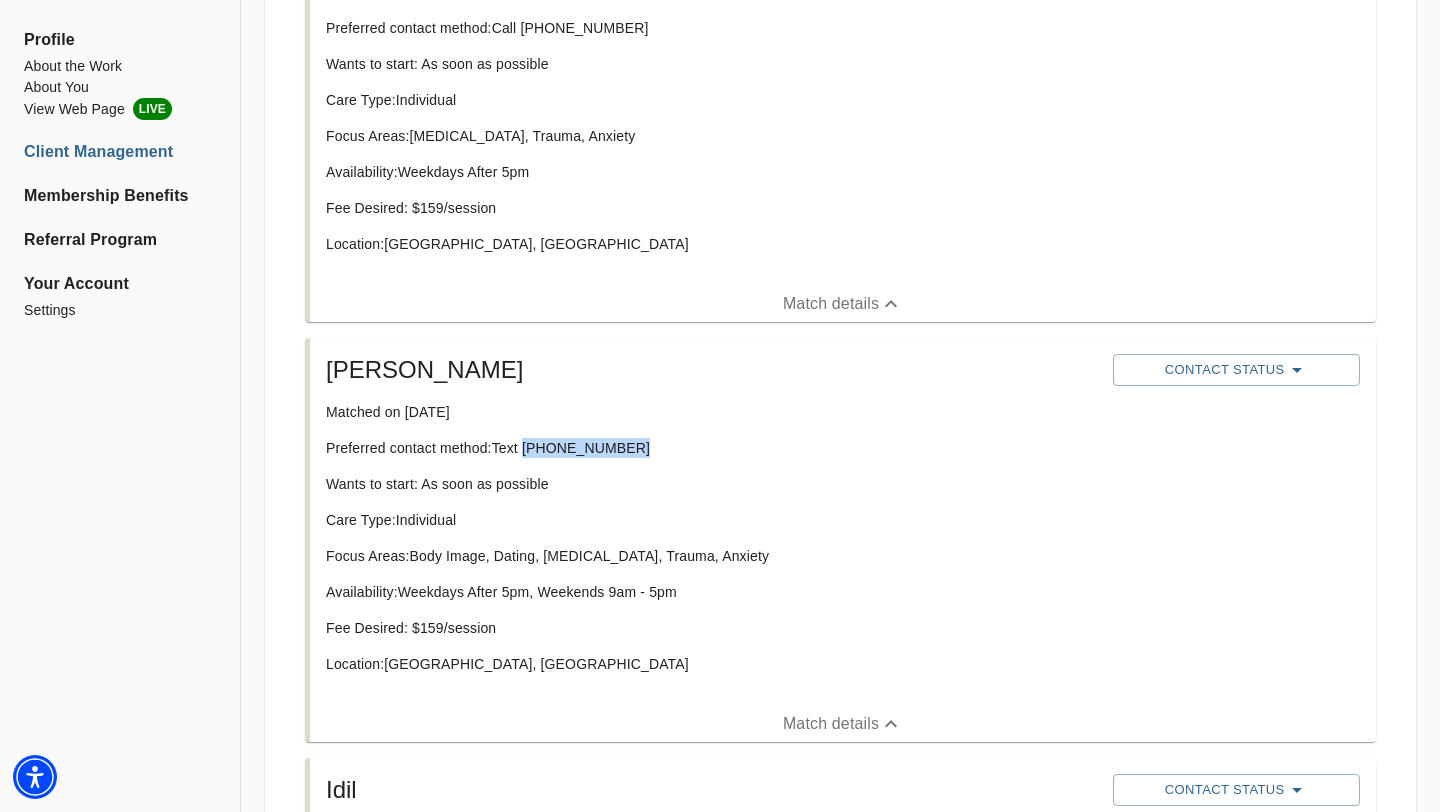 drag, startPoint x: 625, startPoint y: 448, endPoint x: 527, endPoint y: 451, distance: 98.045906 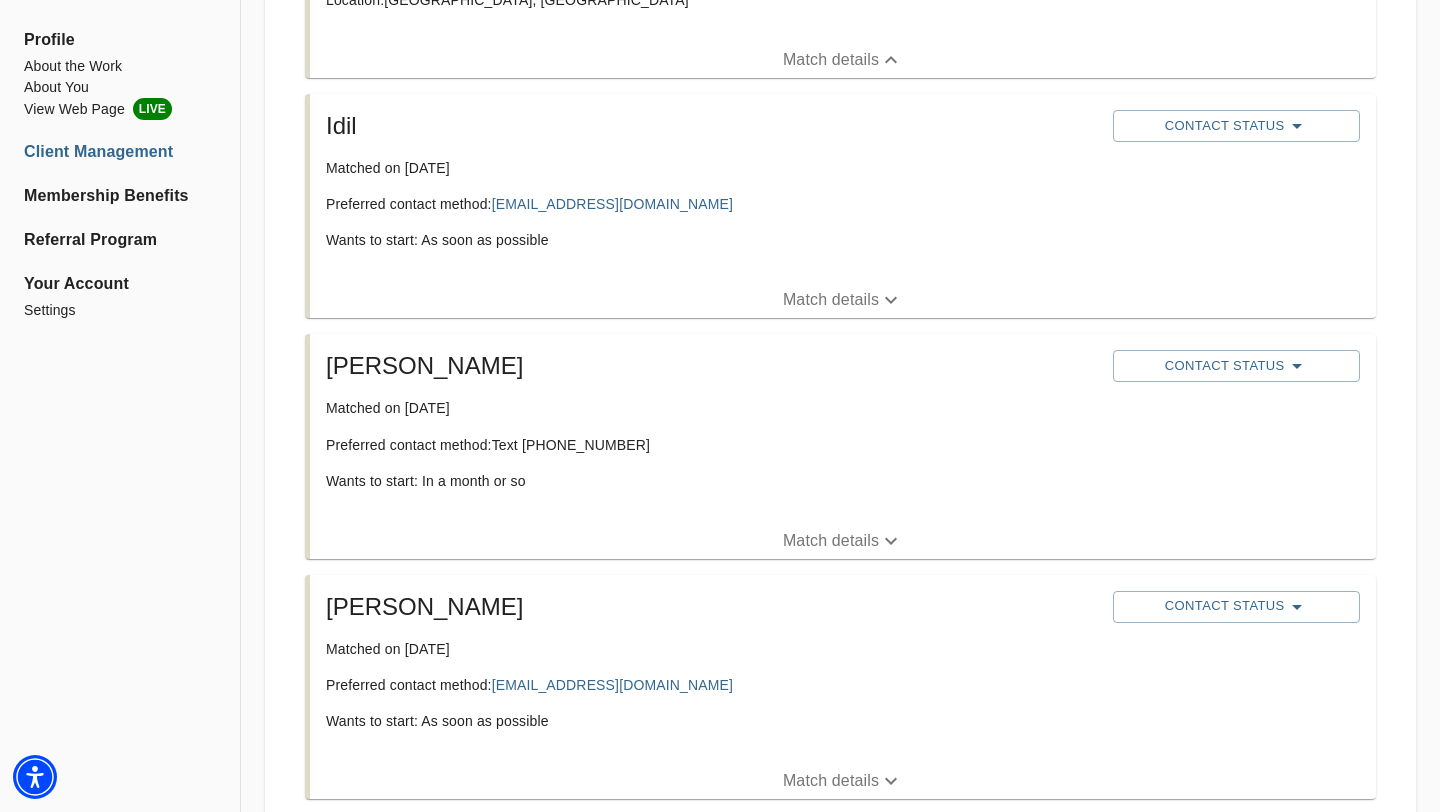 scroll, scrollTop: 1934, scrollLeft: 0, axis: vertical 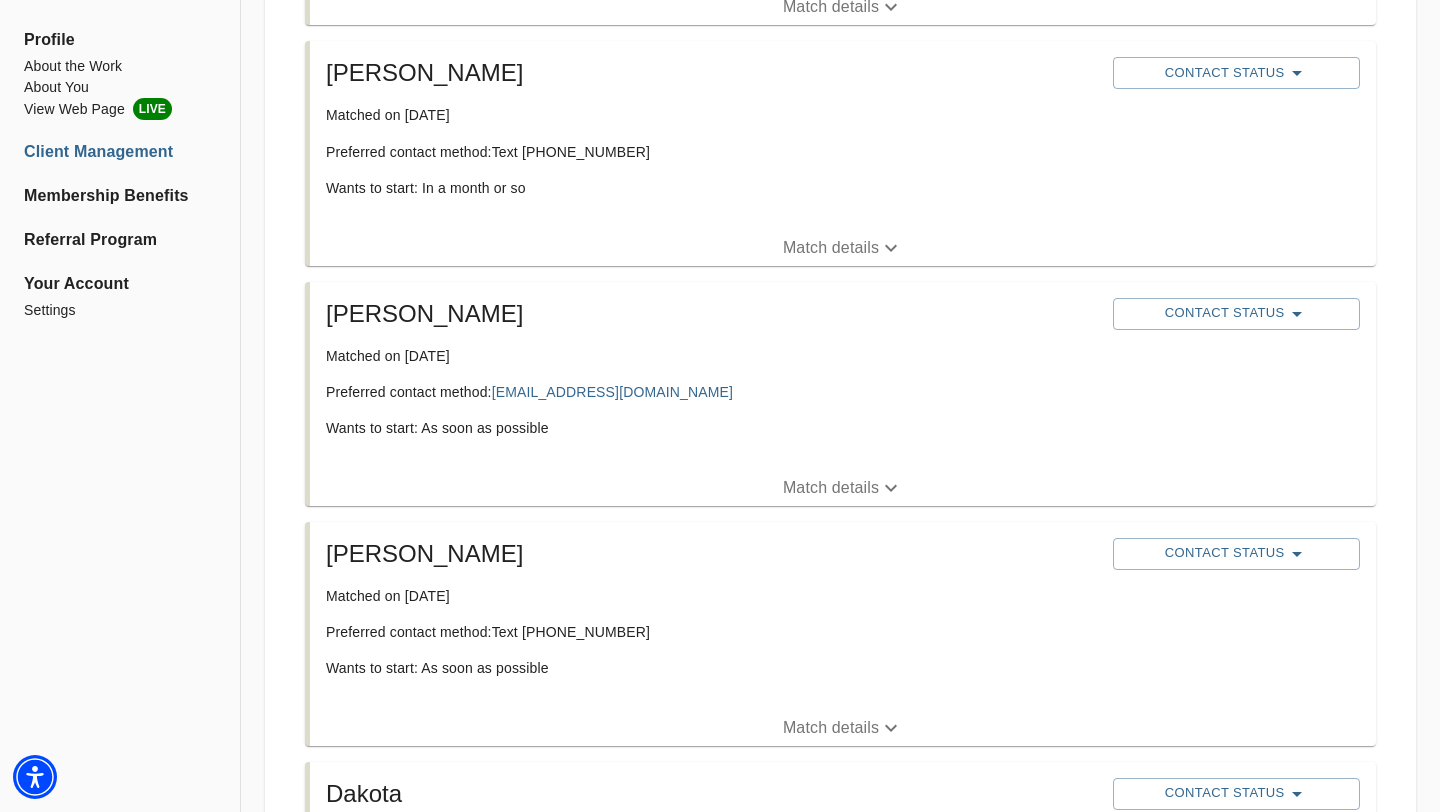 click on "Match details" at bounding box center [831, 488] 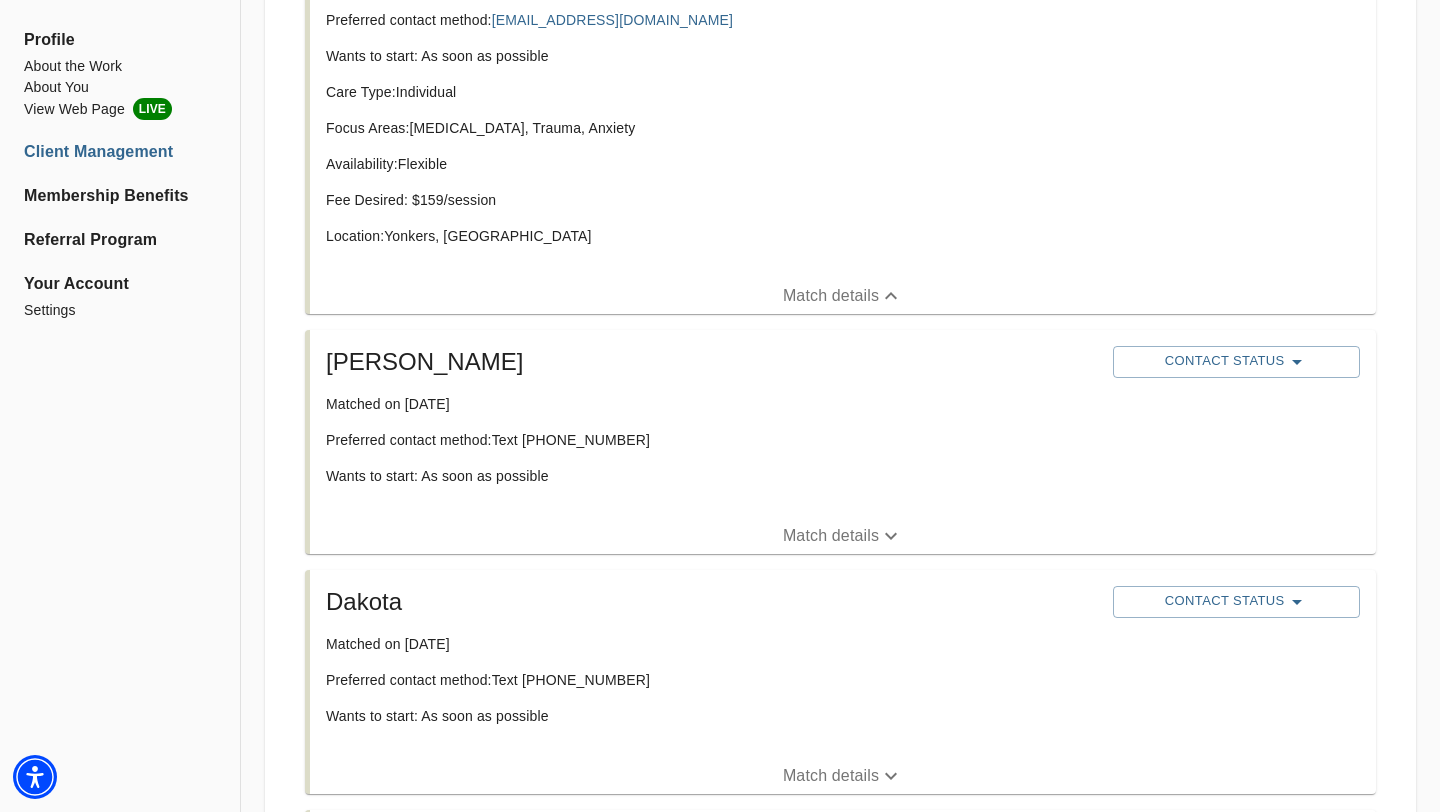 scroll, scrollTop: 2458, scrollLeft: 0, axis: vertical 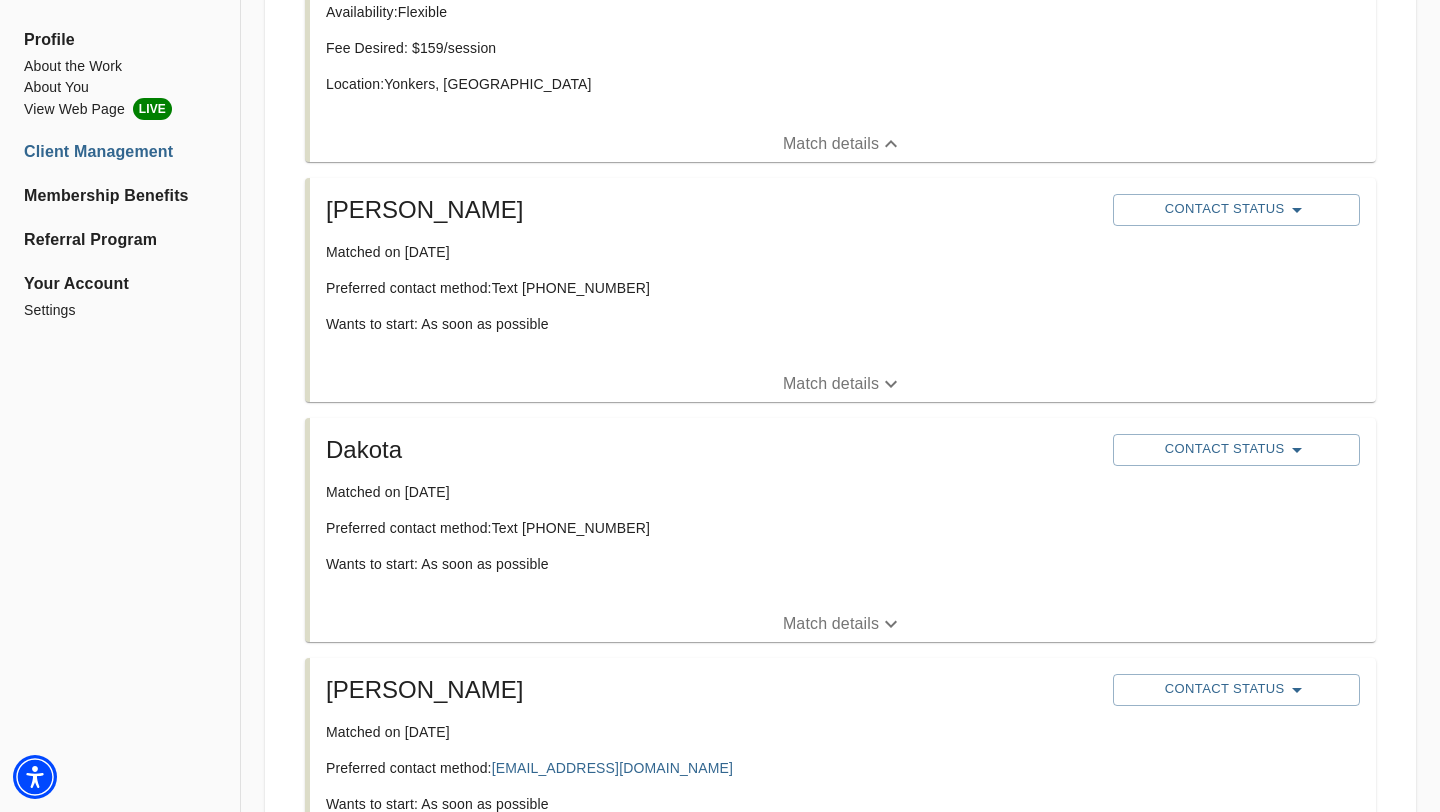 click on "Match details" at bounding box center [831, 384] 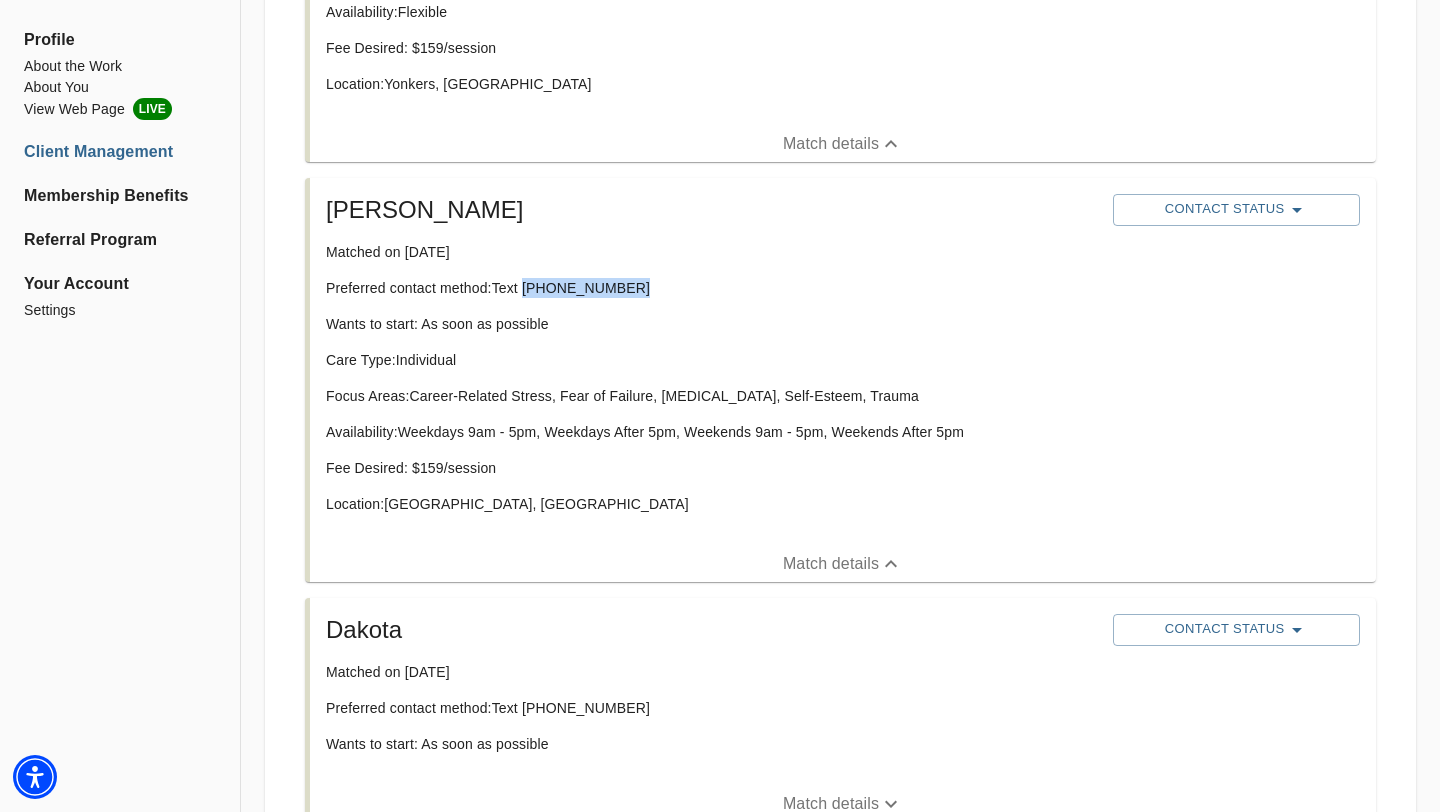 drag, startPoint x: 627, startPoint y: 285, endPoint x: 525, endPoint y: 284, distance: 102.0049 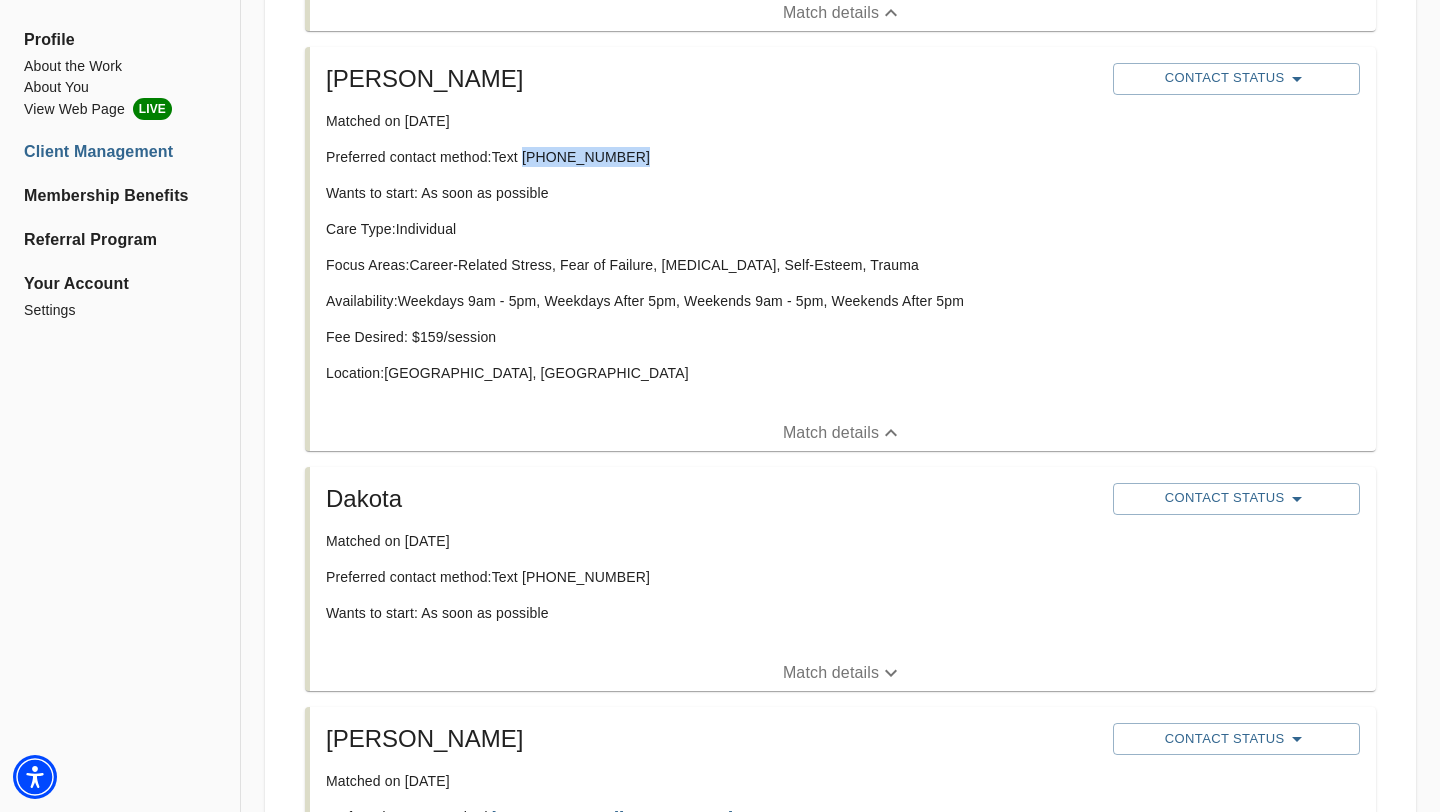 scroll, scrollTop: 2591, scrollLeft: 0, axis: vertical 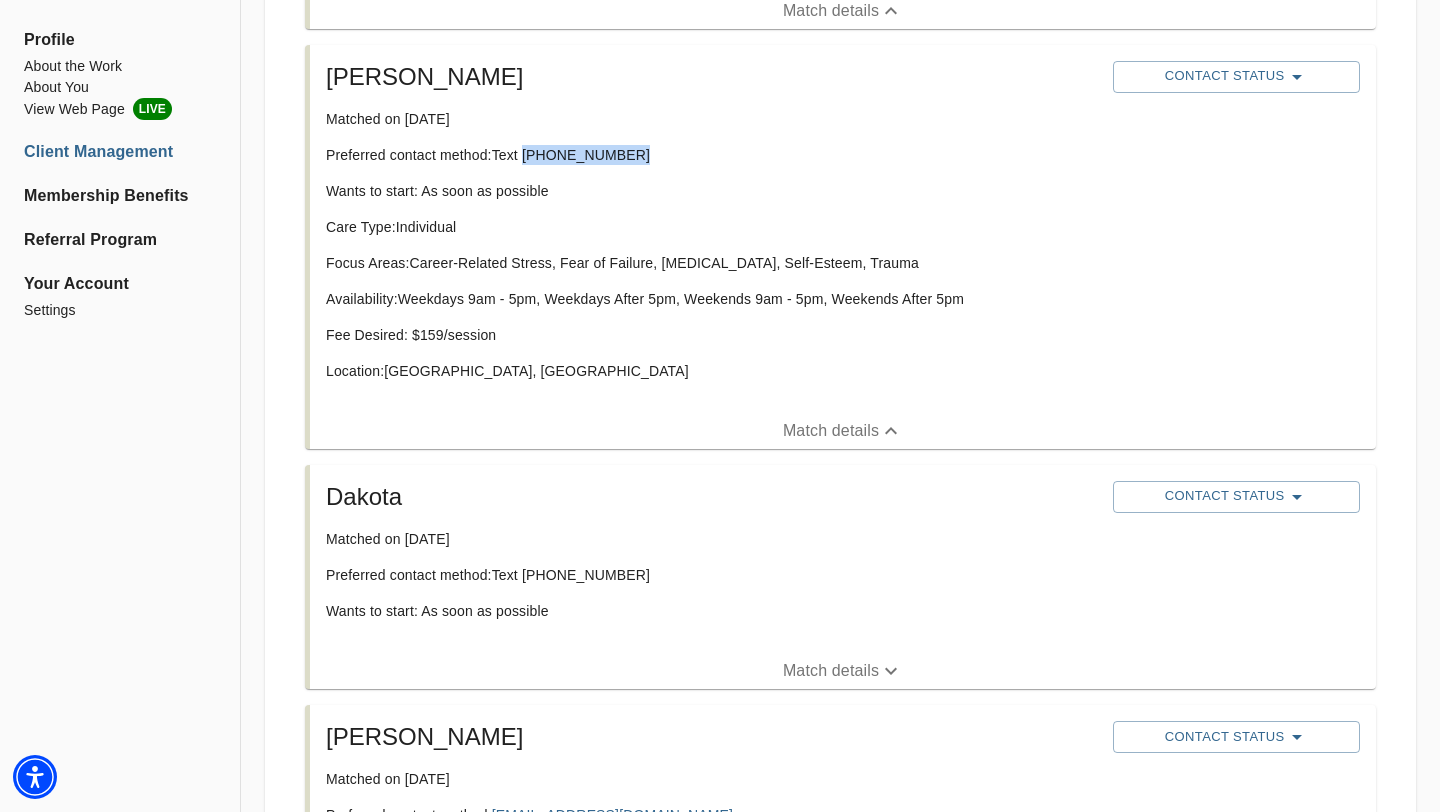click on "Match details" at bounding box center (831, 671) 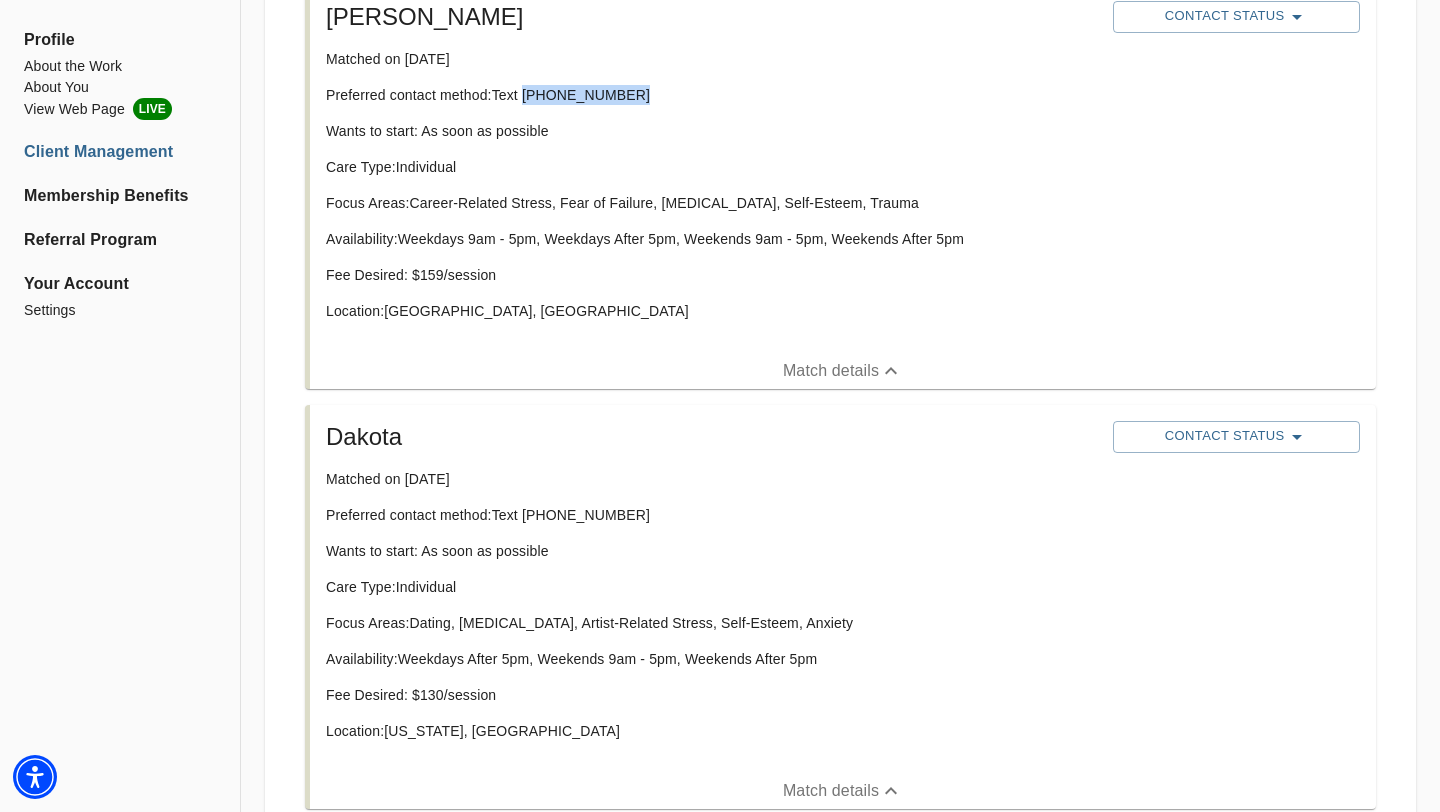 scroll, scrollTop: 2657, scrollLeft: 0, axis: vertical 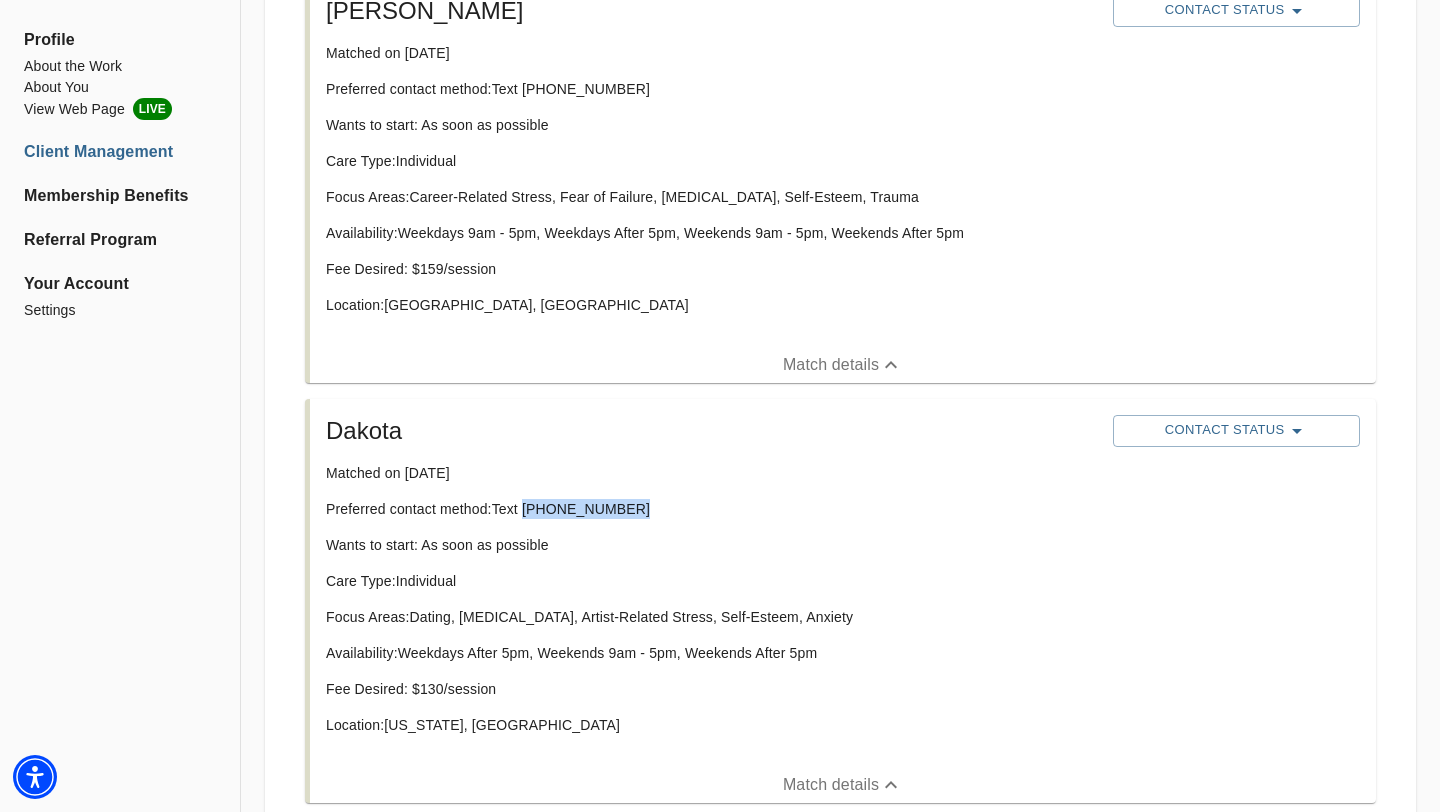 drag, startPoint x: 629, startPoint y: 504, endPoint x: 525, endPoint y: 511, distance: 104.23531 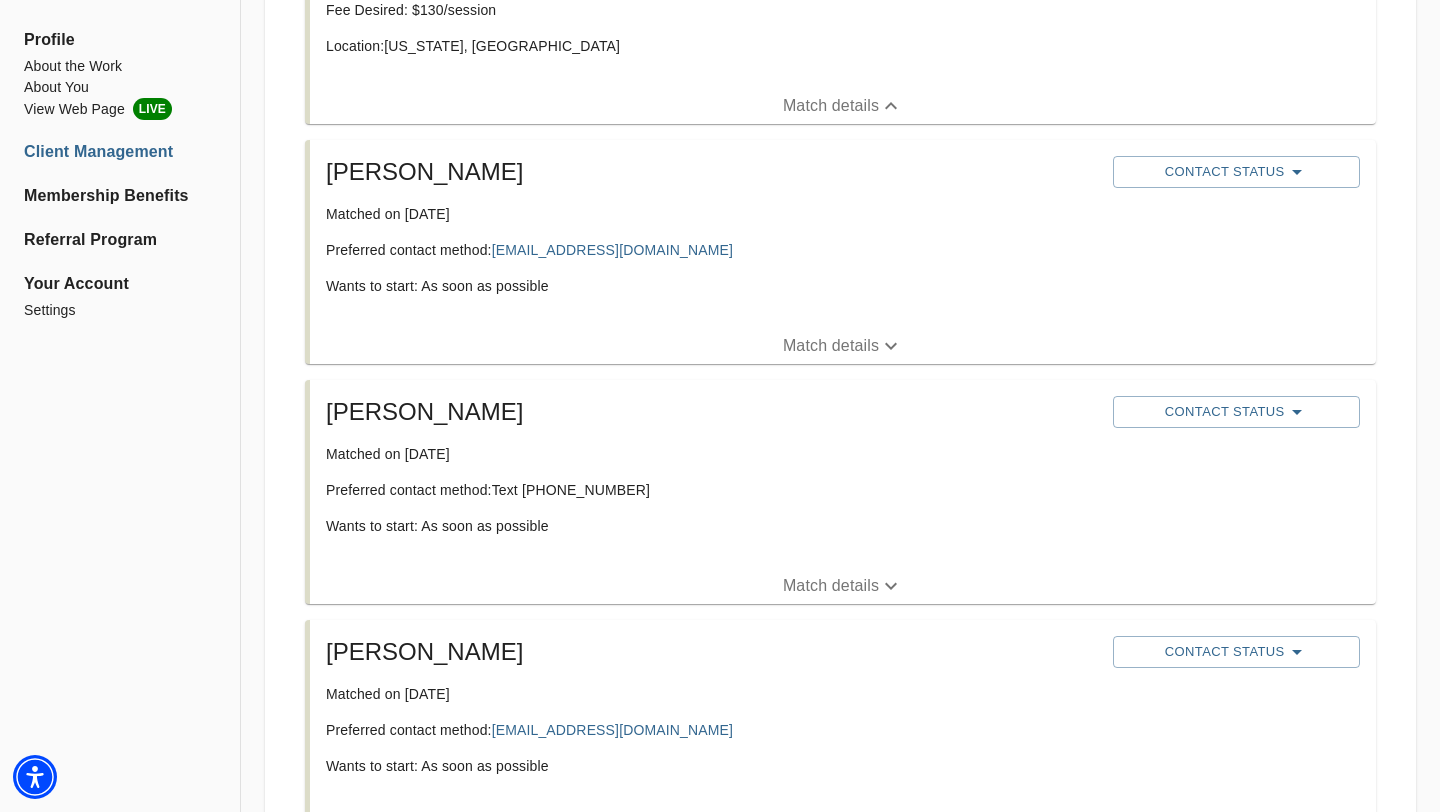 scroll, scrollTop: 3415, scrollLeft: 0, axis: vertical 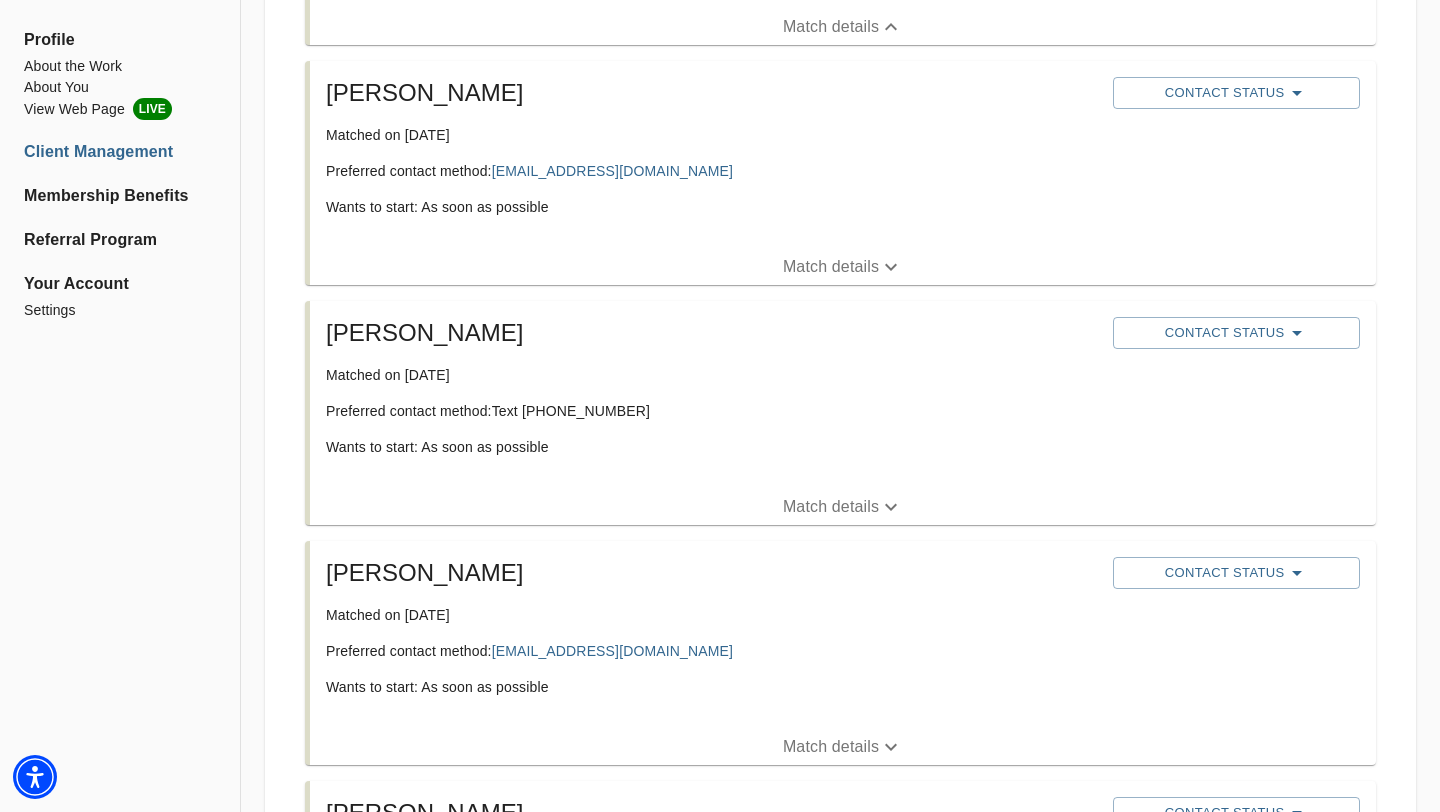 click on "Match details" at bounding box center (831, 507) 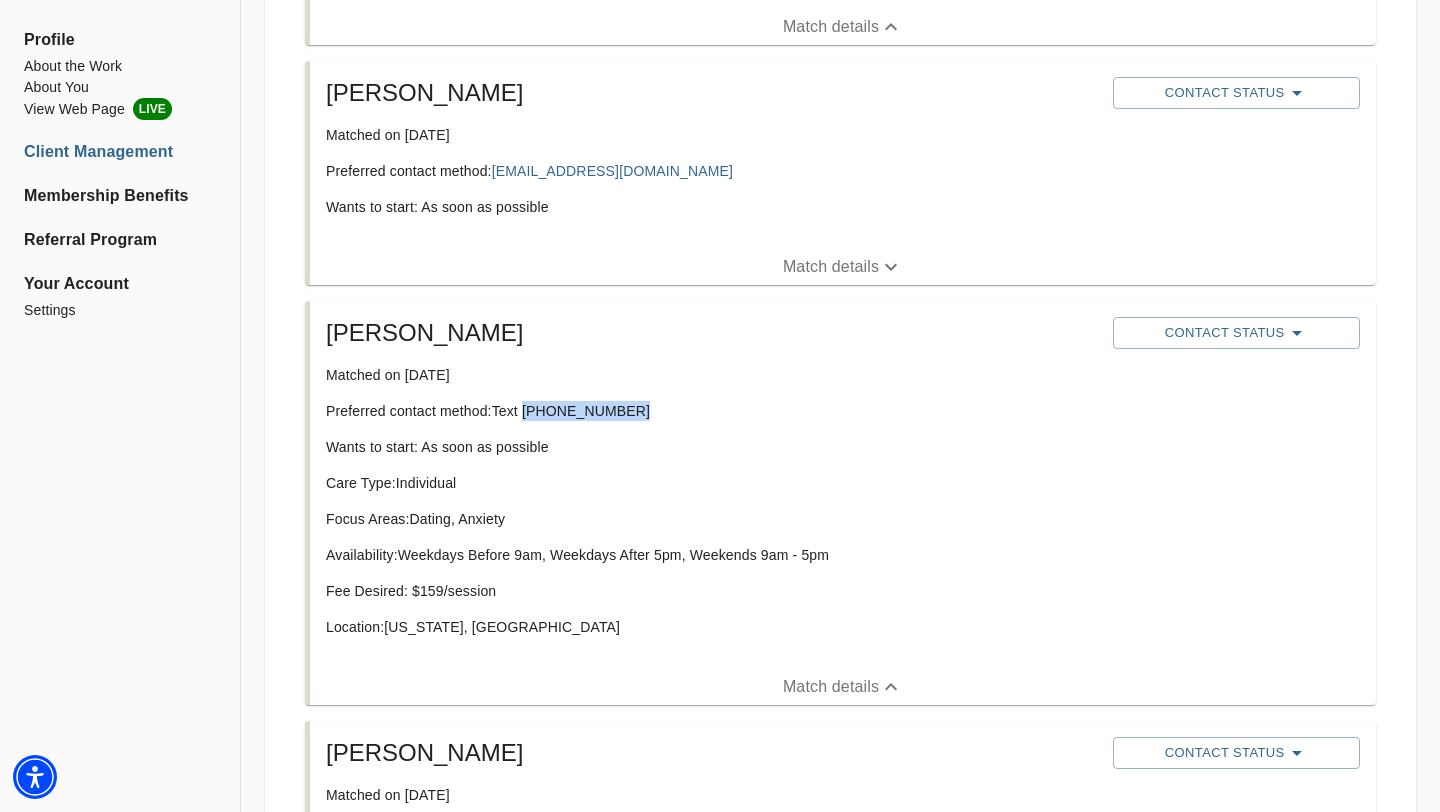 drag, startPoint x: 631, startPoint y: 413, endPoint x: 526, endPoint y: 414, distance: 105.00476 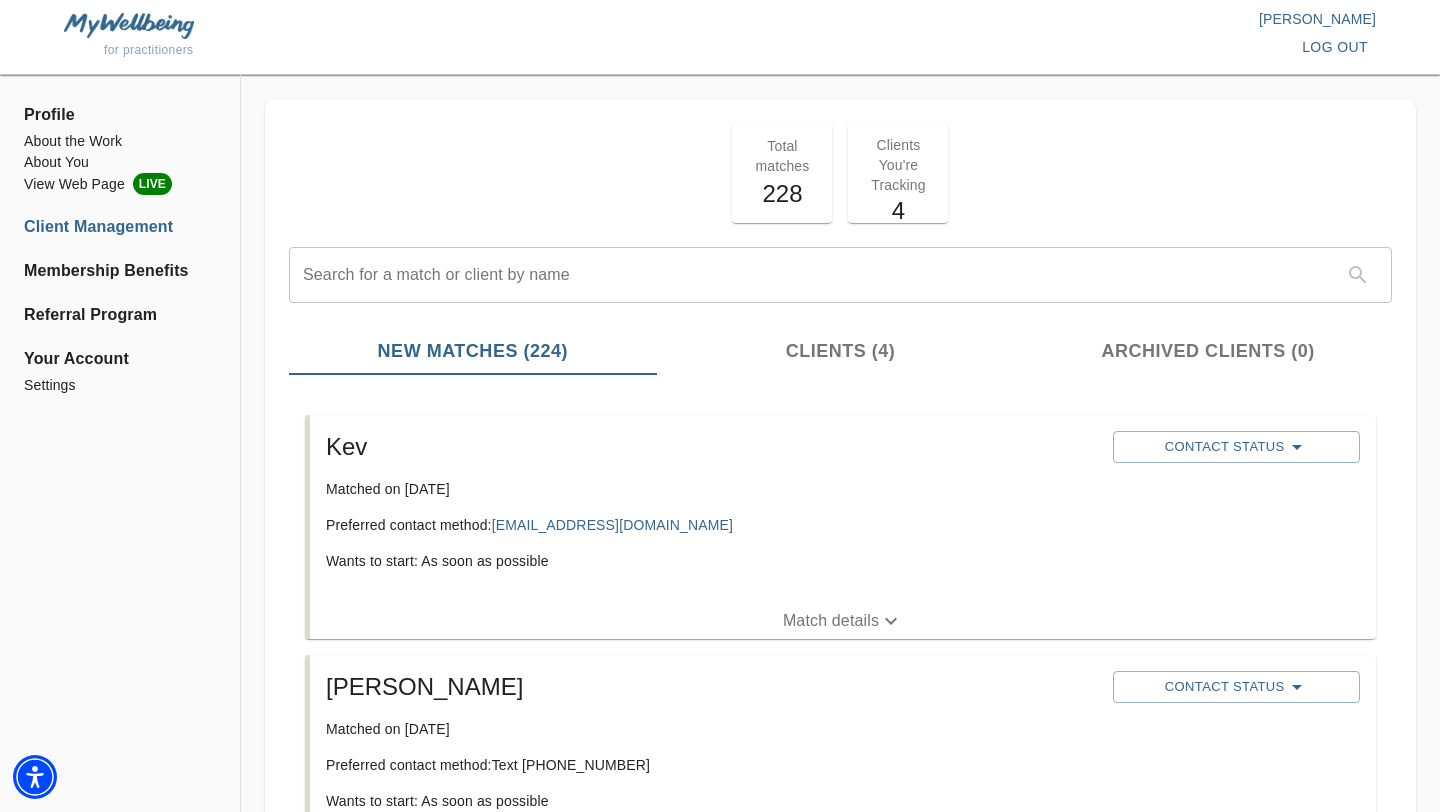 scroll, scrollTop: 198, scrollLeft: 0, axis: vertical 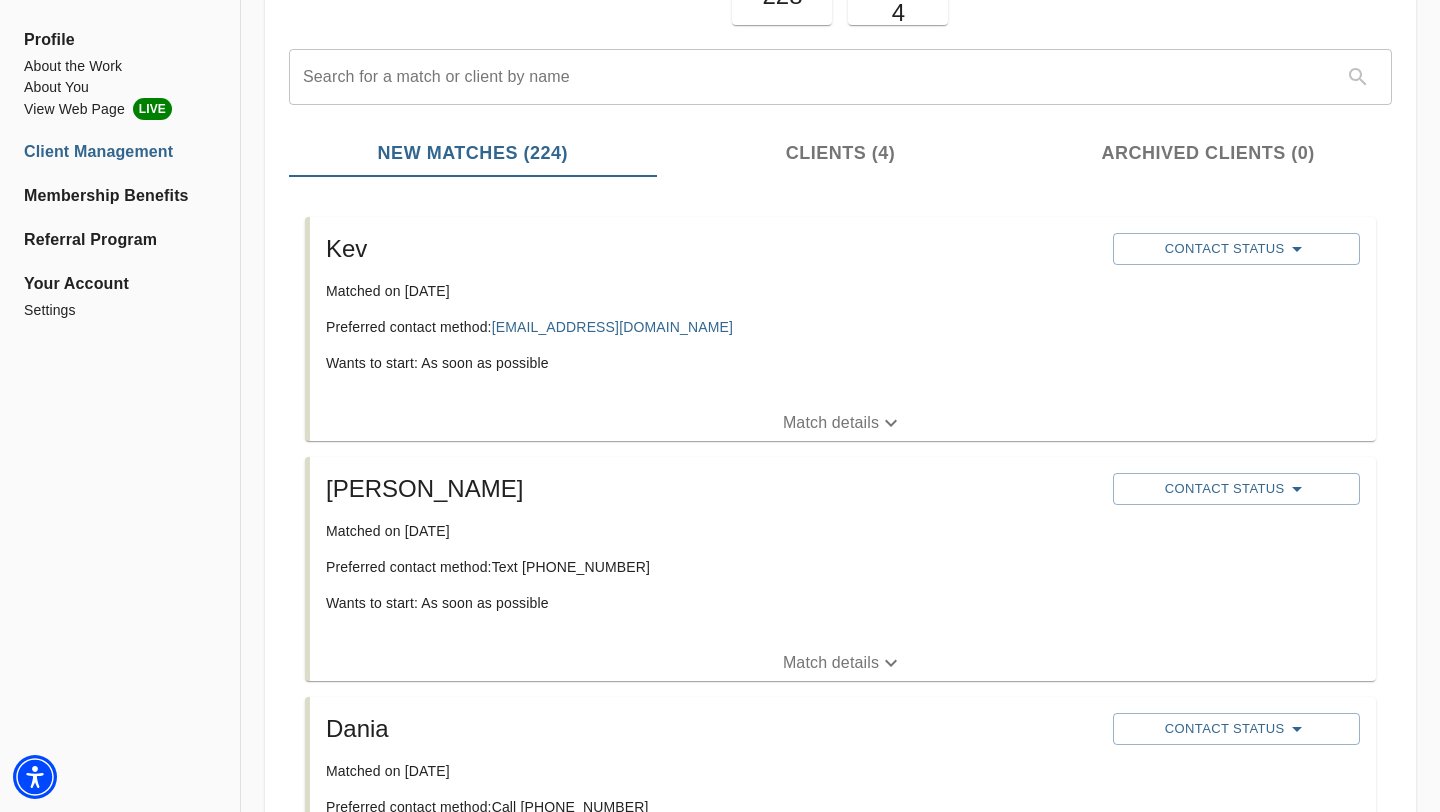 click on "Match details" at bounding box center [831, 423] 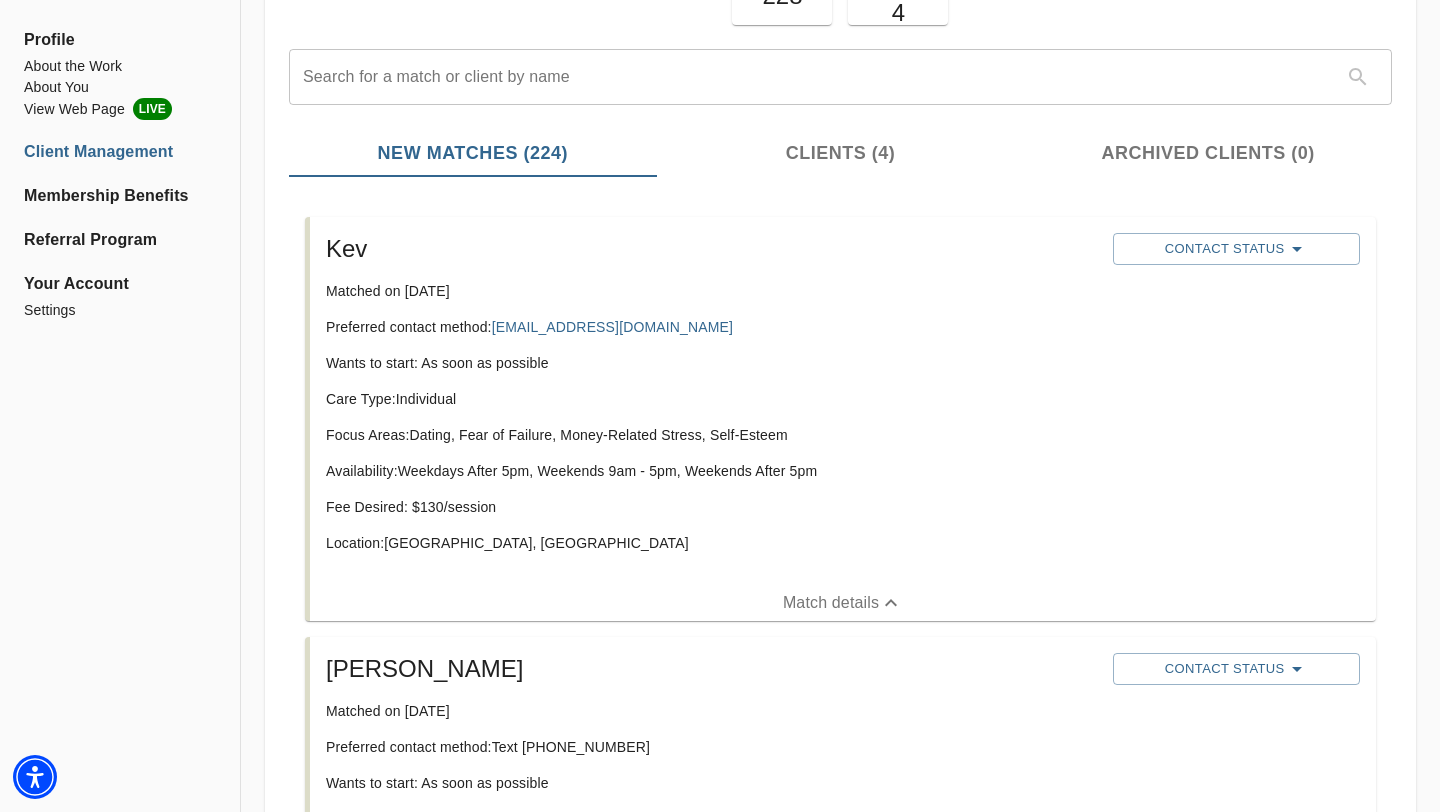 type 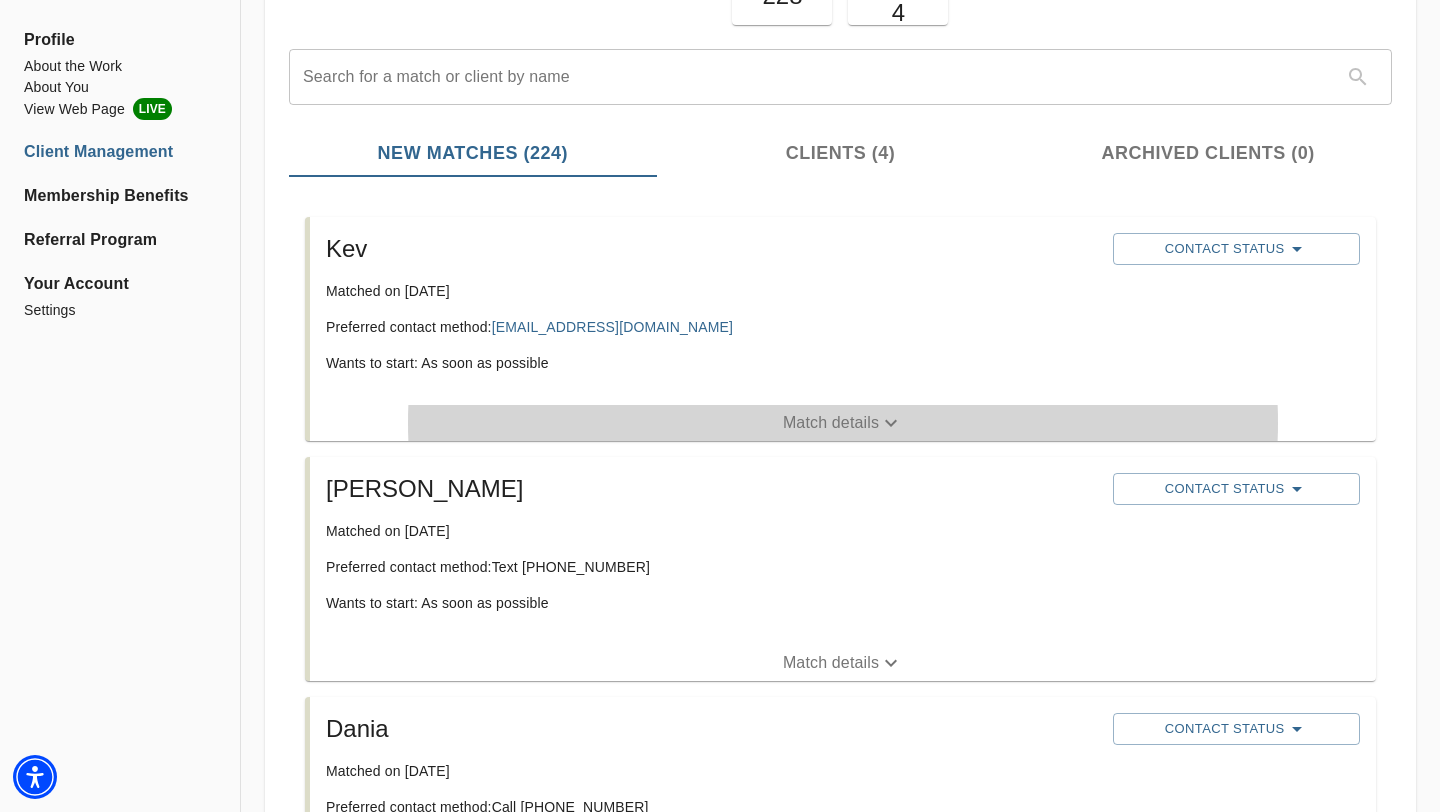 click on "Matched on [DATE]" at bounding box center (711, 531) 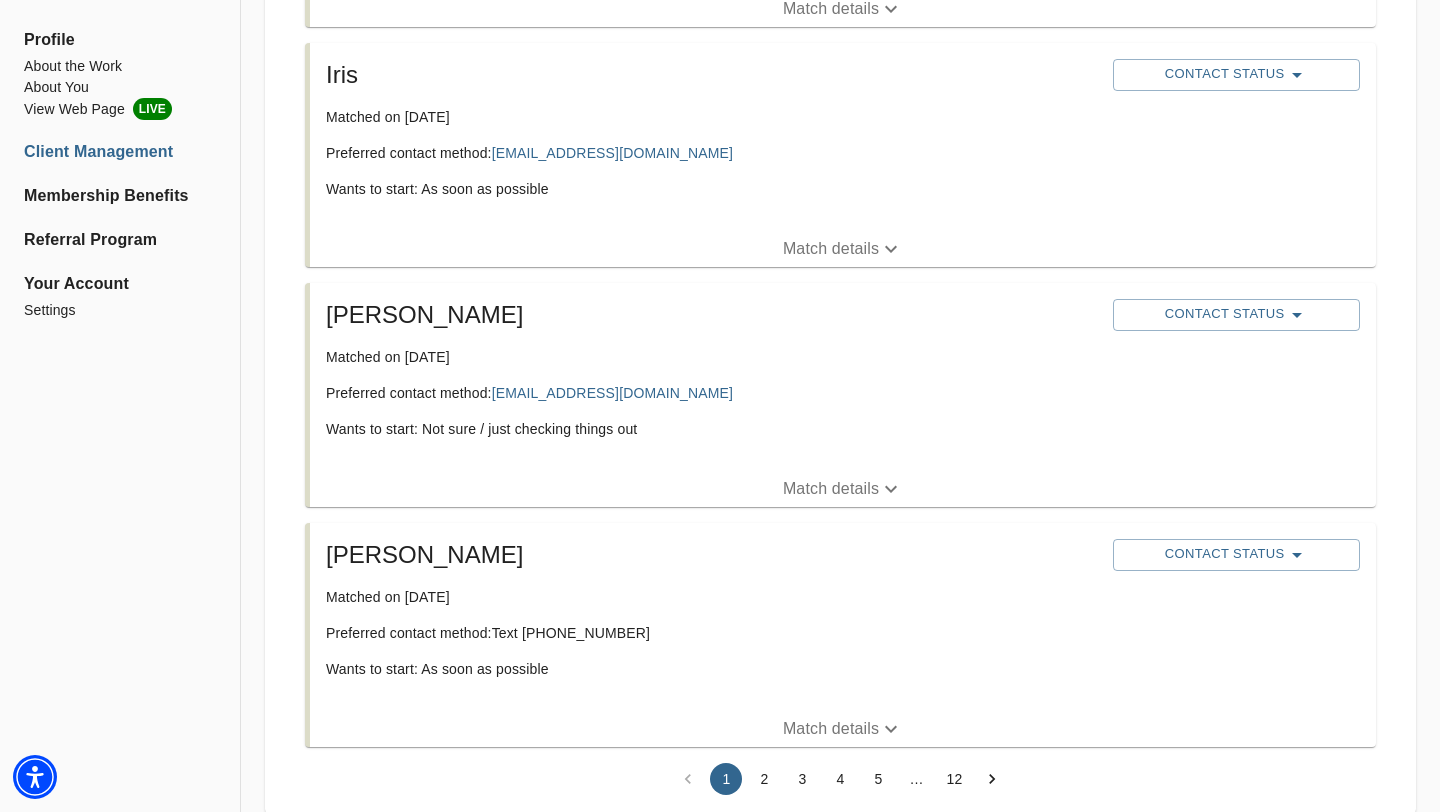 scroll, scrollTop: 5596, scrollLeft: 0, axis: vertical 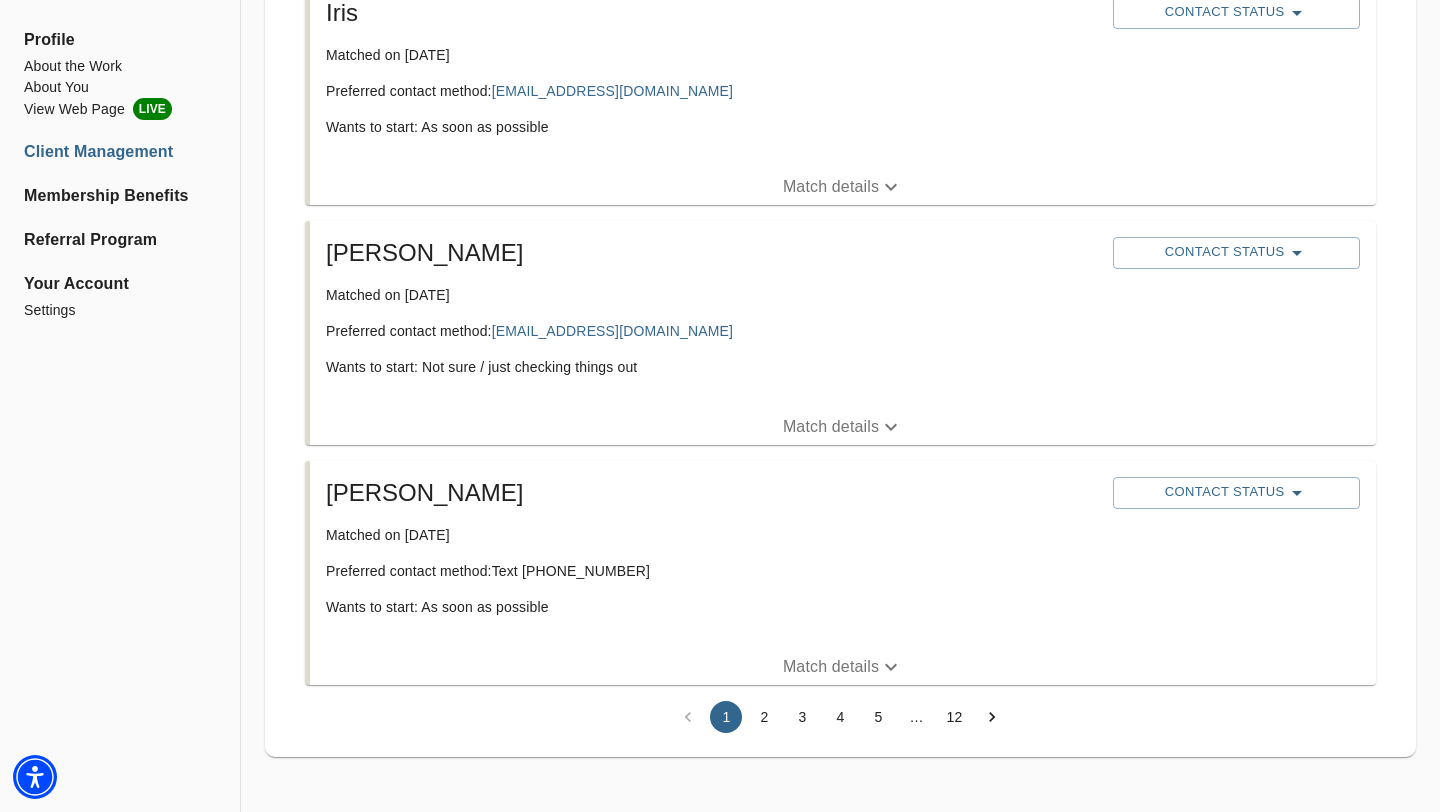 click on "2" at bounding box center (764, 717) 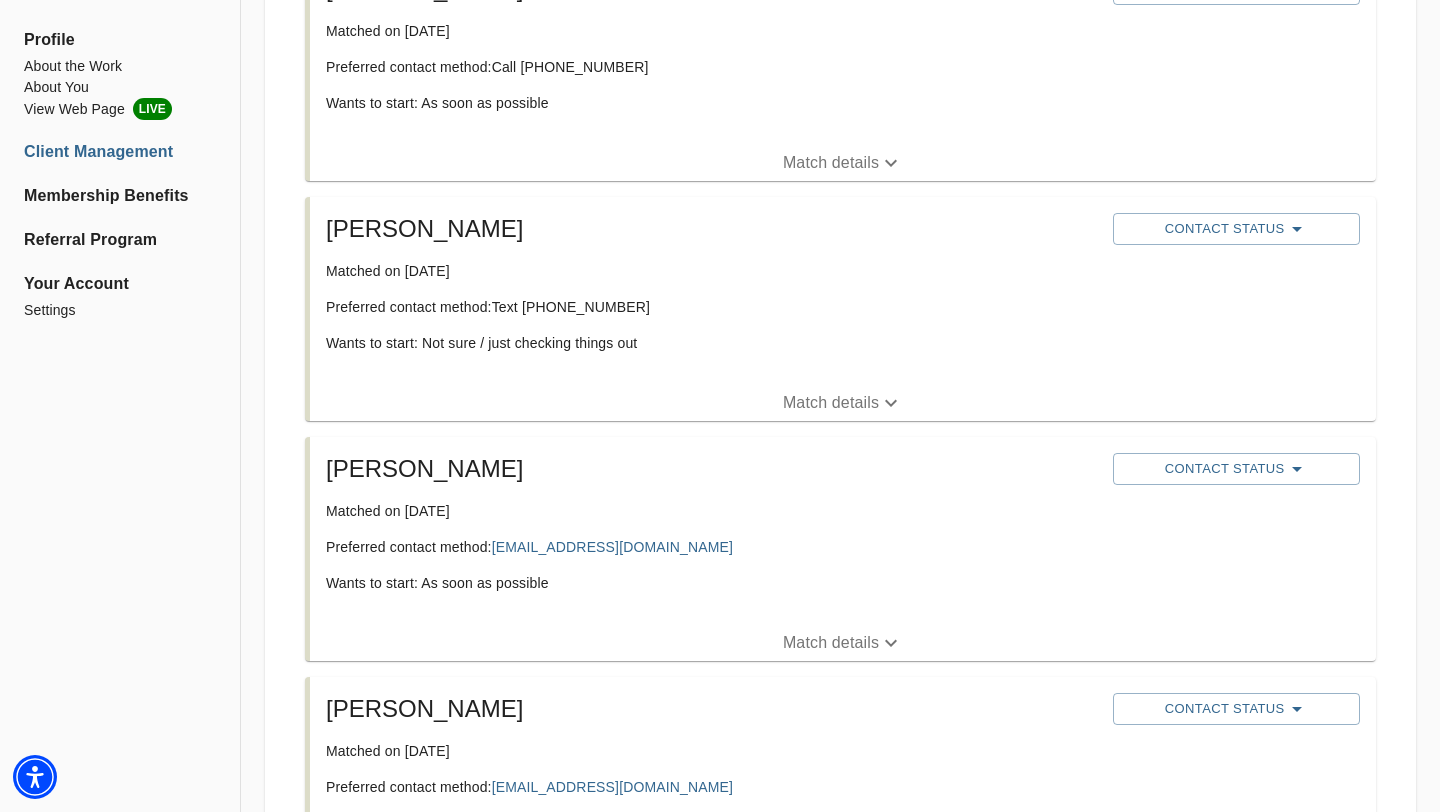 scroll, scrollTop: 4516, scrollLeft: 0, axis: vertical 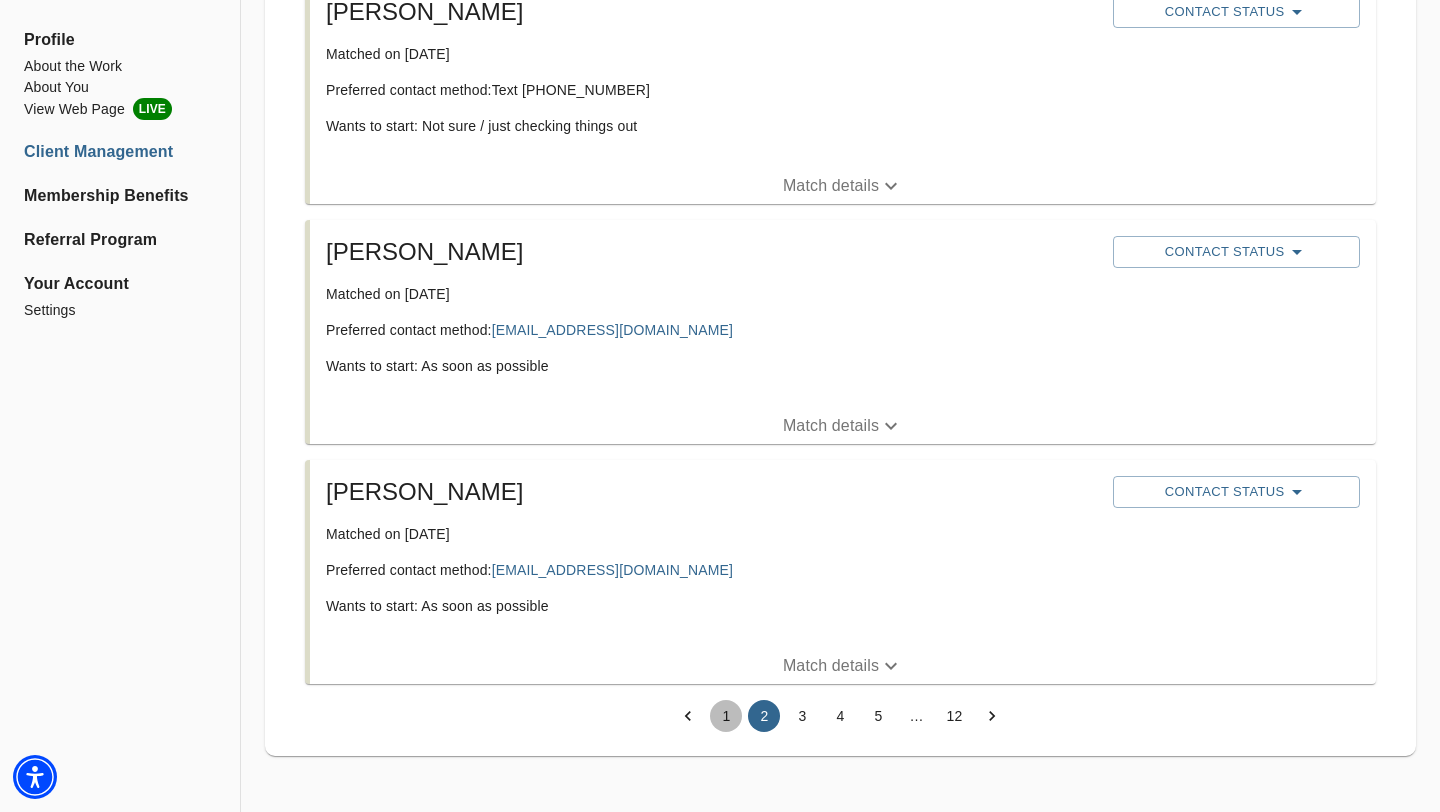click on "1" at bounding box center [726, 716] 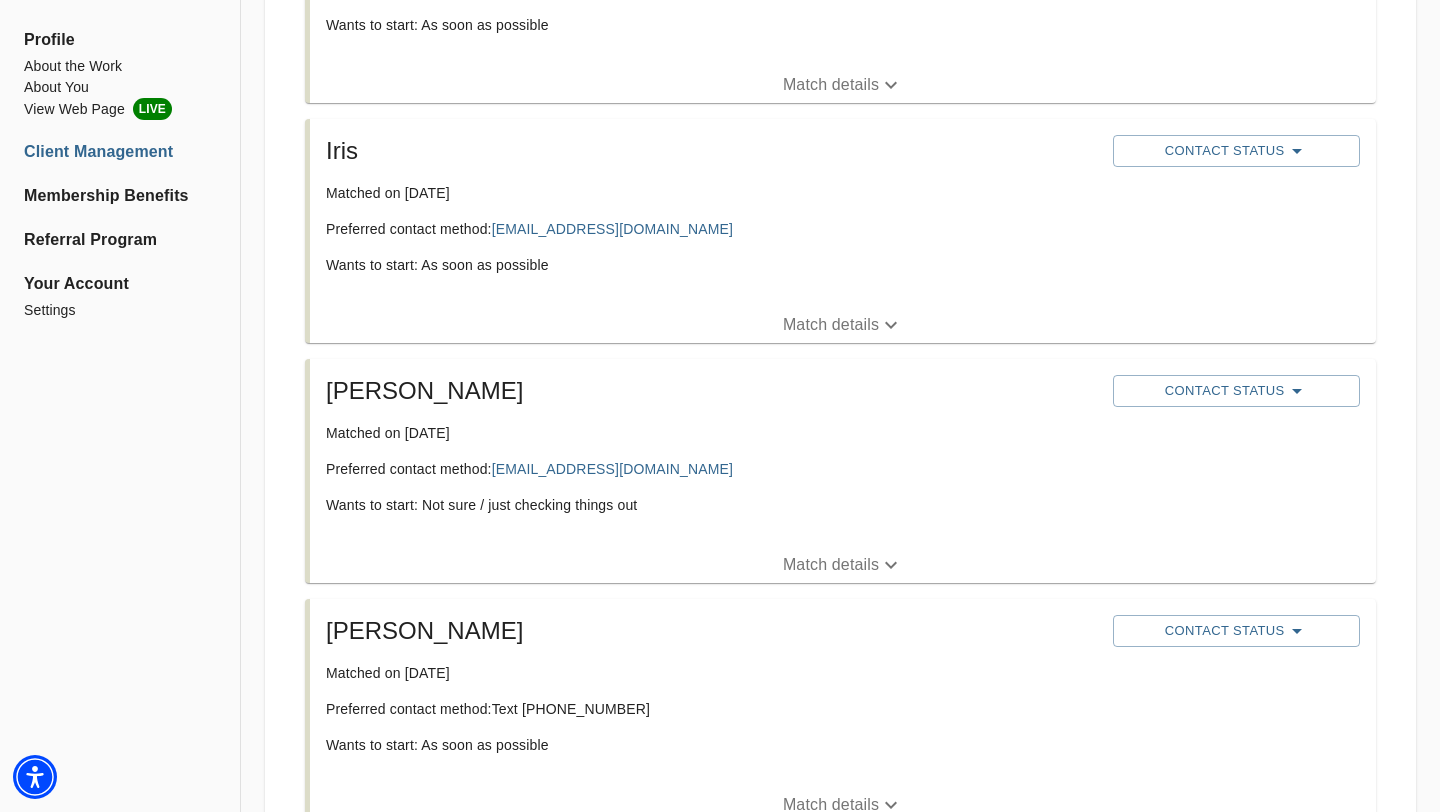 scroll, scrollTop: 4228, scrollLeft: 0, axis: vertical 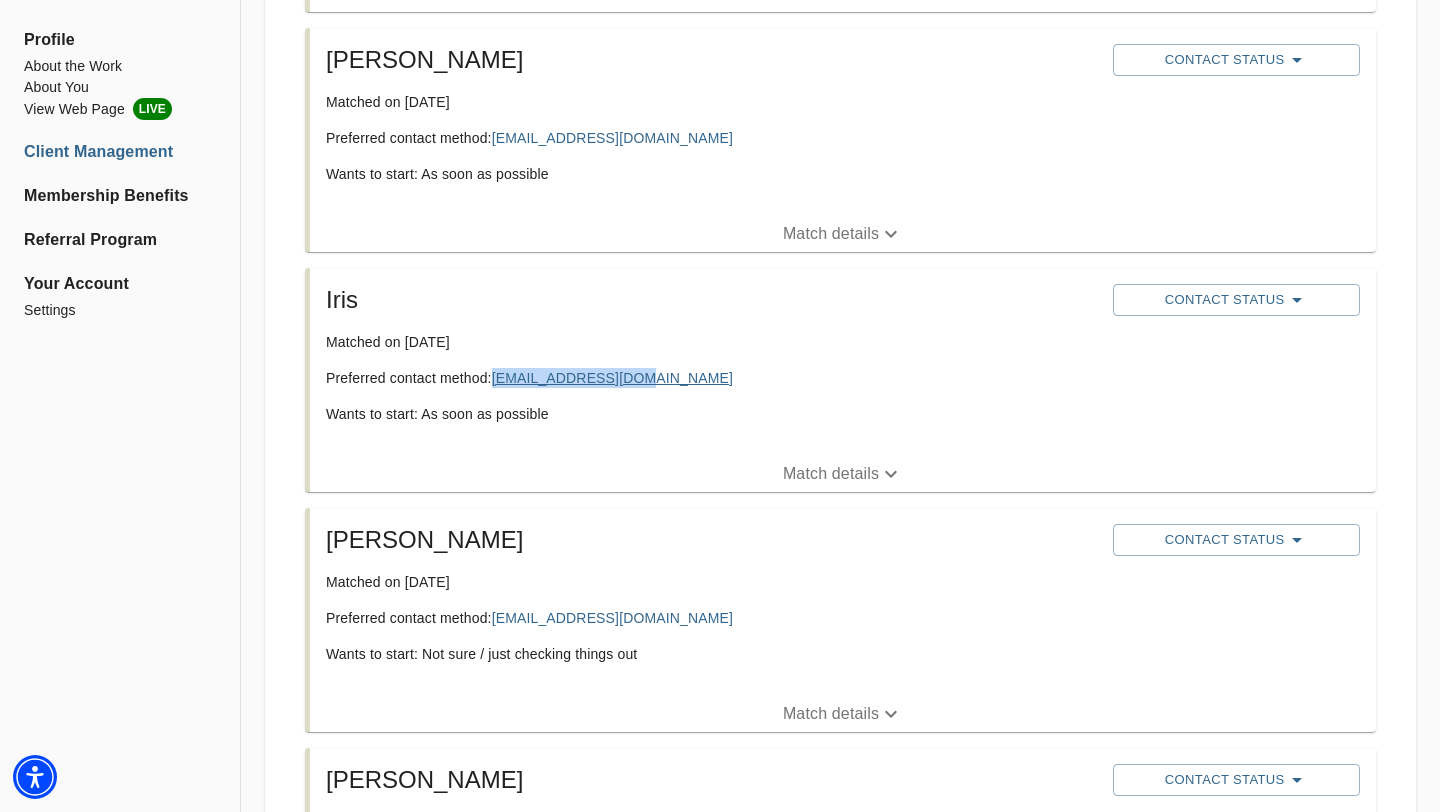 drag, startPoint x: 641, startPoint y: 378, endPoint x: 498, endPoint y: 382, distance: 143.05594 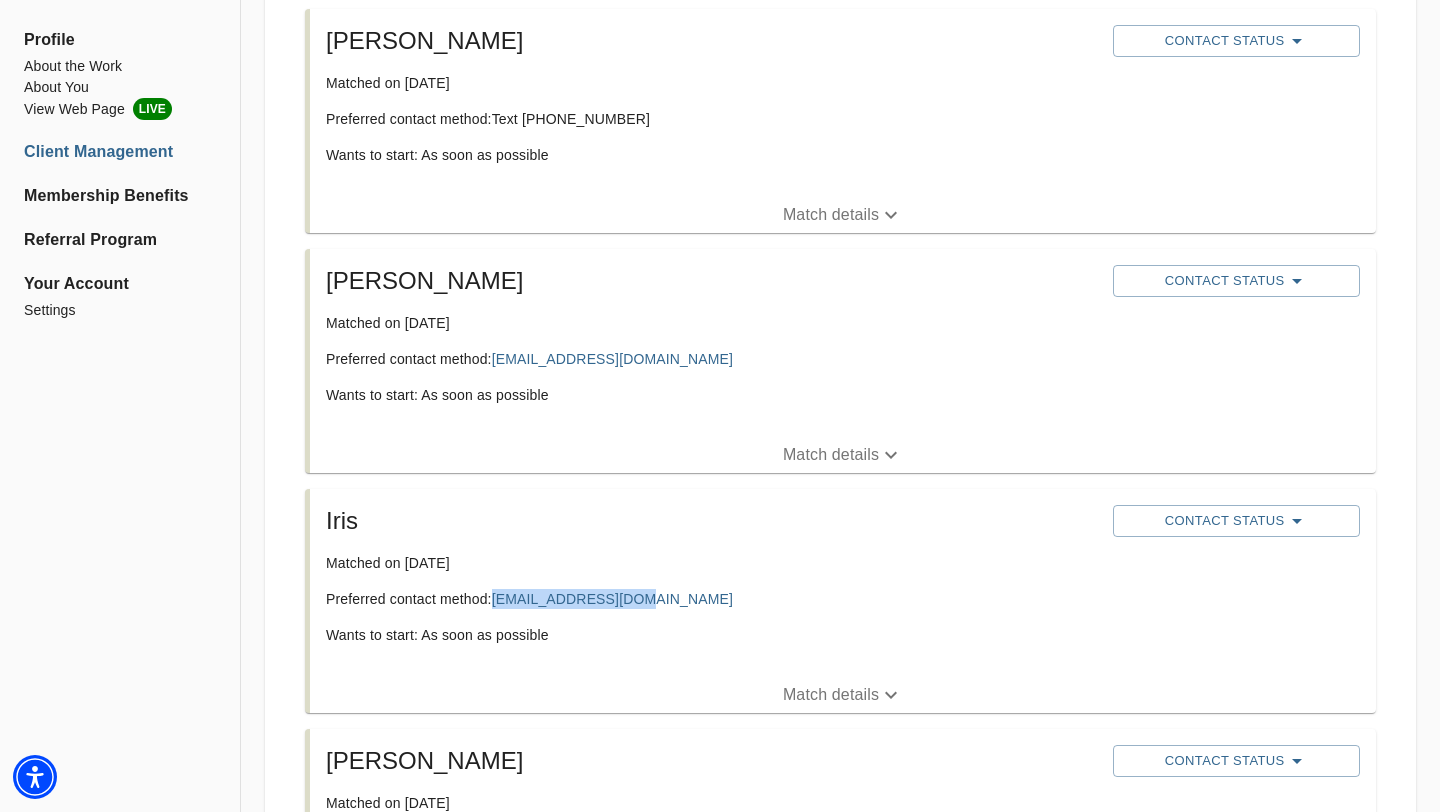 scroll, scrollTop: 3936, scrollLeft: 0, axis: vertical 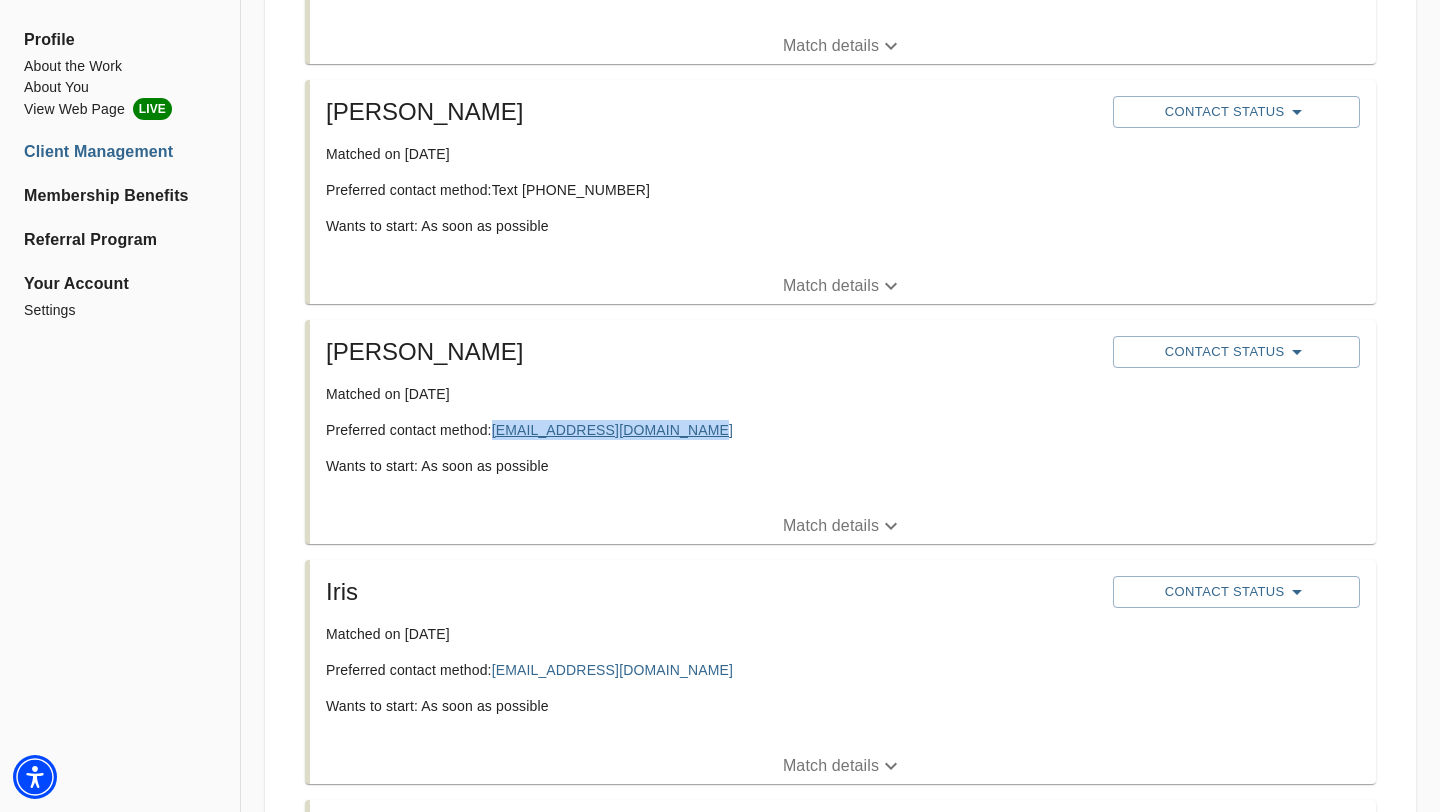 drag, startPoint x: 697, startPoint y: 430, endPoint x: 500, endPoint y: 434, distance: 197.0406 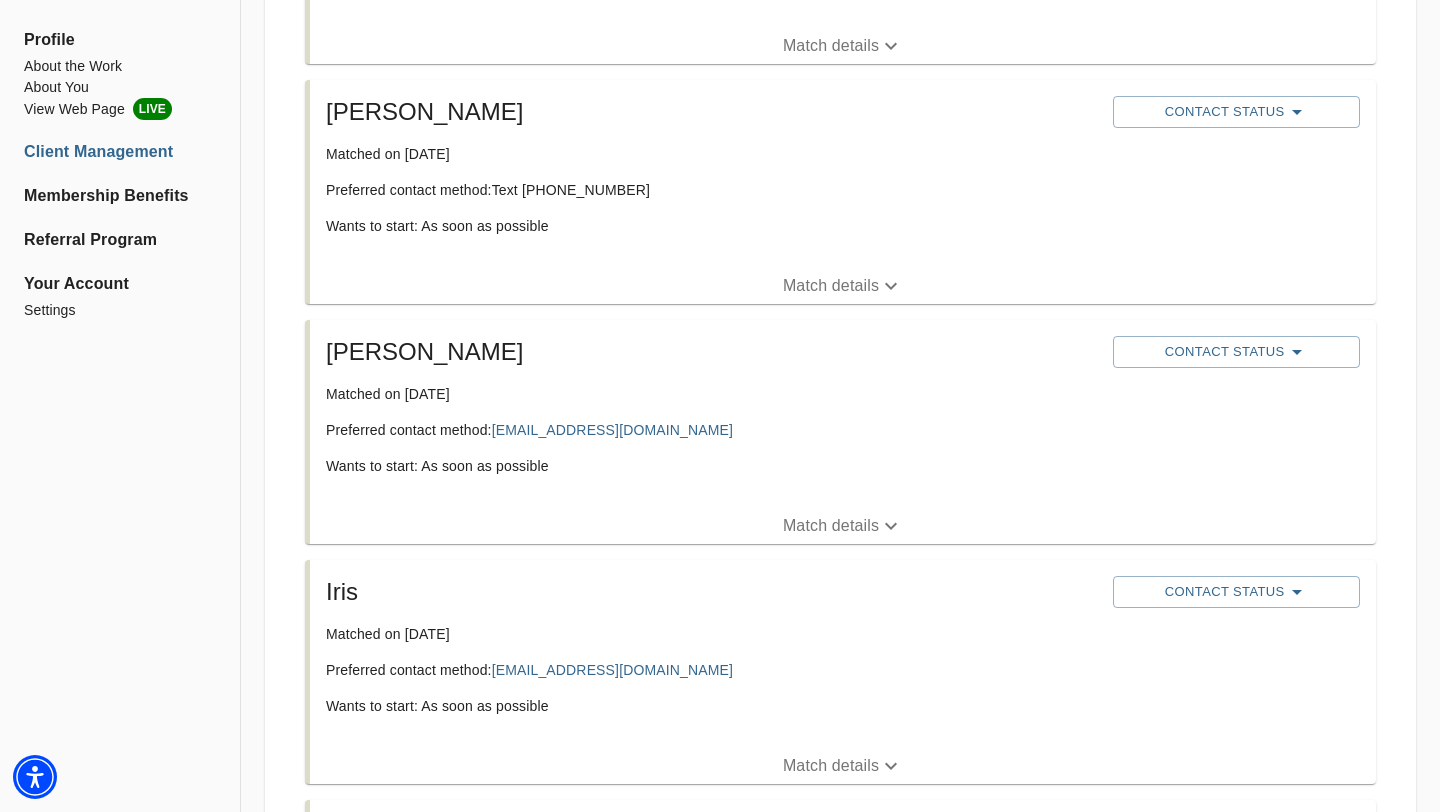 click on "[PERSON_NAME] Matched on [DATE] Preferred contact method:  [EMAIL_ADDRESS][DOMAIN_NAME] Wants to start: As soon as possible Care Type:  Individual Focus Areas:  Dating, [MEDICAL_DATA], Self-Esteem, Trauma, Anxiety Availability:   Flexible Fee Desired: $ 159 /session Location:  [GEOGRAPHIC_DATA], [GEOGRAPHIC_DATA] Contact Status" at bounding box center [843, 414] 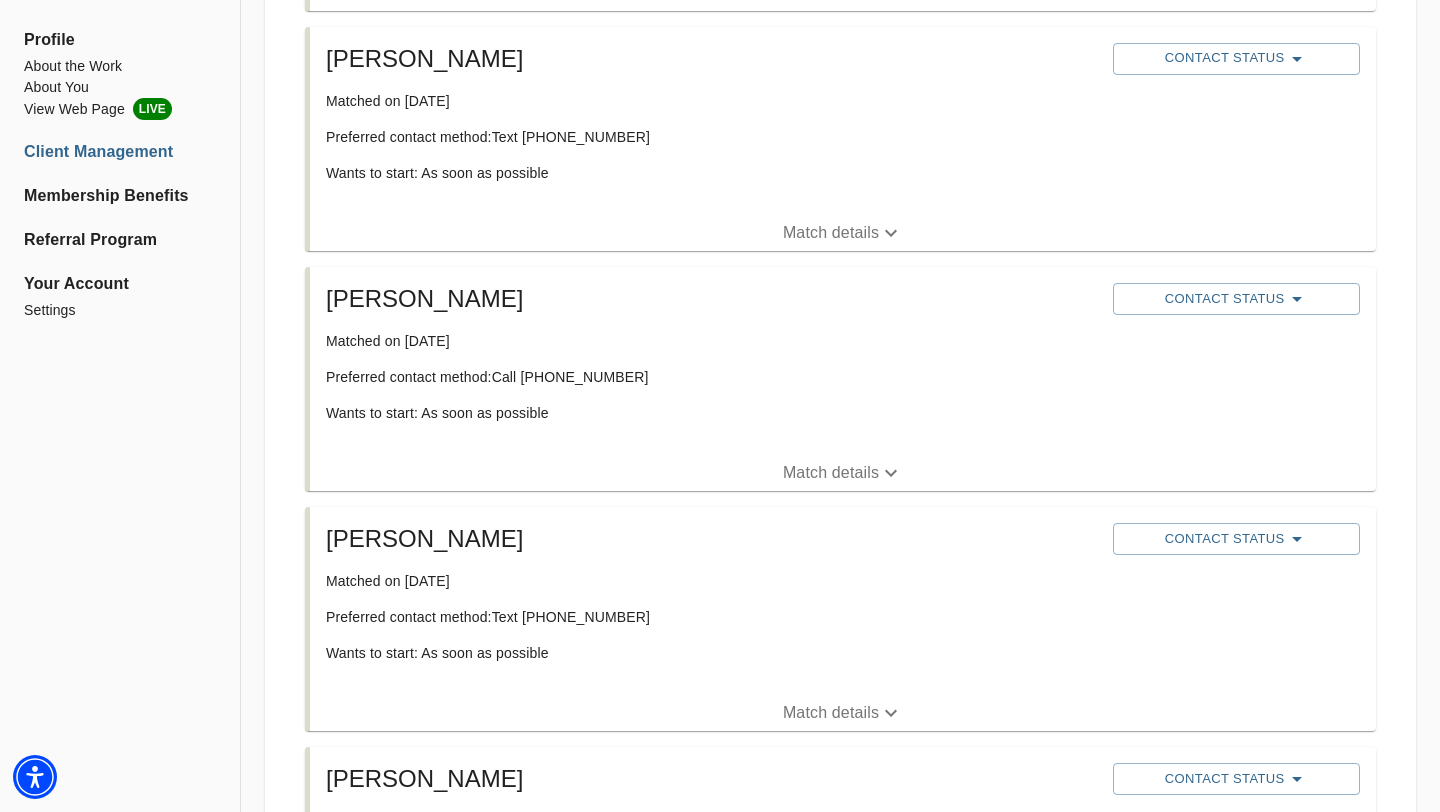 scroll, scrollTop: 3506, scrollLeft: 0, axis: vertical 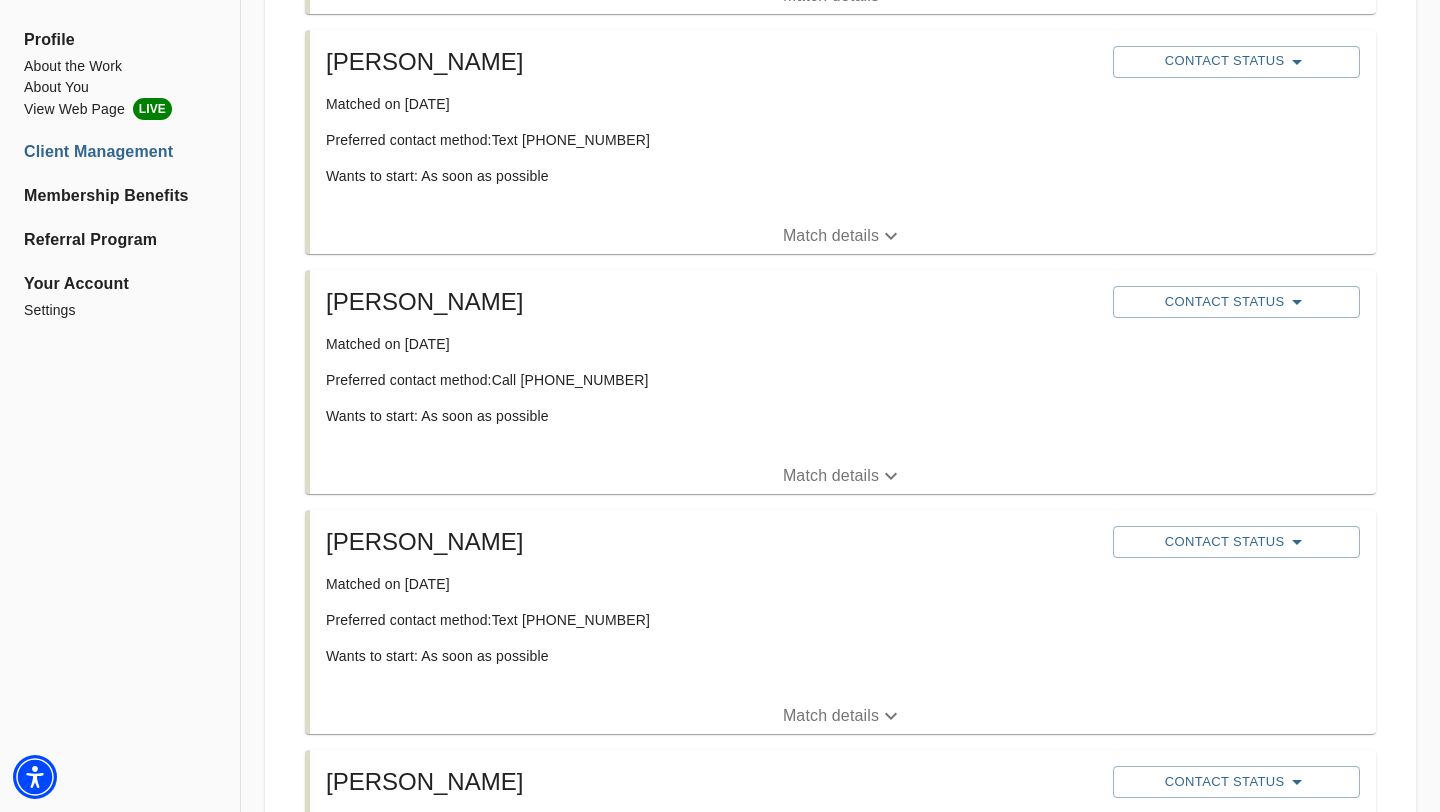 click on "Match details" at bounding box center (831, 476) 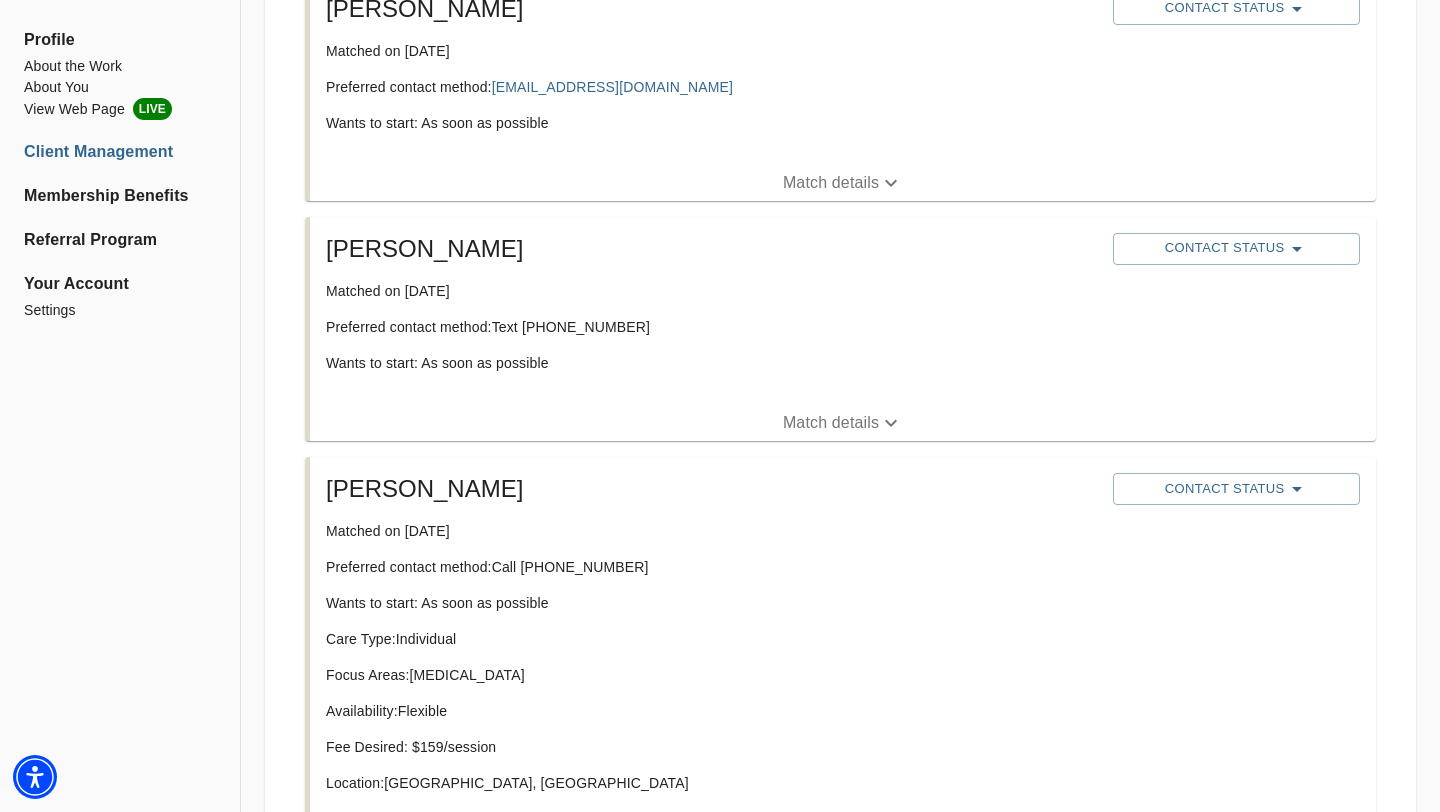 scroll, scrollTop: 3321, scrollLeft: 0, axis: vertical 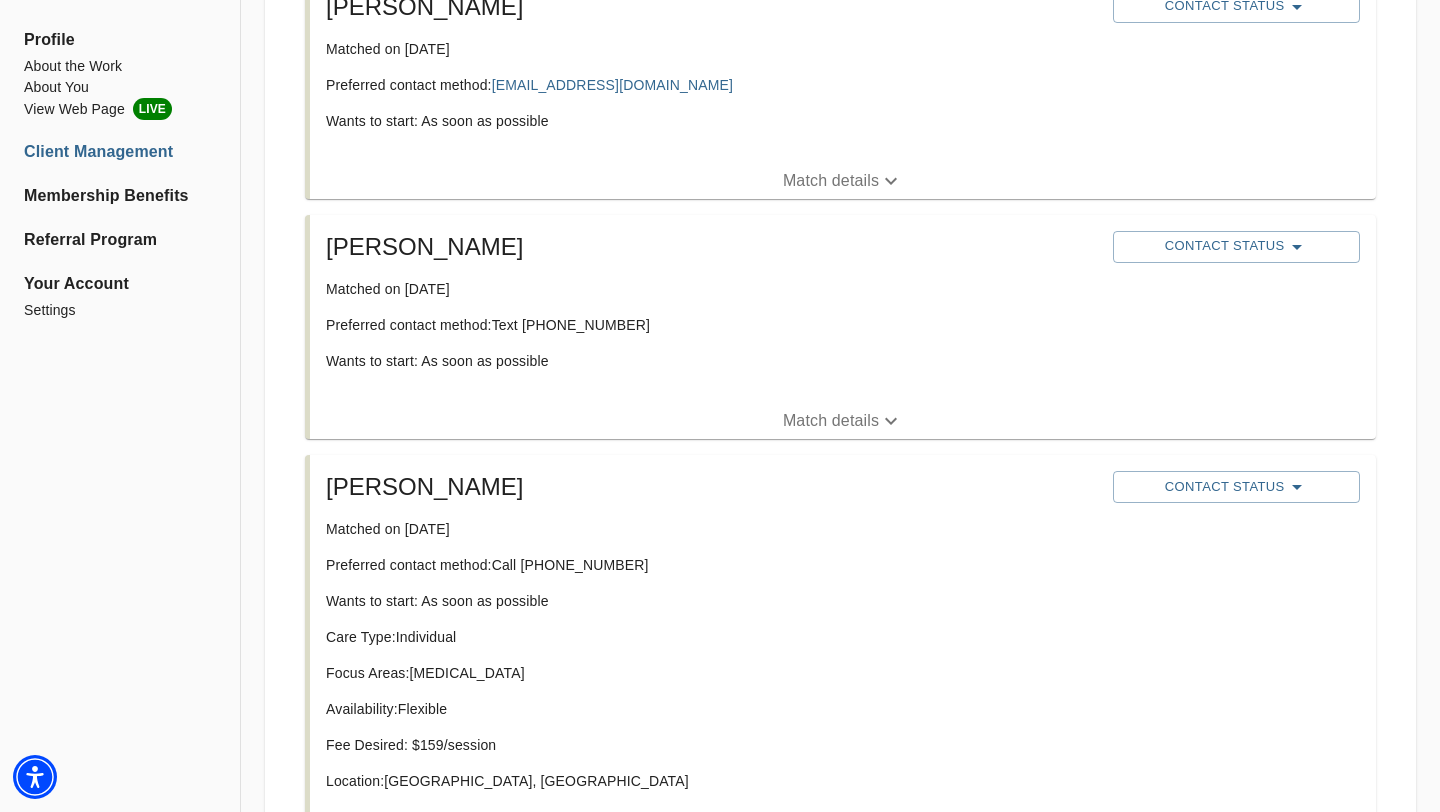 click on "Match details" at bounding box center (831, 421) 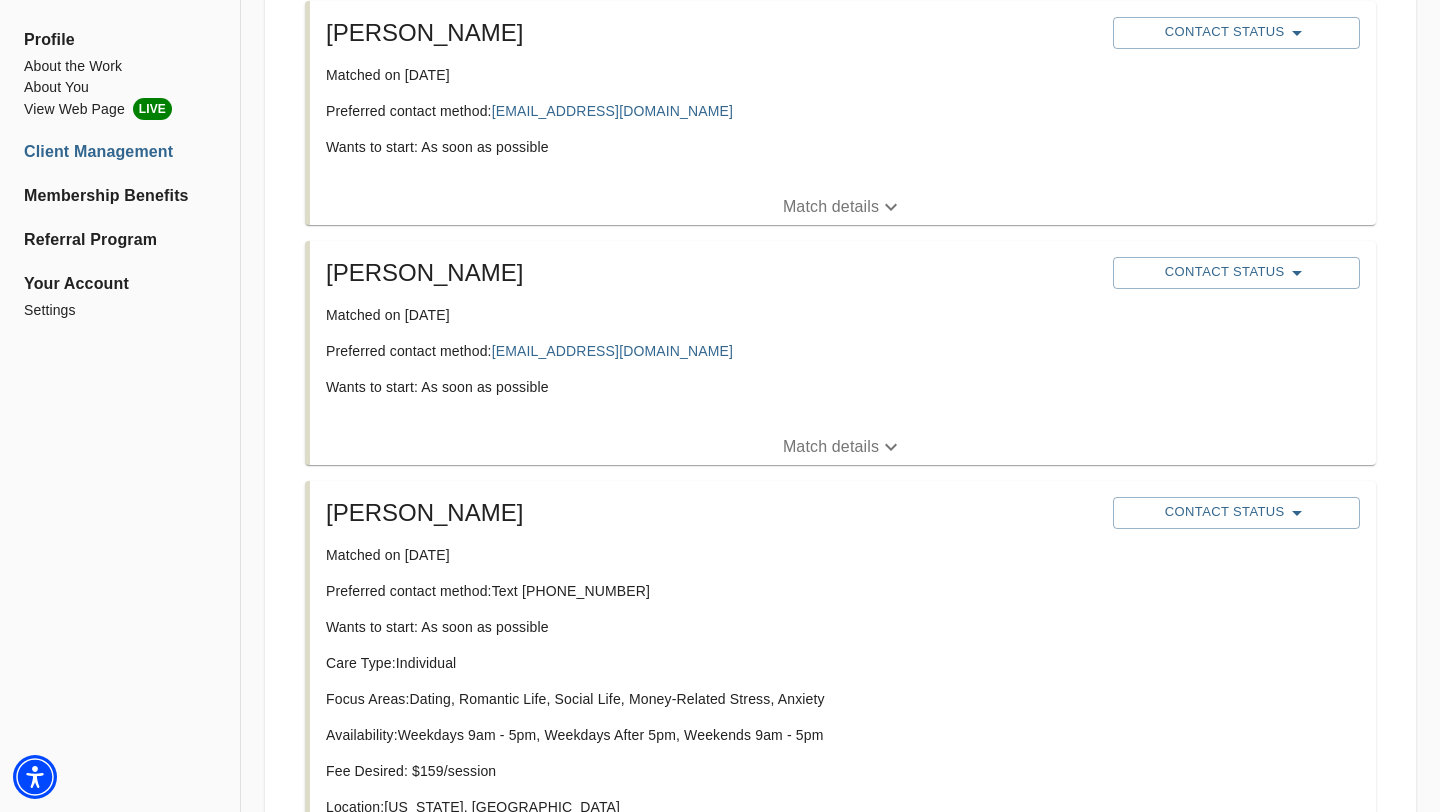 scroll, scrollTop: 3057, scrollLeft: 0, axis: vertical 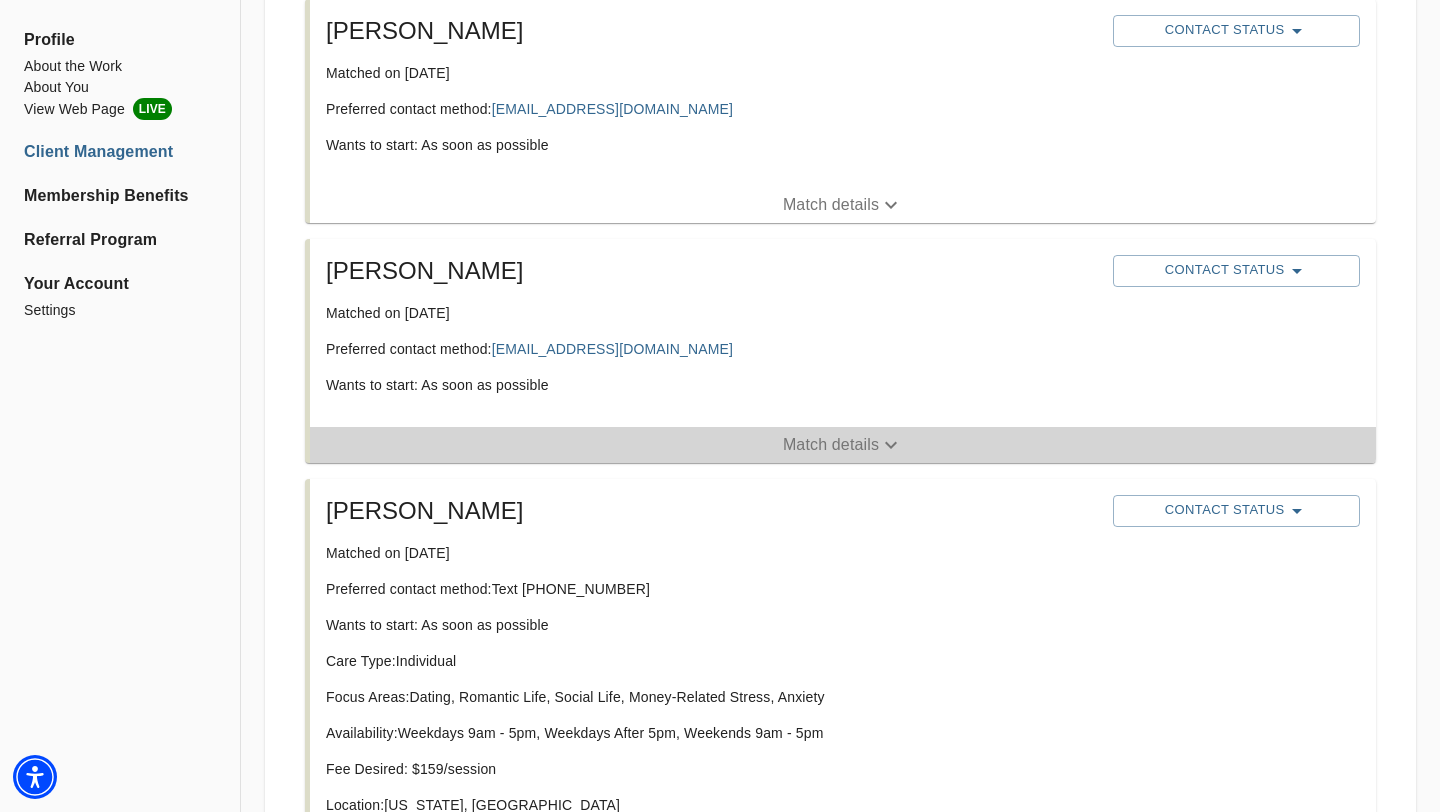 click on "Match details" at bounding box center [831, 445] 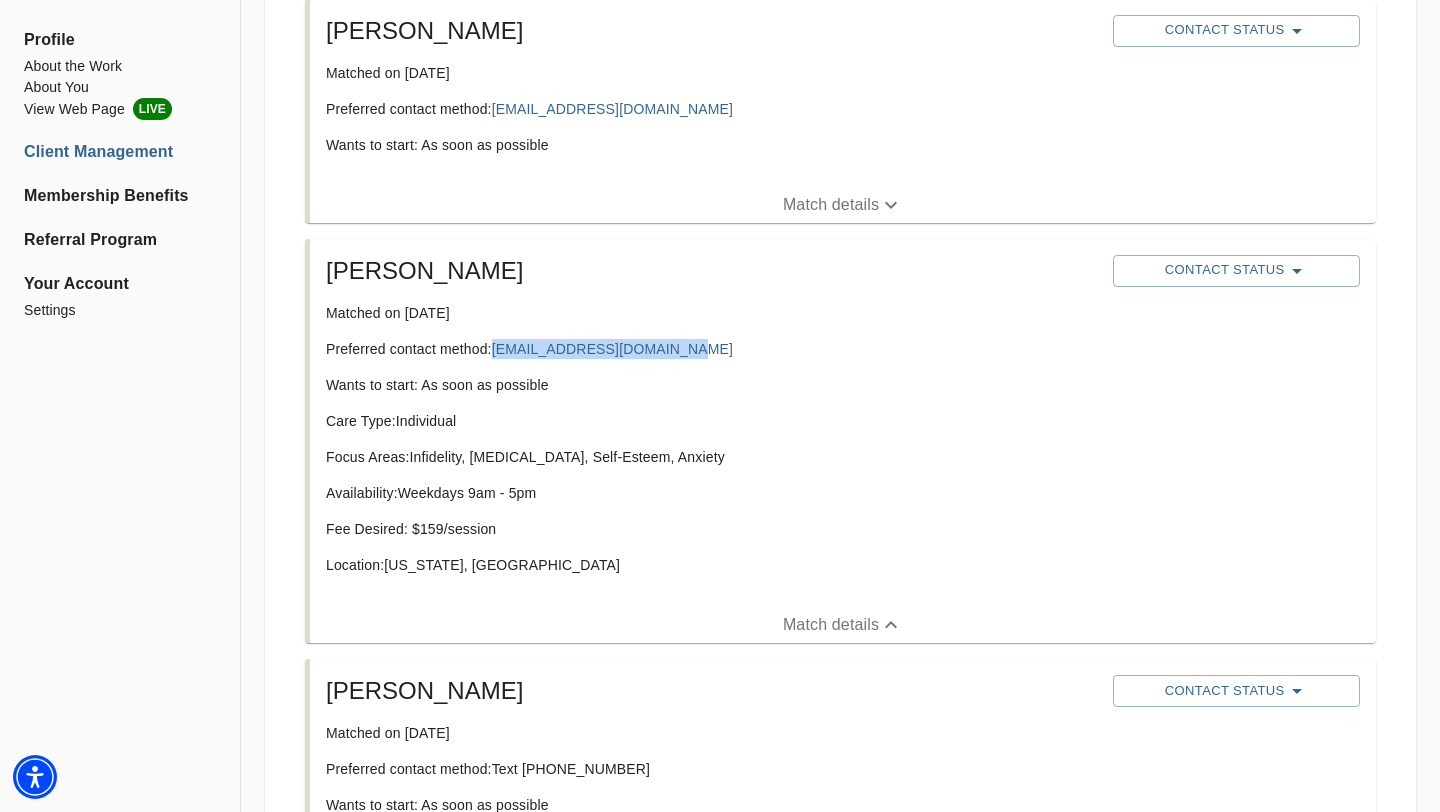 drag, startPoint x: 687, startPoint y: 345, endPoint x: 494, endPoint y: 345, distance: 193 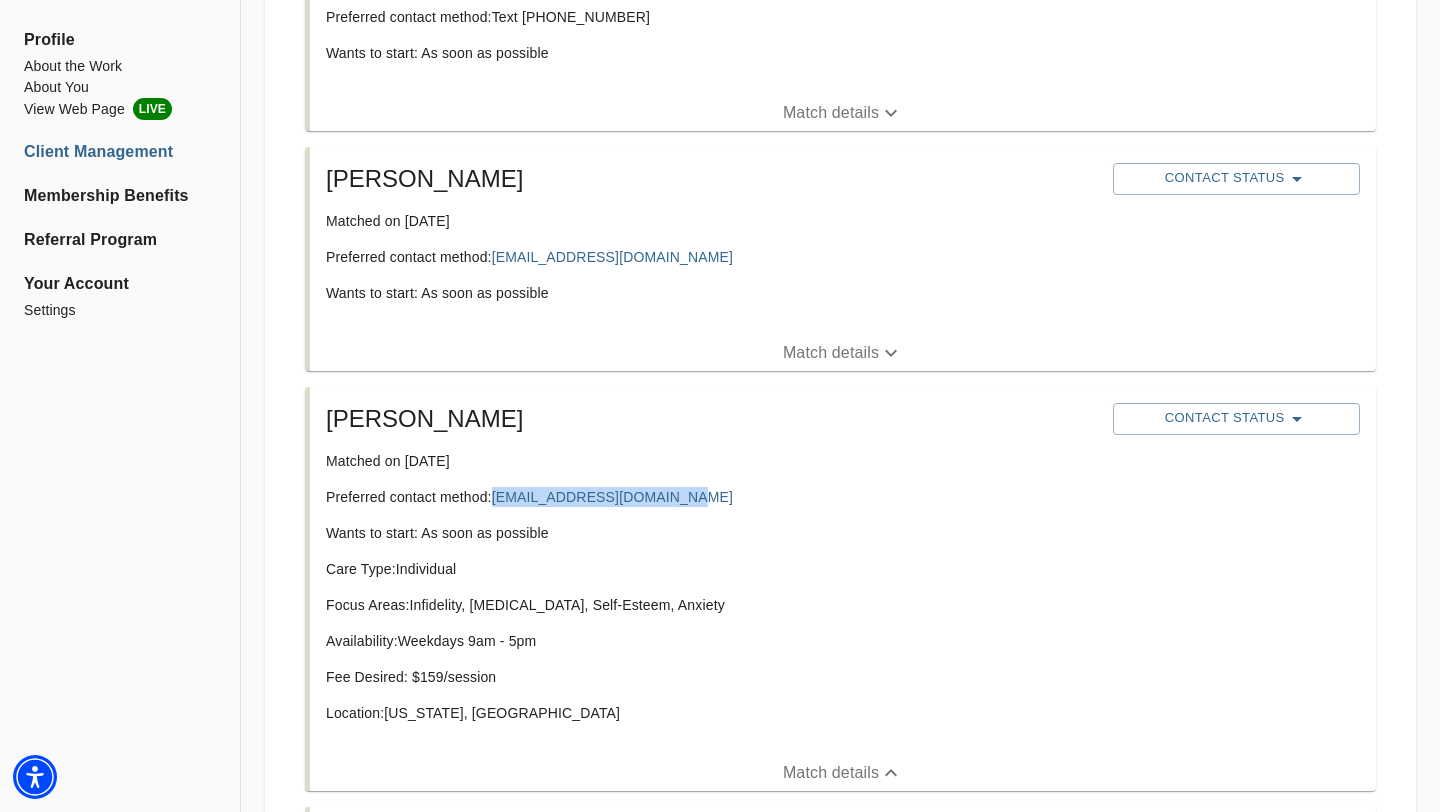 scroll, scrollTop: 2851, scrollLeft: 0, axis: vertical 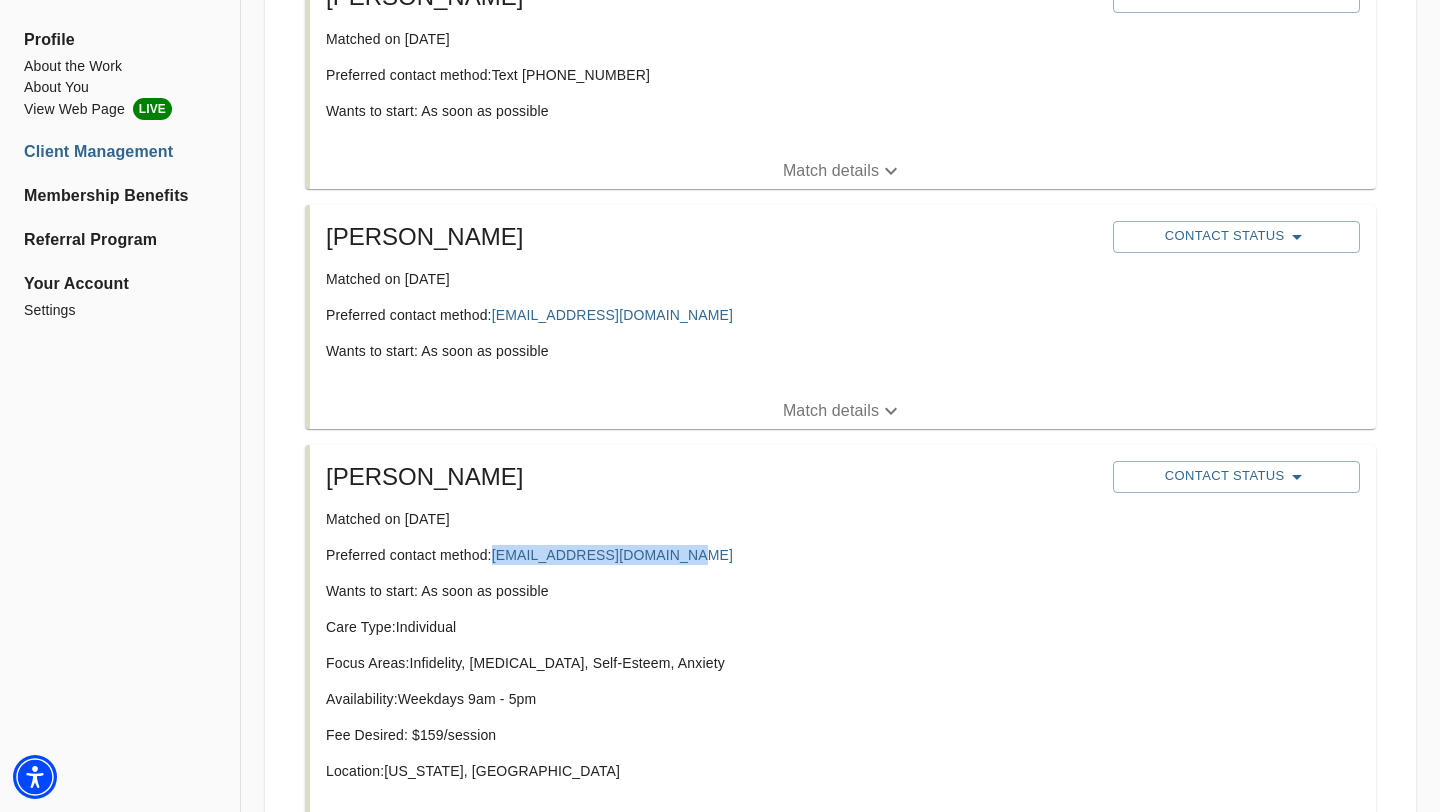 click on "Match details" at bounding box center [831, 411] 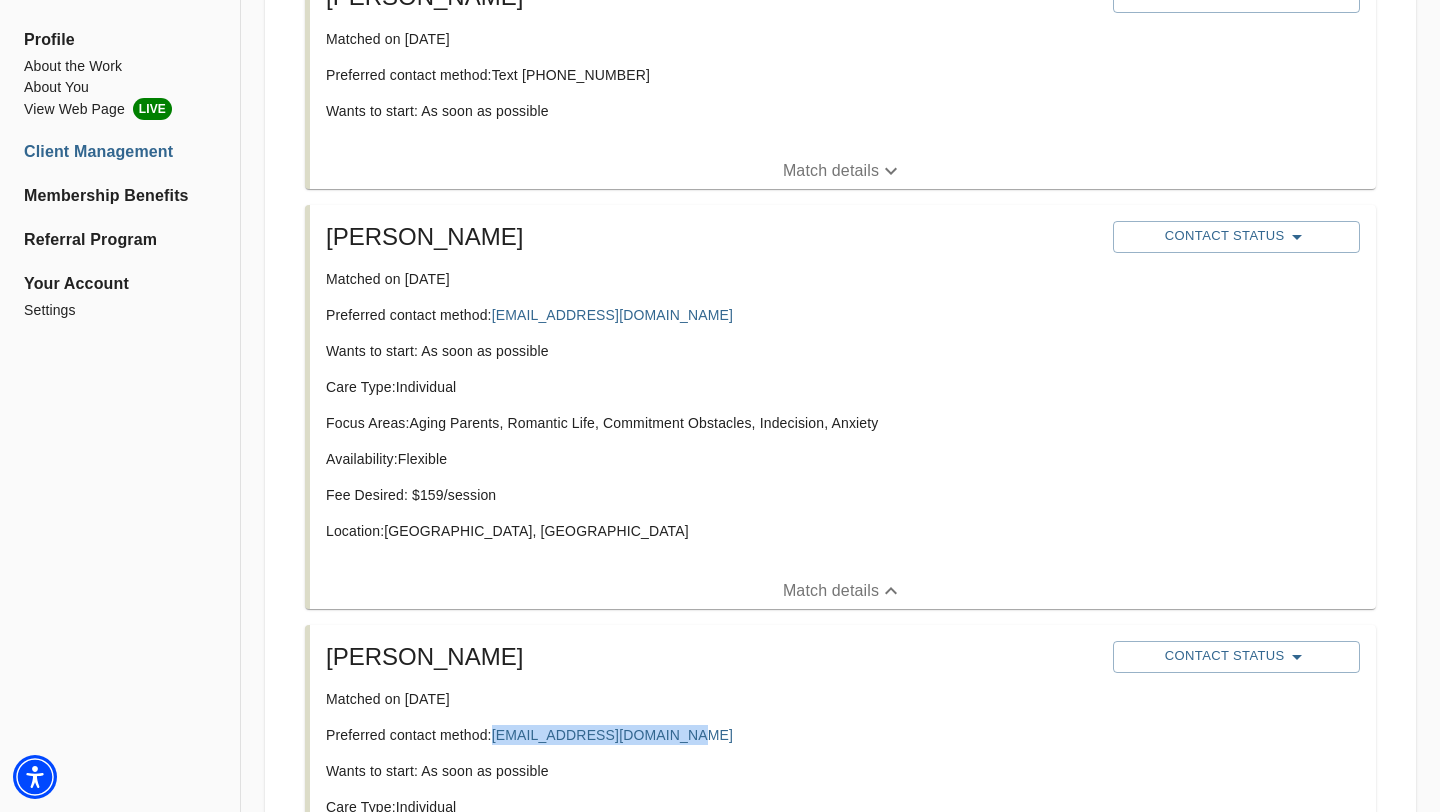 drag, startPoint x: 707, startPoint y: 316, endPoint x: 496, endPoint y: 322, distance: 211.0853 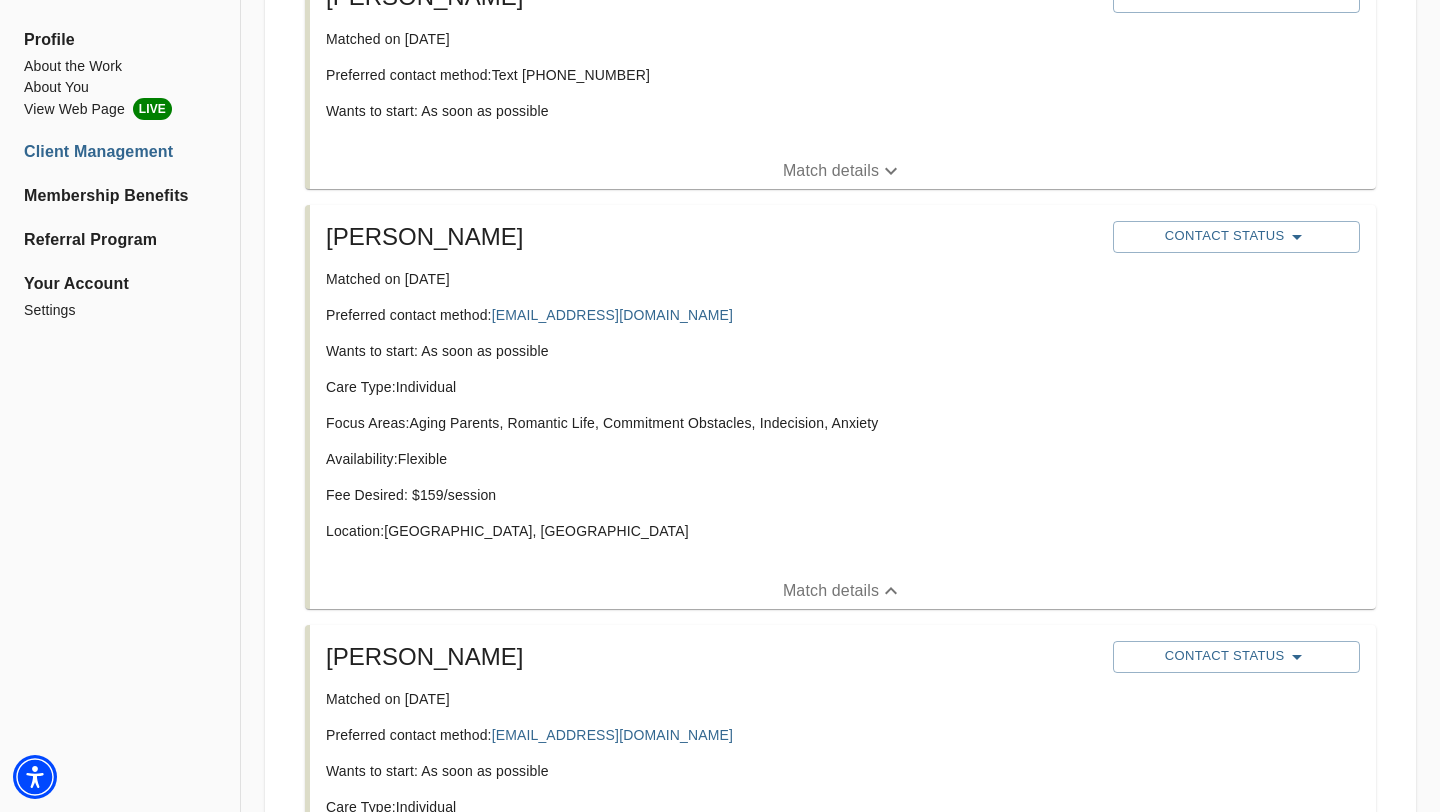 click on "Care Type:  Individual Focus Areas:  Aging Parents, Romantic Life, Commitment Obstacles, Indecision, Anxiety Availability:   Flexible Fee Desired: $ 159 /session Location:  [GEOGRAPHIC_DATA], [GEOGRAPHIC_DATA]" at bounding box center [711, 467] 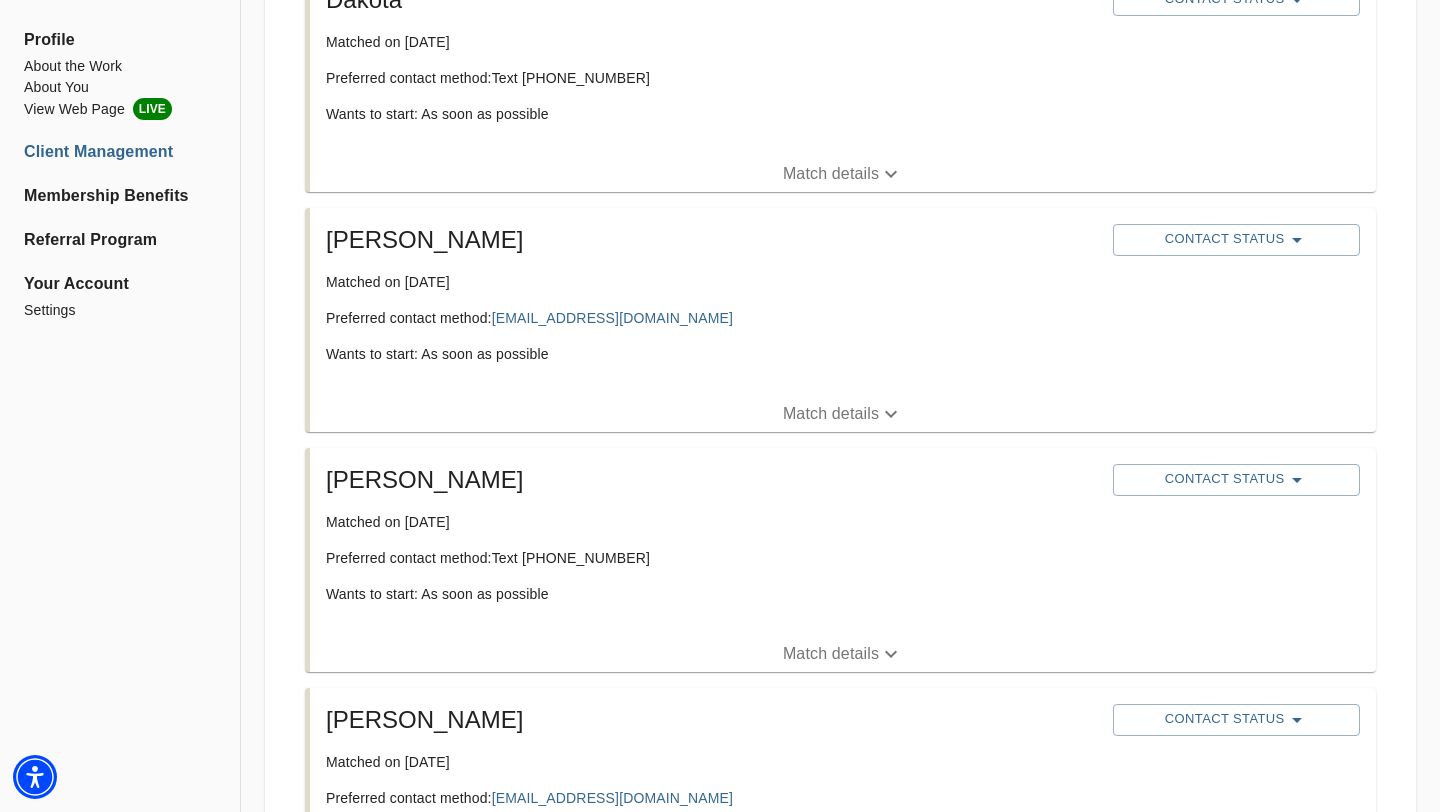 scroll, scrollTop: 2364, scrollLeft: 0, axis: vertical 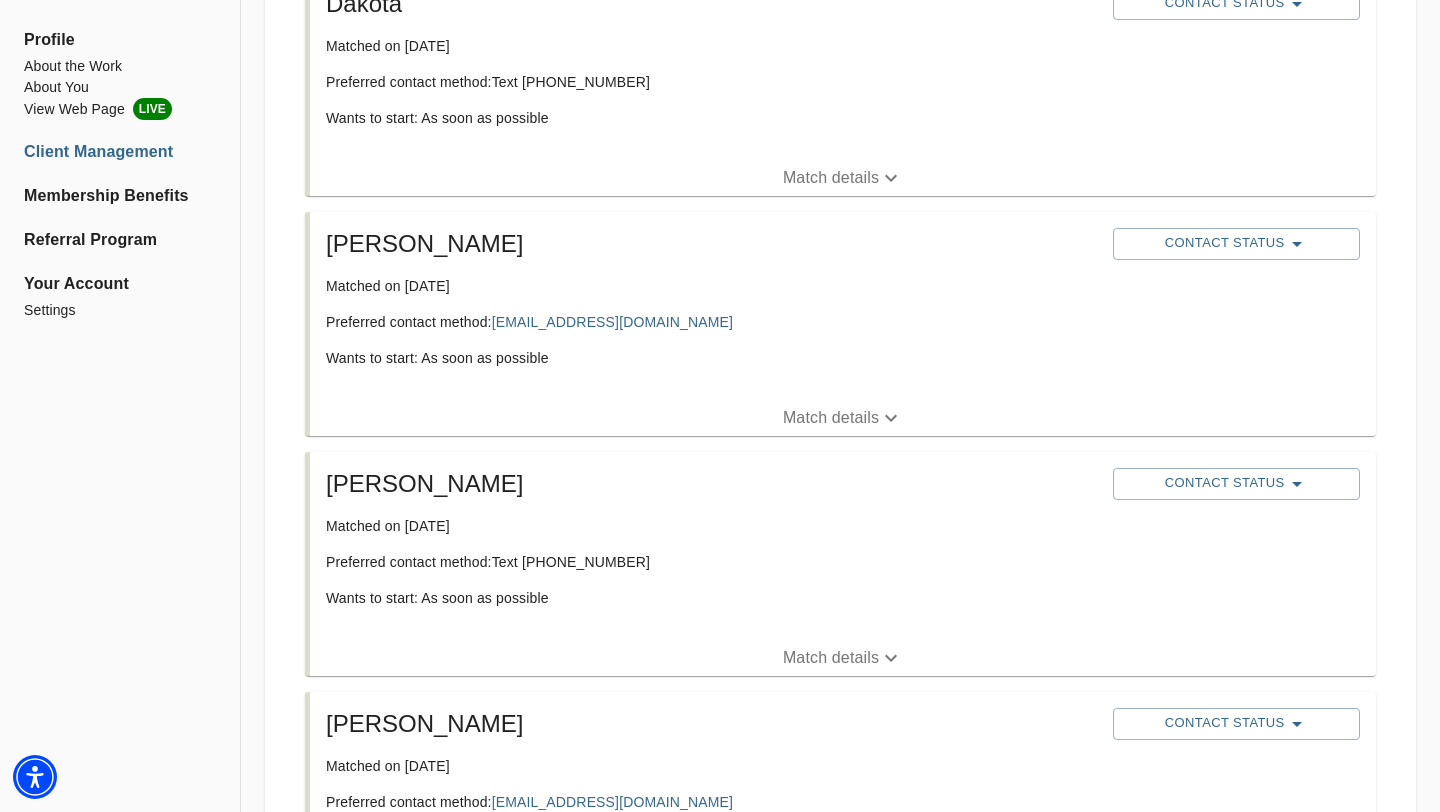 click on "Match details" at bounding box center (831, 418) 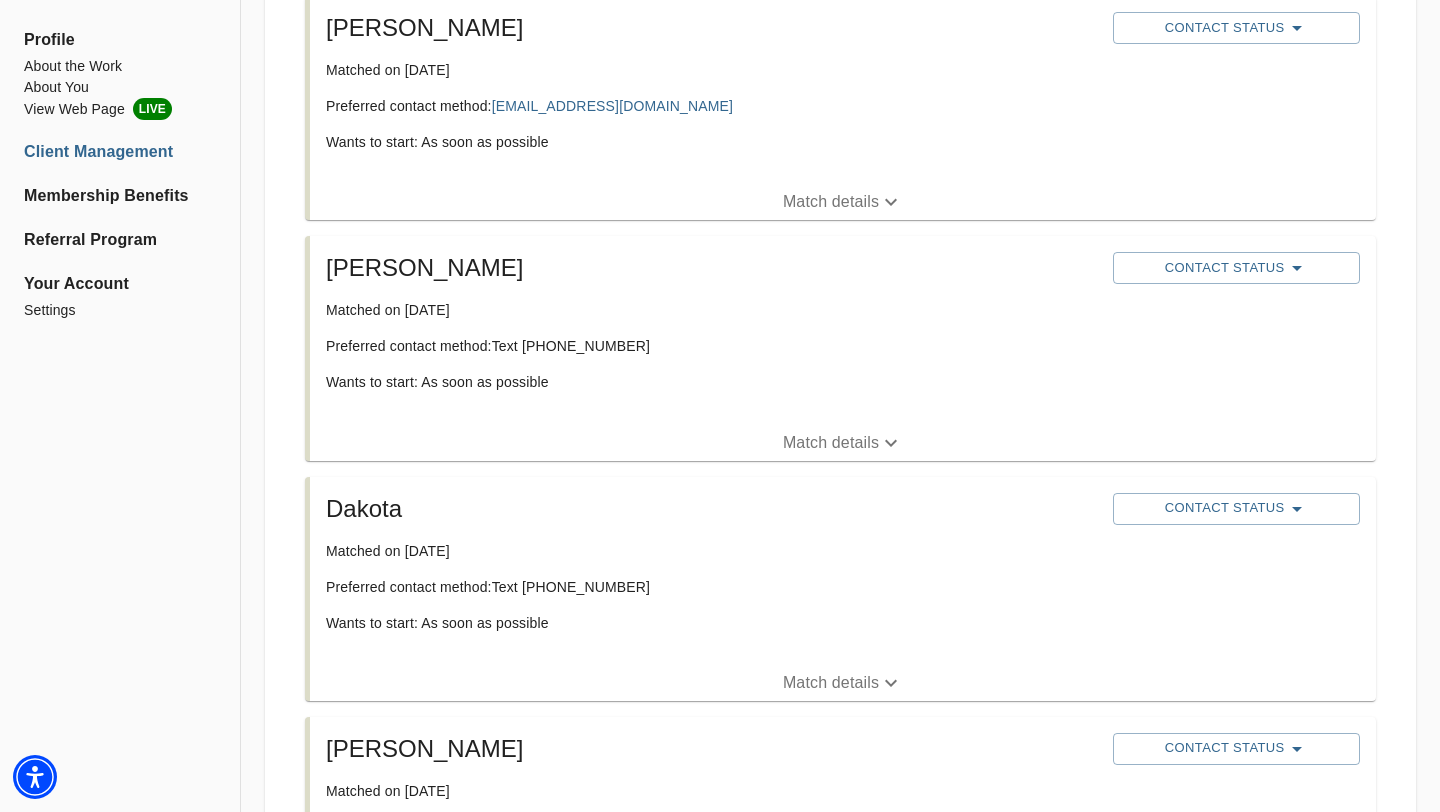 scroll, scrollTop: 1628, scrollLeft: 0, axis: vertical 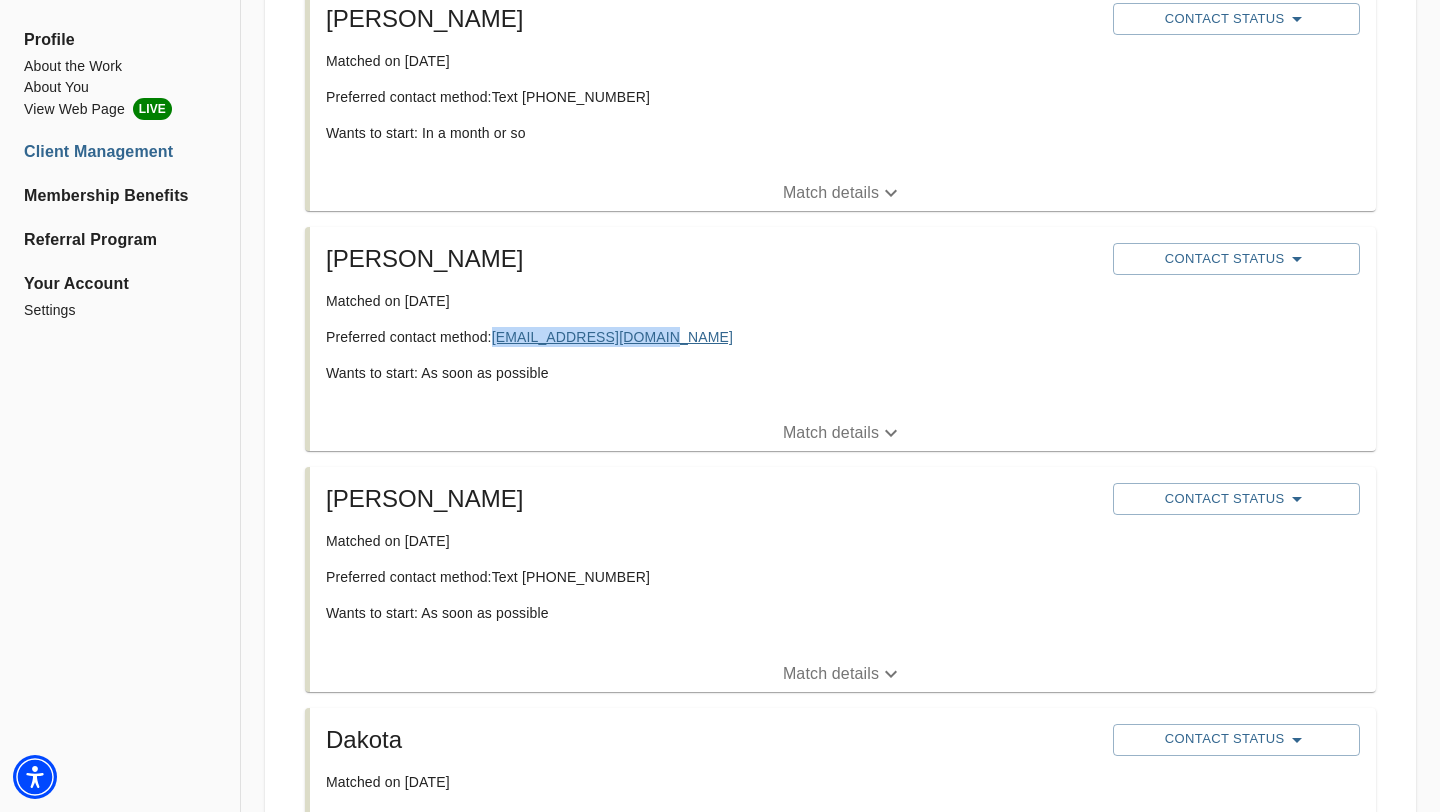 drag, startPoint x: 664, startPoint y: 340, endPoint x: 499, endPoint y: 340, distance: 165 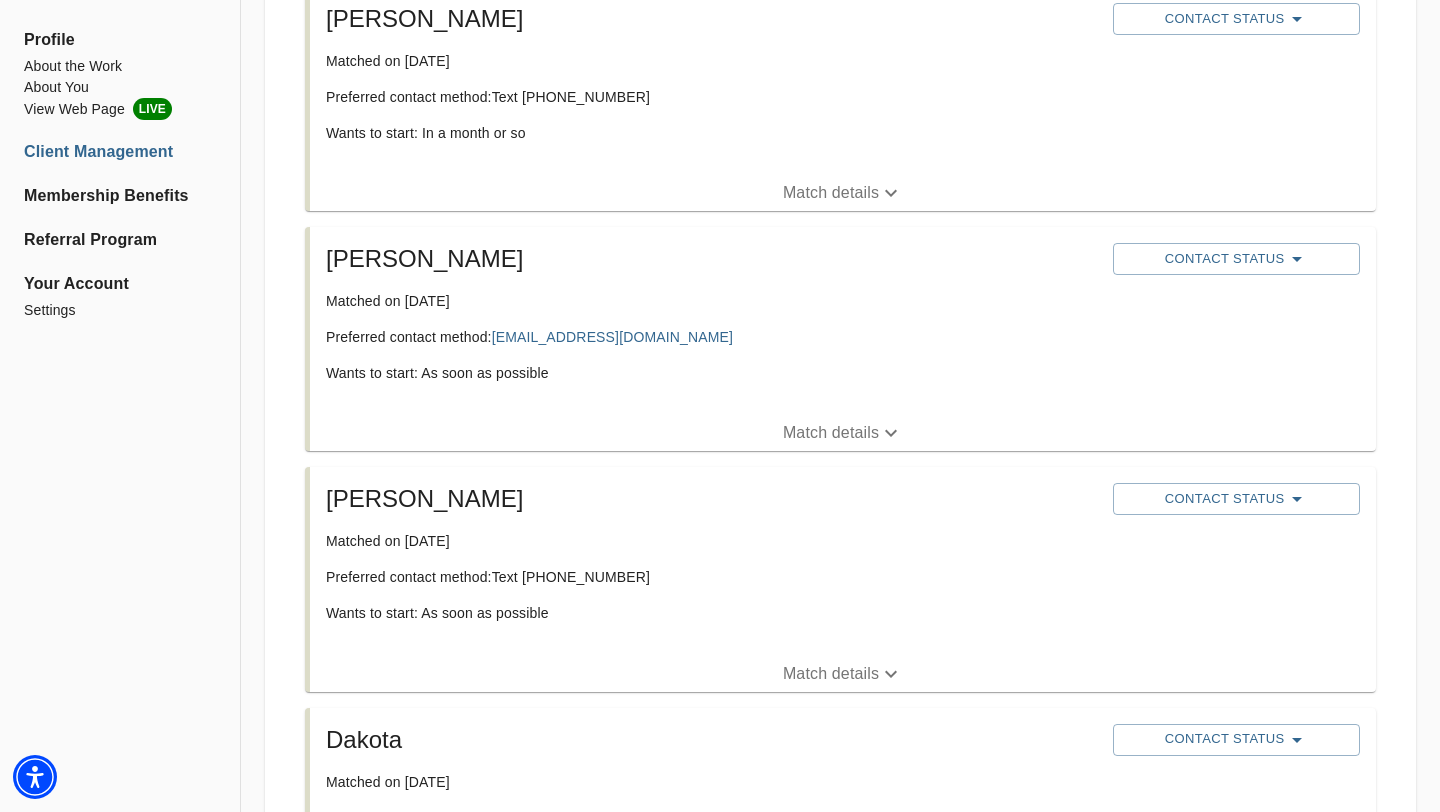 click on "[PERSON_NAME]" at bounding box center [711, 259] 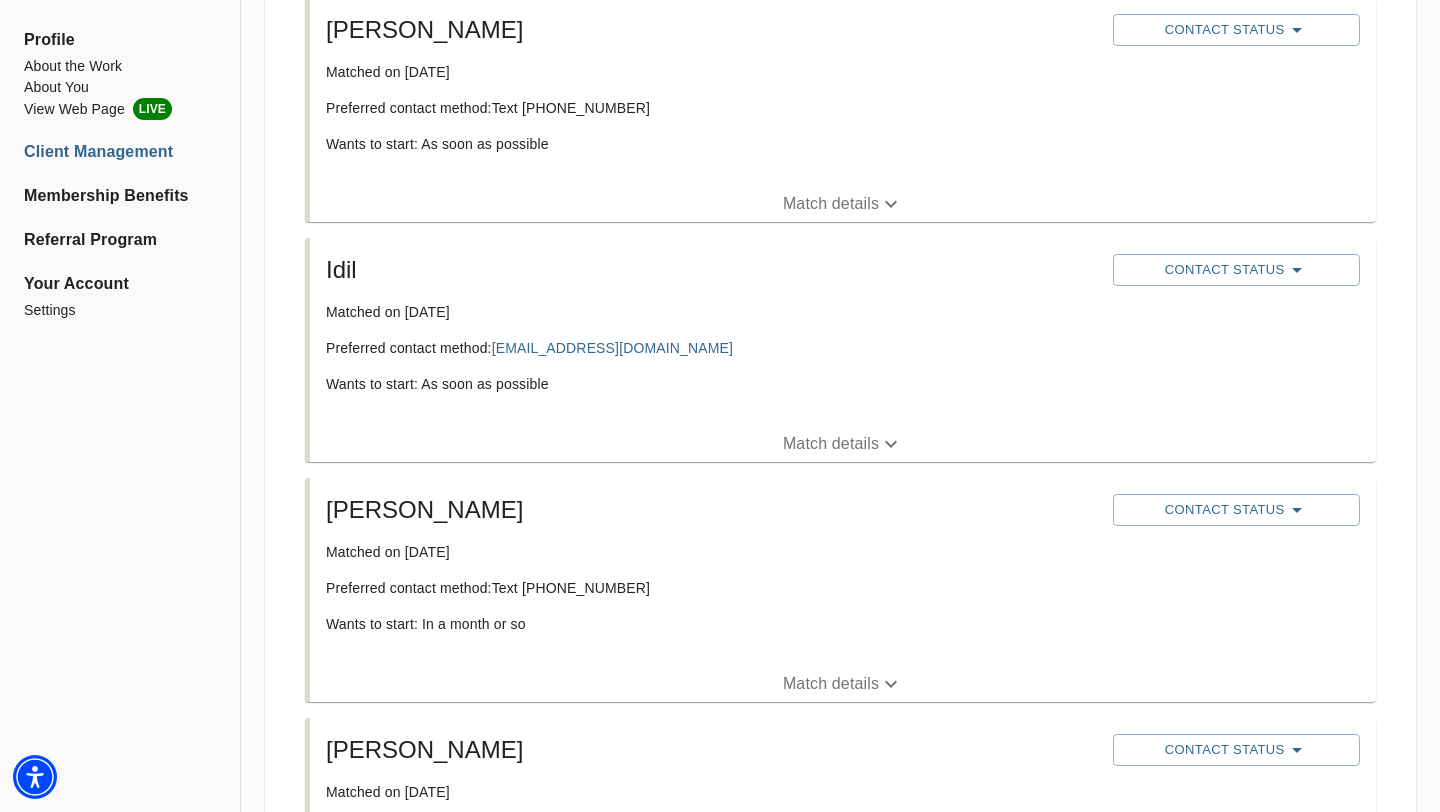 scroll, scrollTop: 1138, scrollLeft: 0, axis: vertical 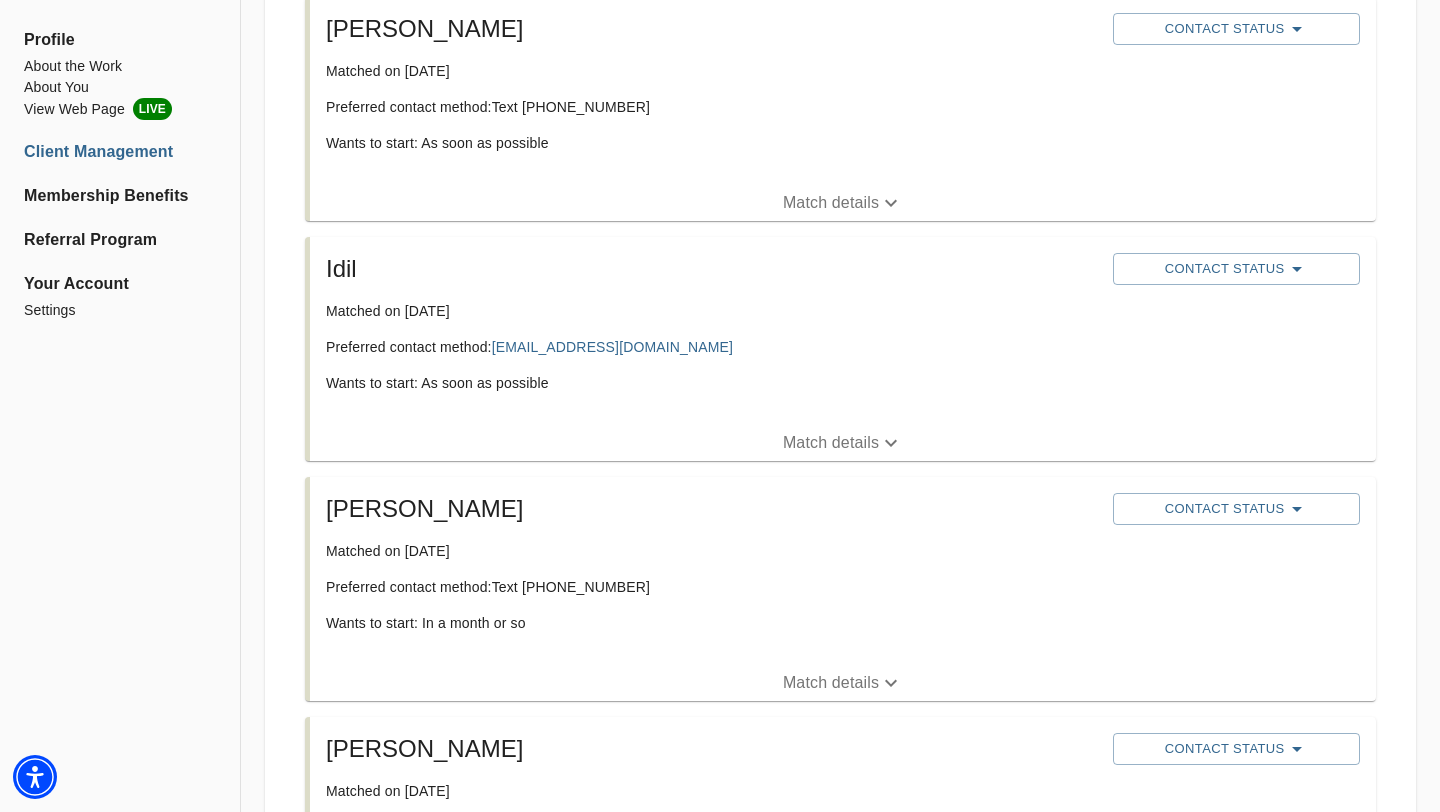 click on "Match details" at bounding box center (831, 443) 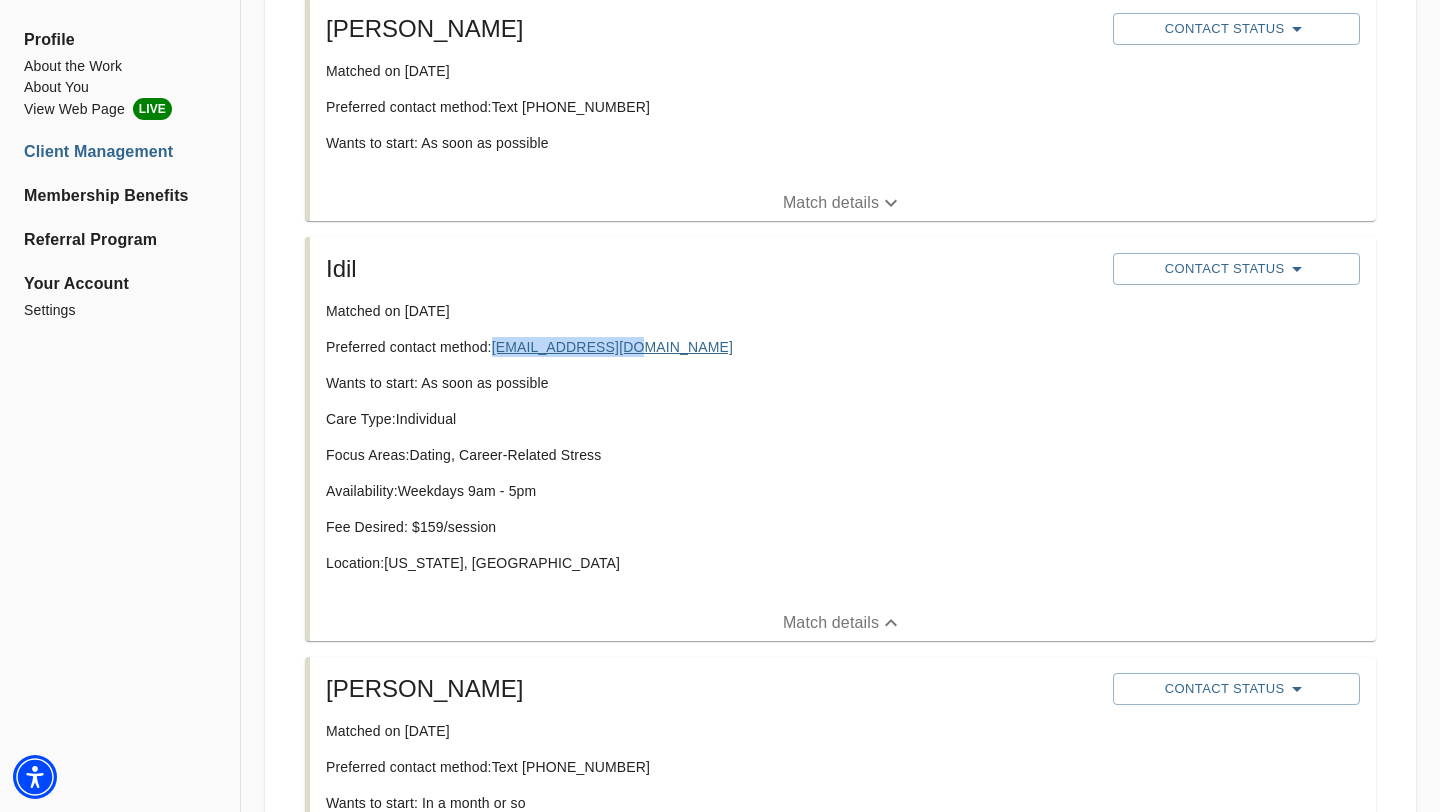drag, startPoint x: 627, startPoint y: 350, endPoint x: 496, endPoint y: 349, distance: 131.00381 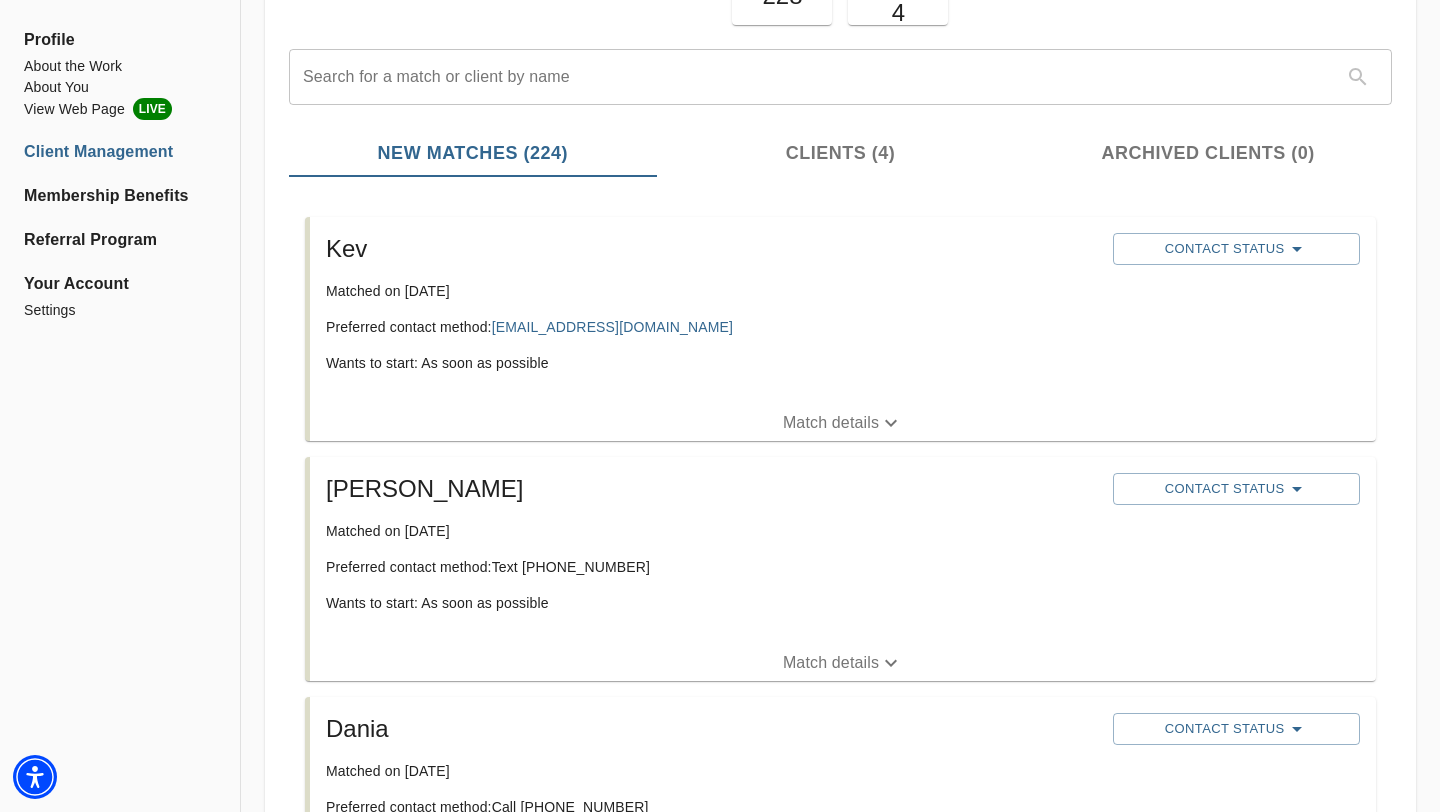 scroll, scrollTop: 197, scrollLeft: 0, axis: vertical 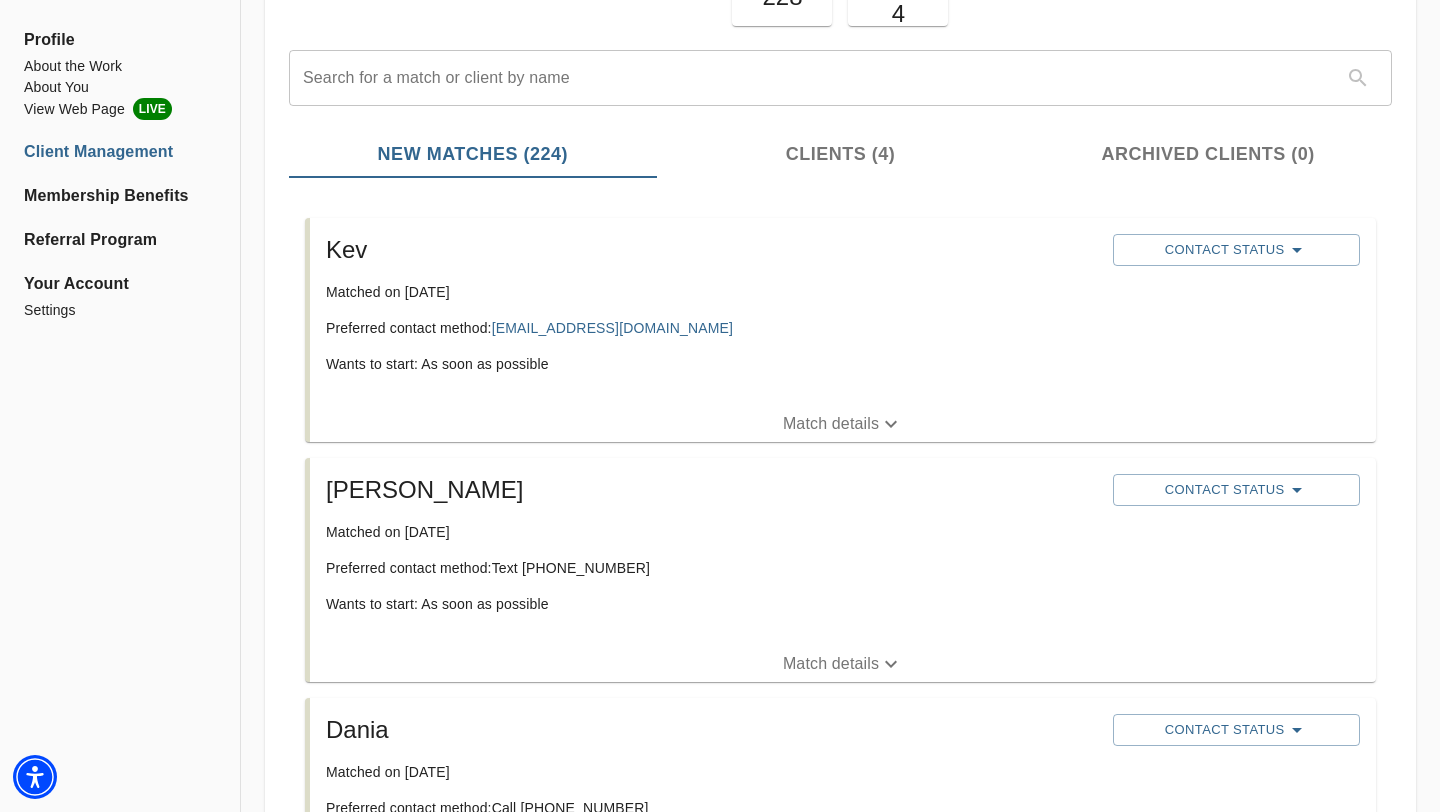 drag, startPoint x: 711, startPoint y: 325, endPoint x: 494, endPoint y: 329, distance: 217.03687 